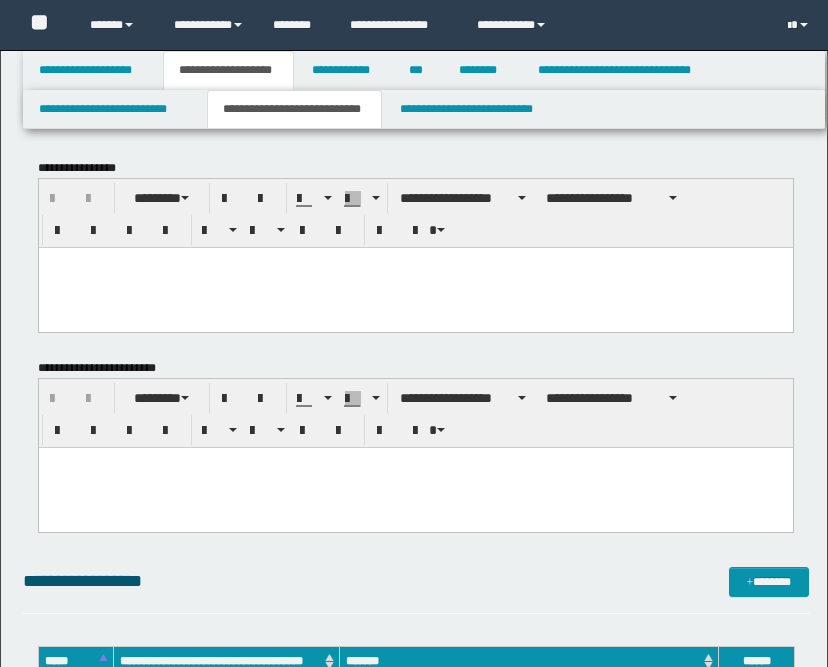 scroll, scrollTop: 426, scrollLeft: 0, axis: vertical 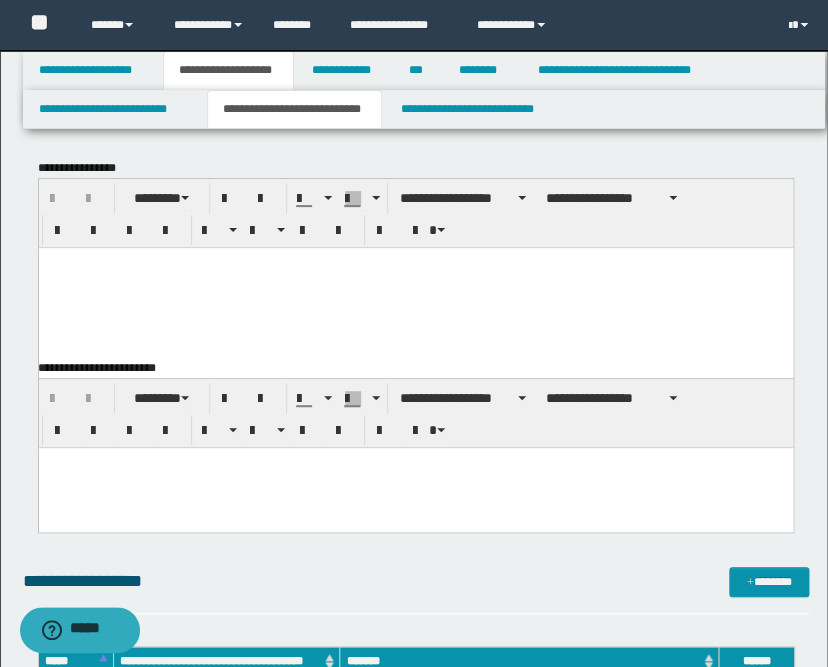 click at bounding box center [415, 287] 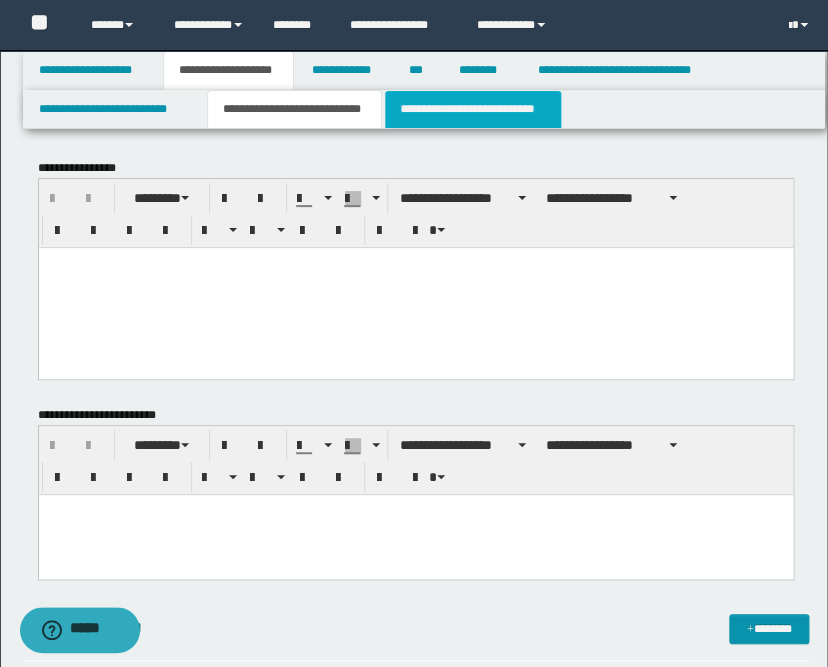 click on "**********" at bounding box center [472, 109] 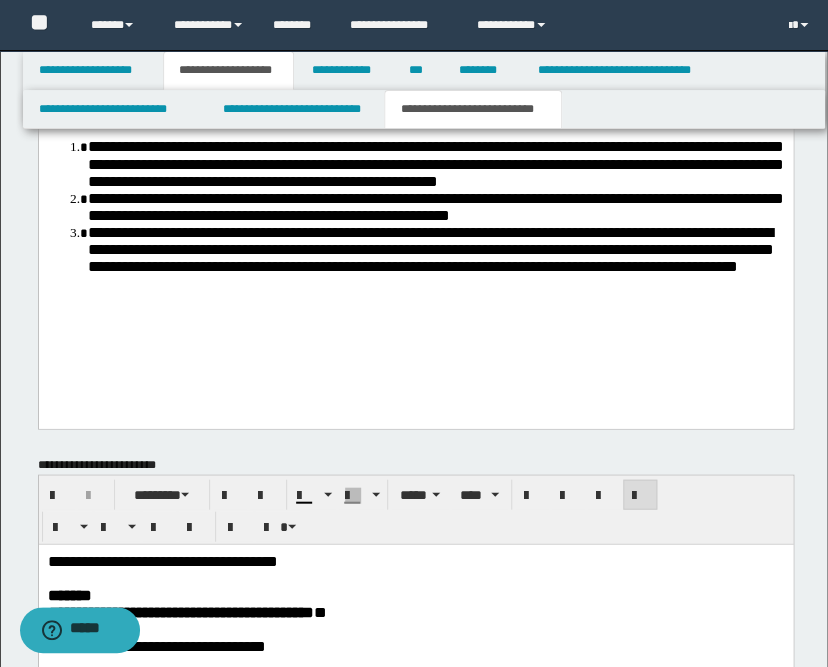 scroll, scrollTop: 666, scrollLeft: 0, axis: vertical 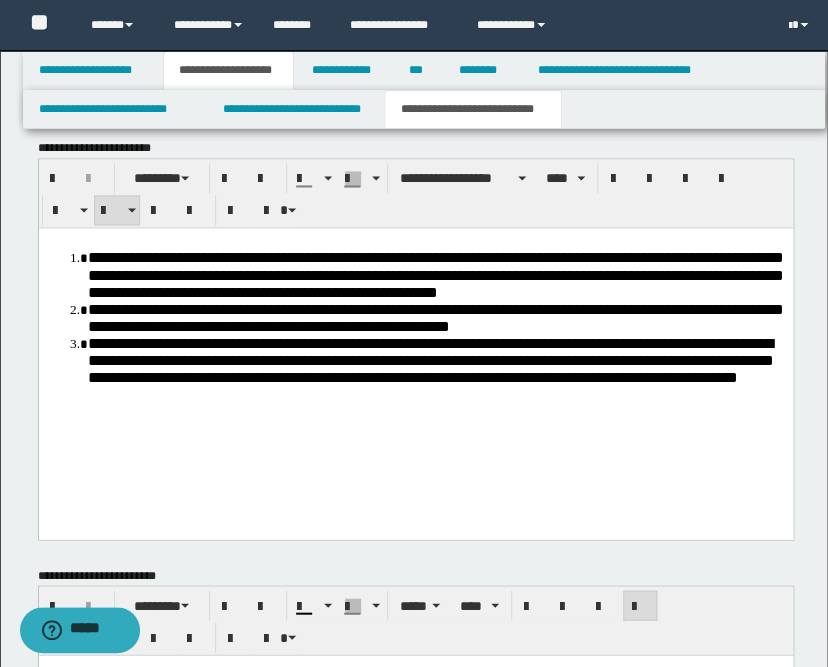 click on "**********" at bounding box center [435, 358] 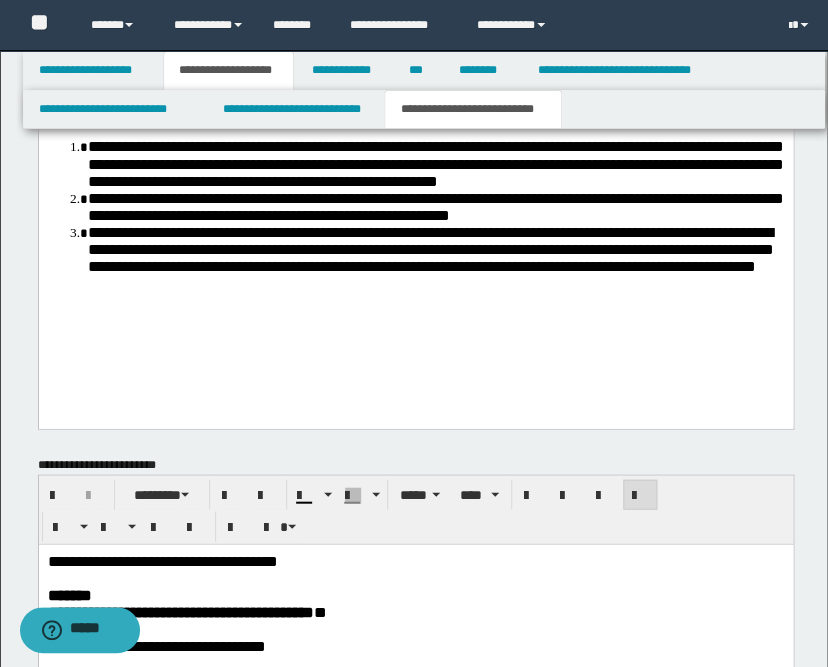scroll, scrollTop: 1111, scrollLeft: 0, axis: vertical 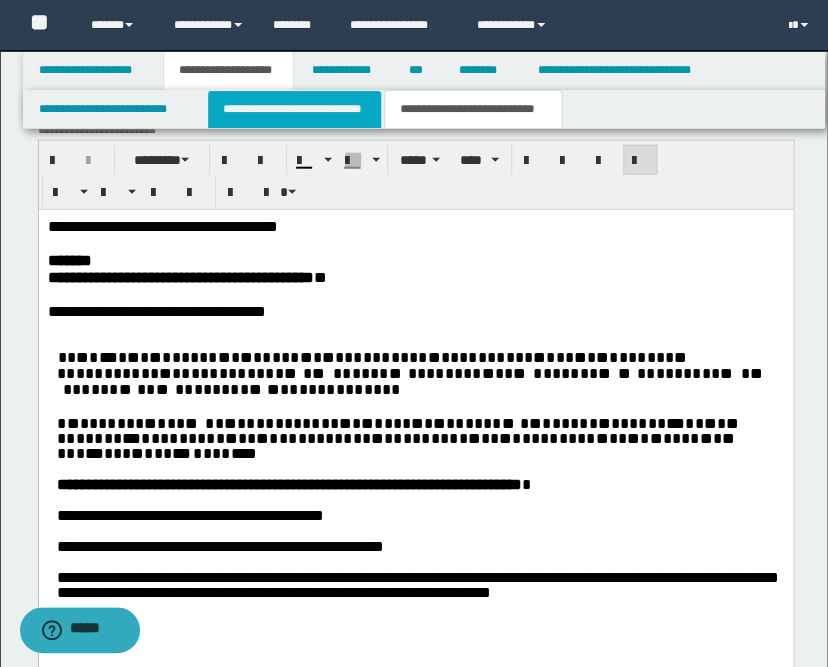 click on "**********" at bounding box center [294, 109] 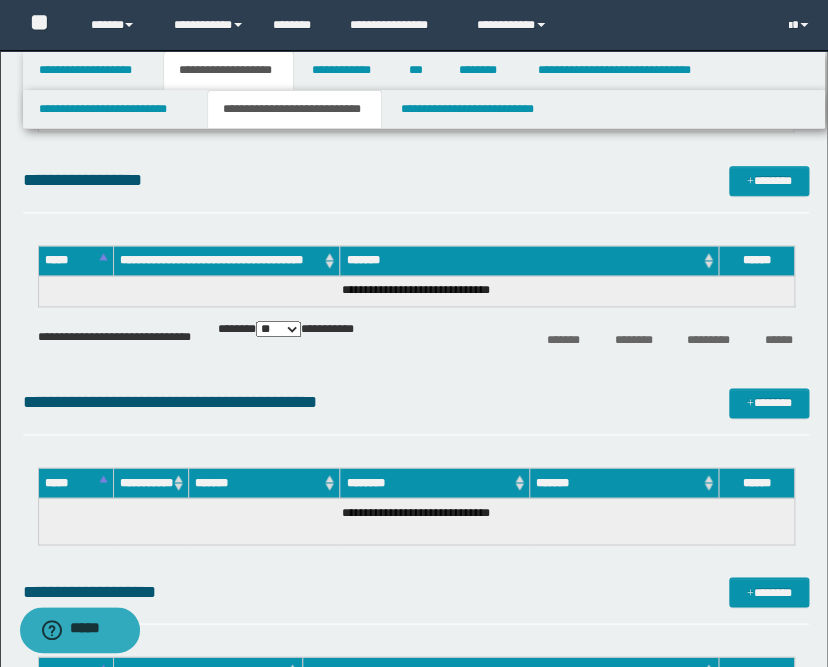 scroll, scrollTop: 444, scrollLeft: 0, axis: vertical 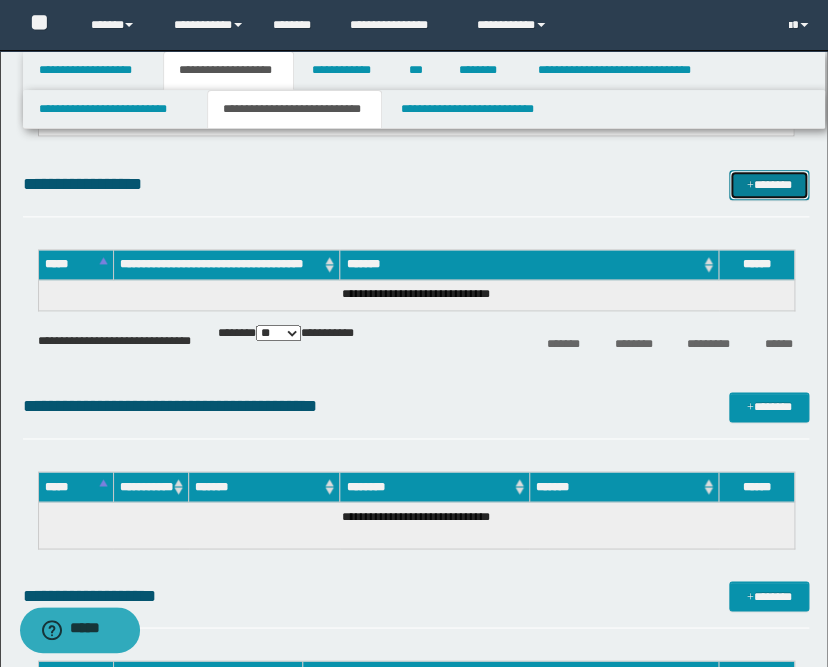 click on "*******" at bounding box center (769, 185) 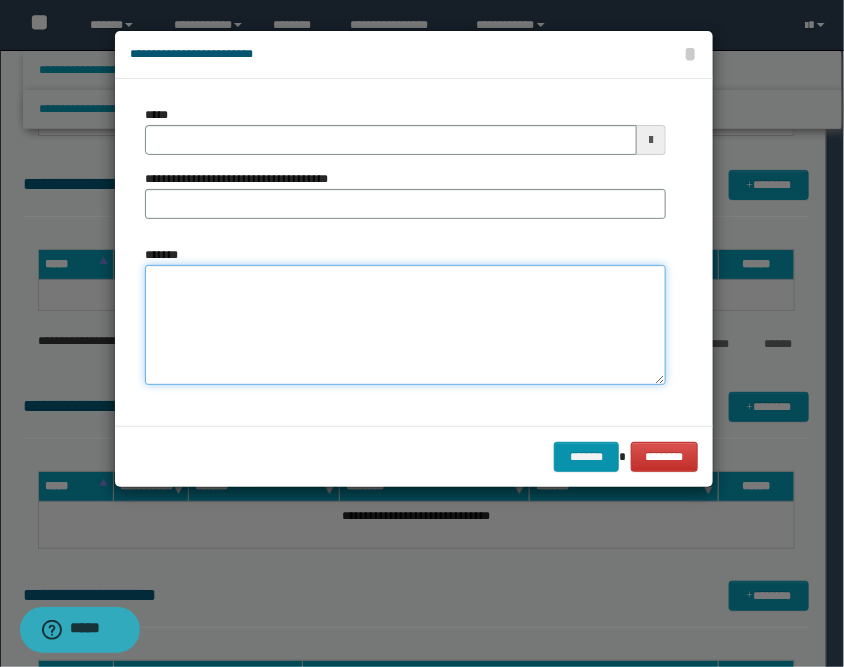 click on "*******" at bounding box center [405, 325] 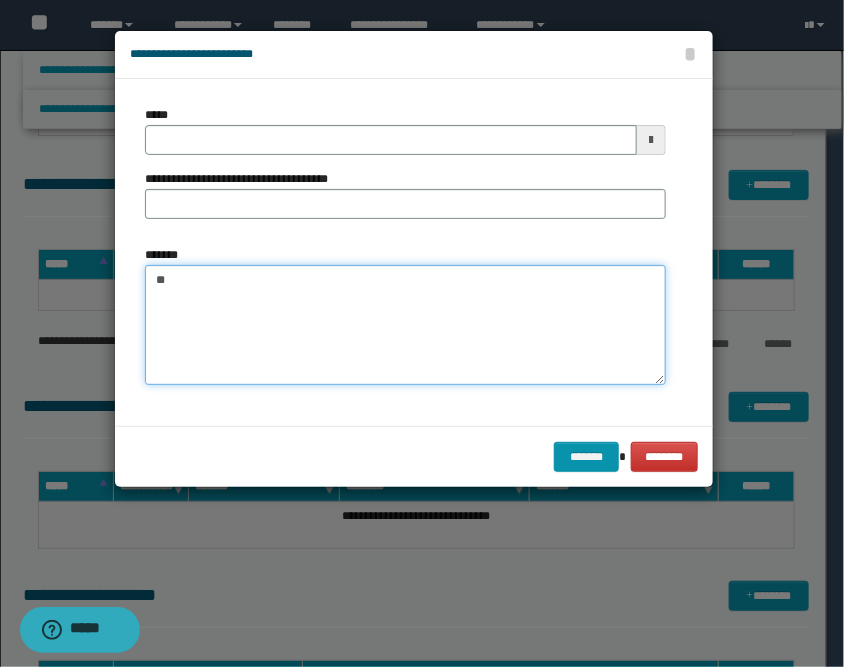 type on "*" 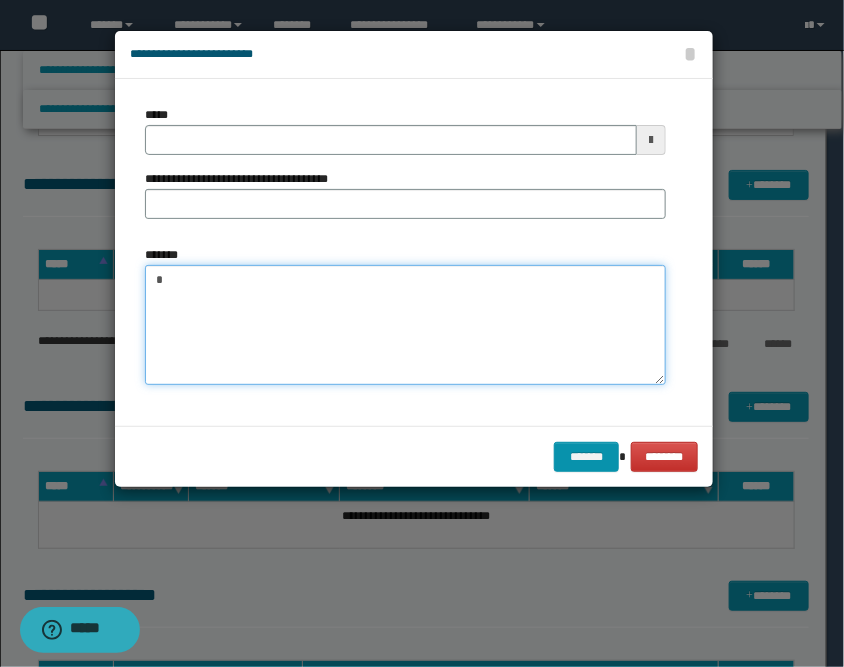 type 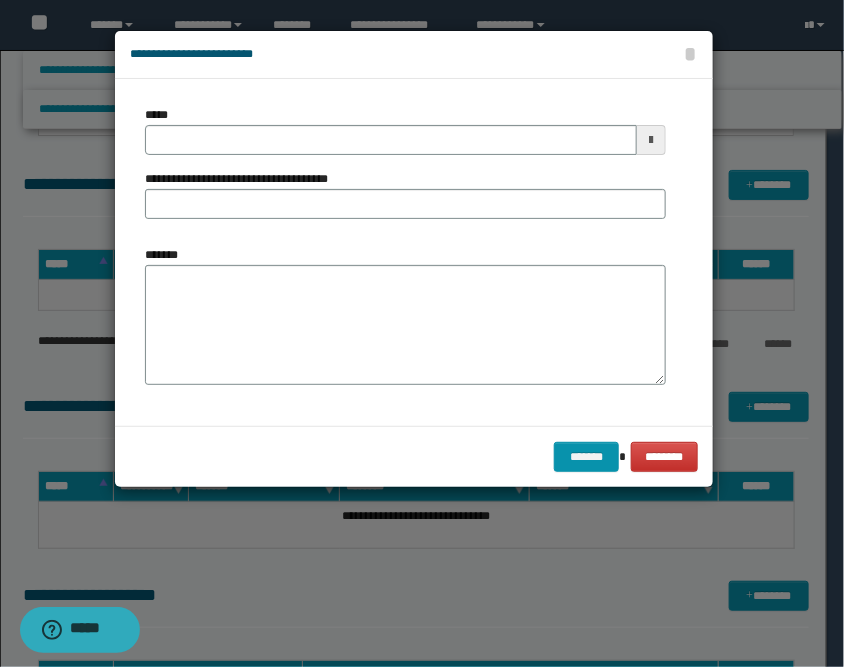 click at bounding box center (651, 140) 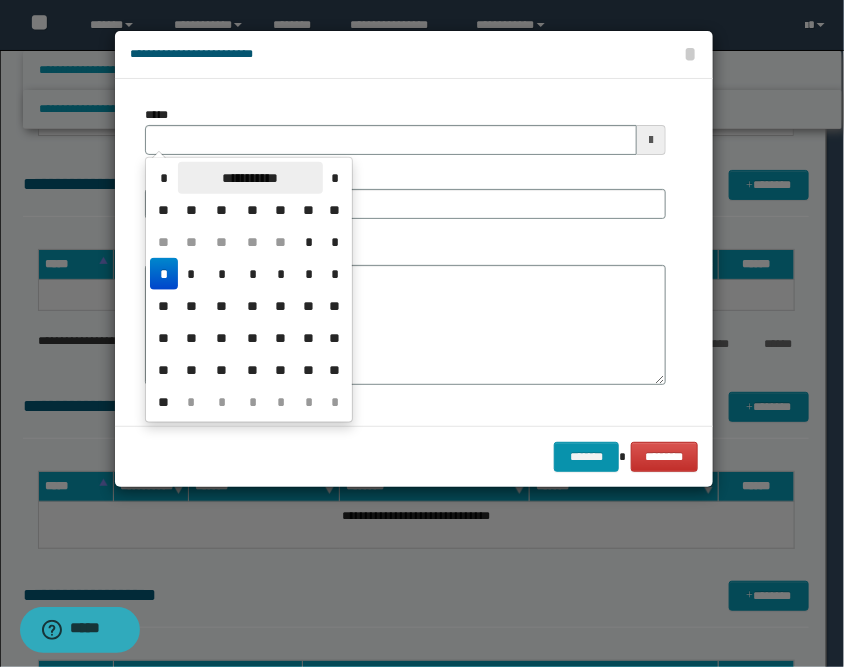 click on "**********" at bounding box center [250, 178] 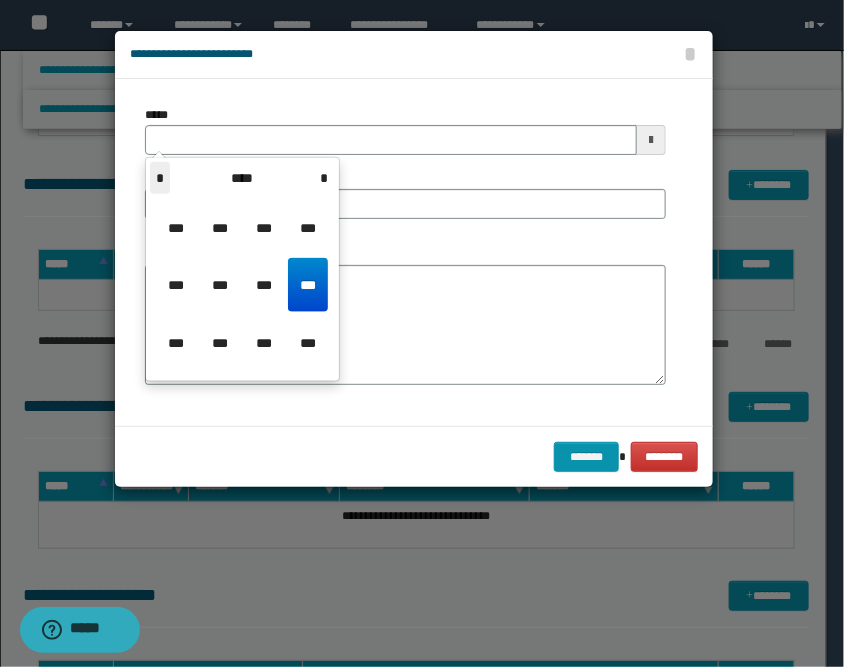 click on "*" at bounding box center [160, 178] 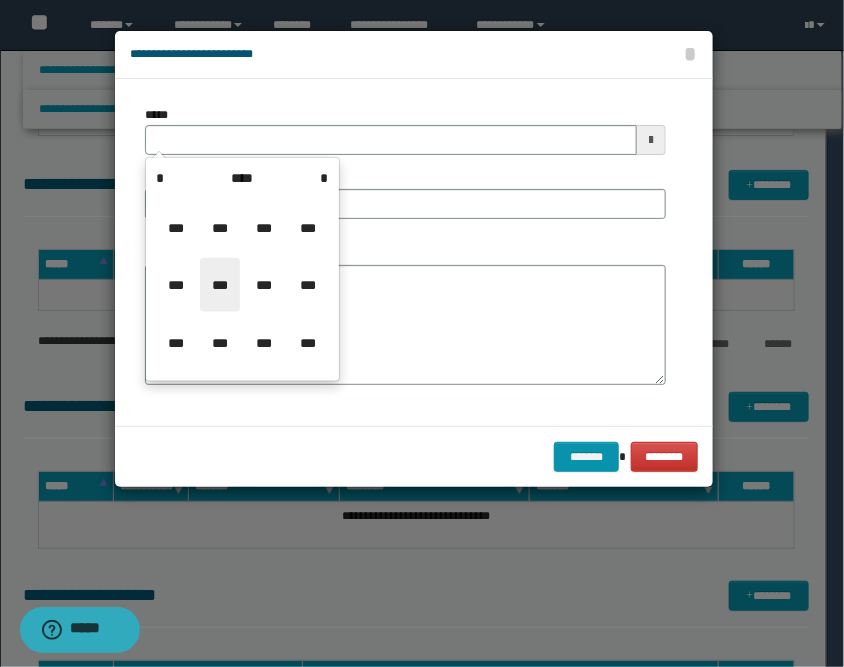 click on "***" at bounding box center (220, 285) 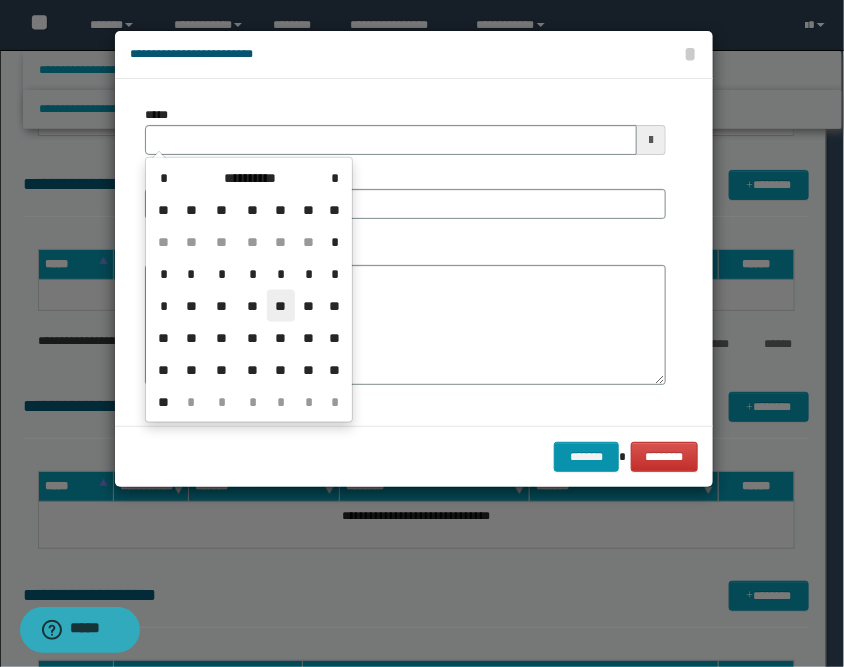 click on "**" at bounding box center (281, 306) 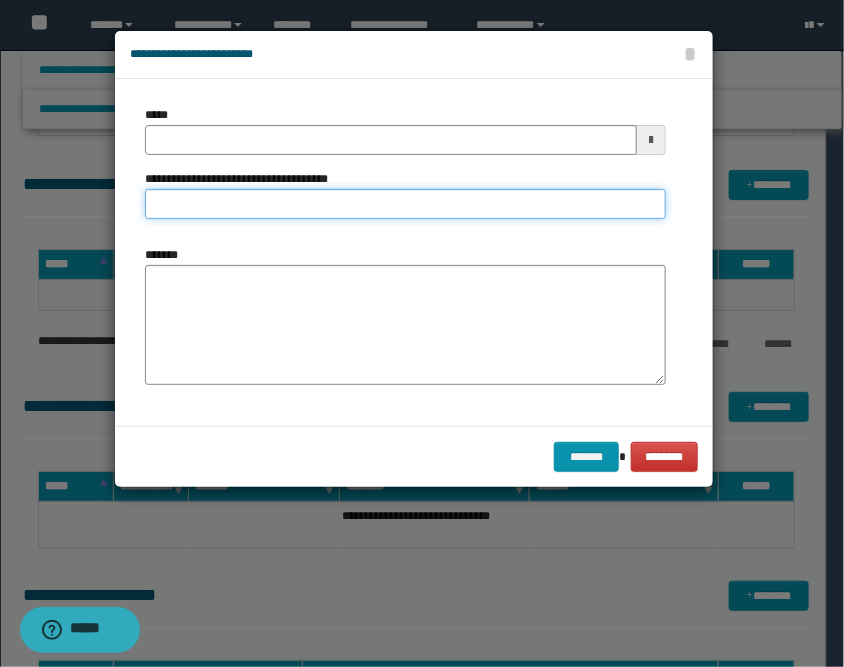 click on "**********" at bounding box center (405, 204) 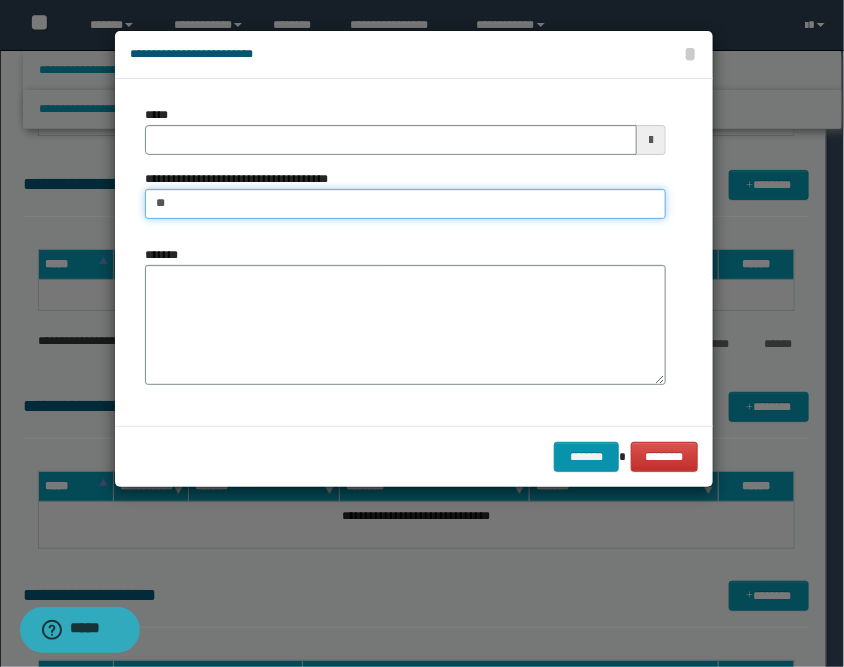 type on "*" 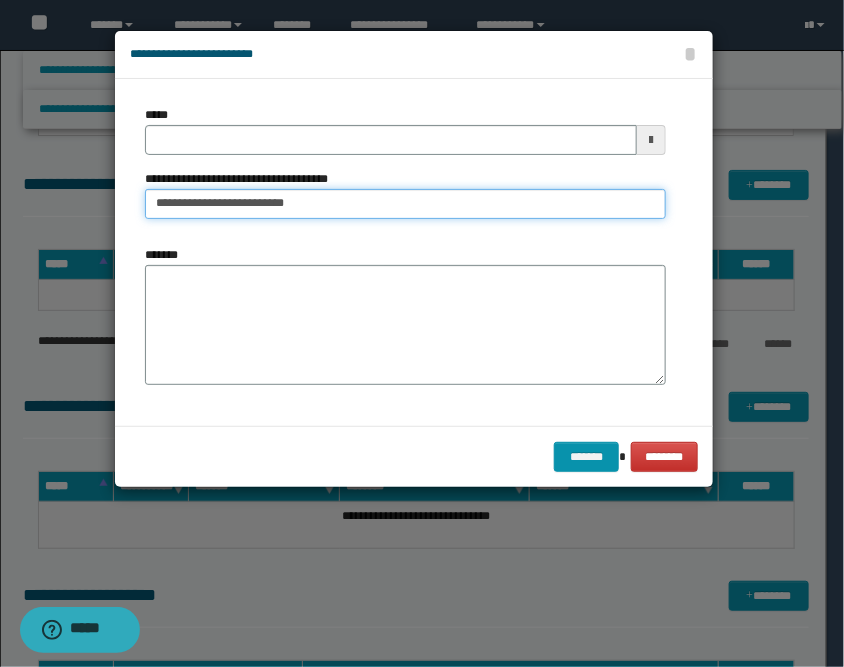 click on "**********" at bounding box center (405, 204) 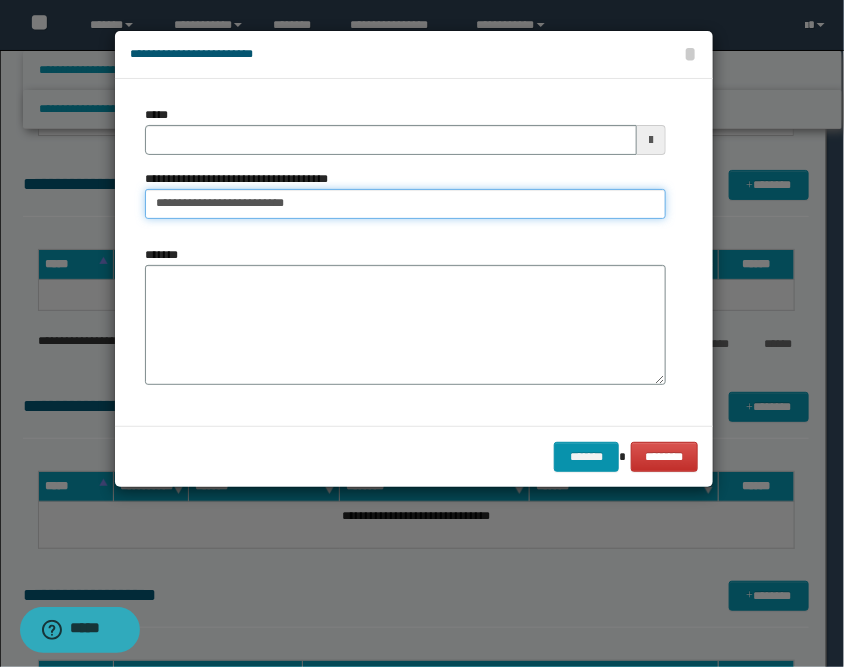 click on "**********" at bounding box center (405, 204) 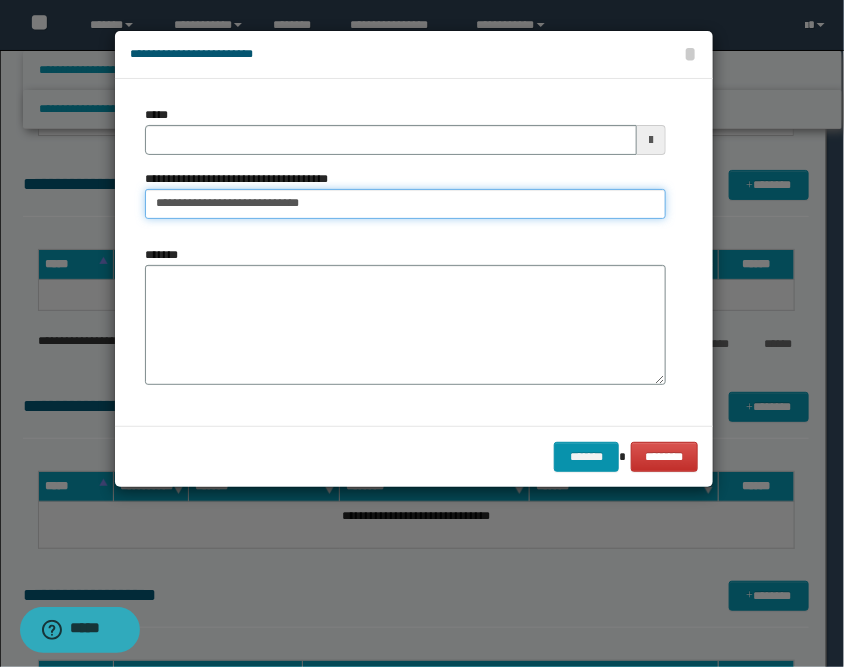 type on "**********" 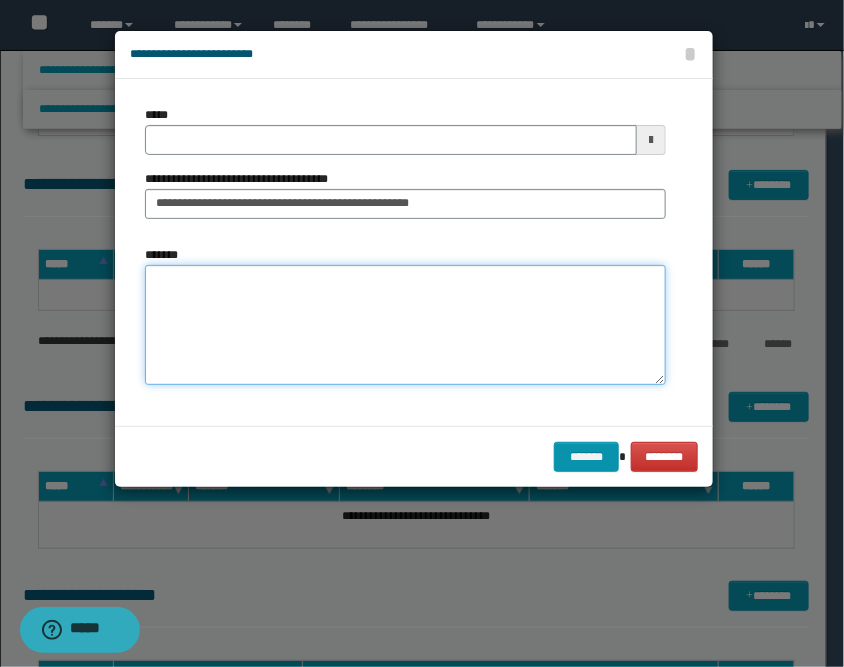 click on "*******" at bounding box center [405, 325] 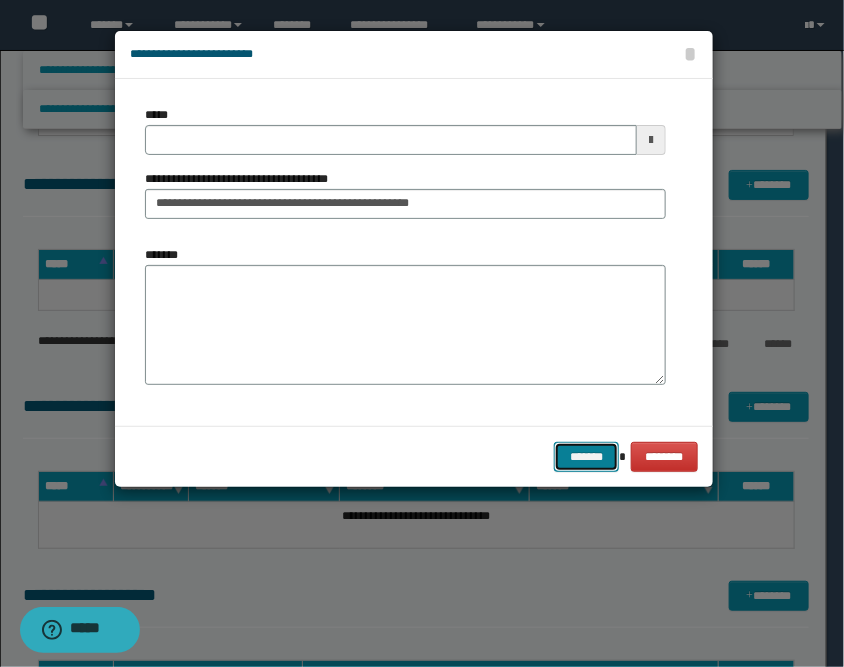 click on "*******" at bounding box center [586, 457] 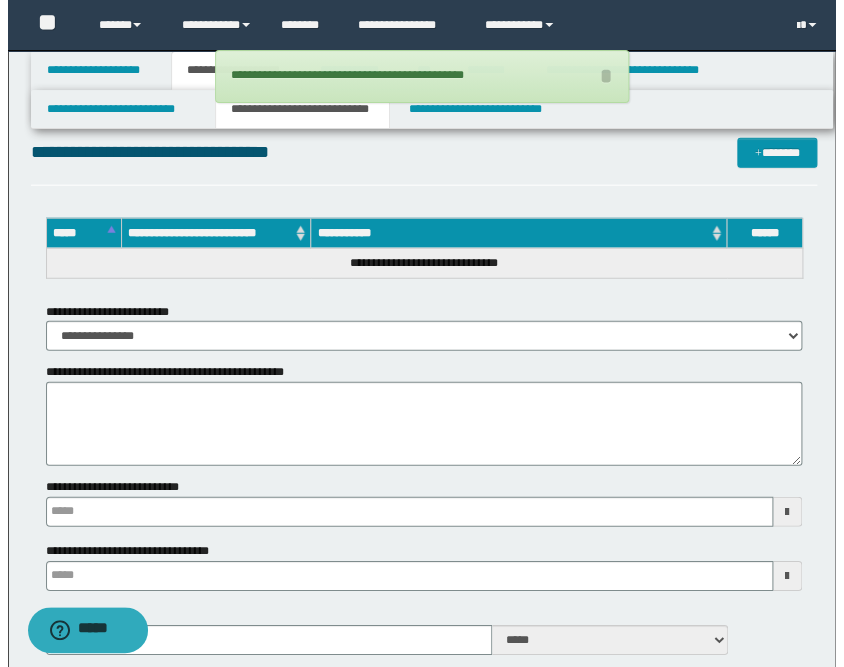 scroll, scrollTop: 871, scrollLeft: 0, axis: vertical 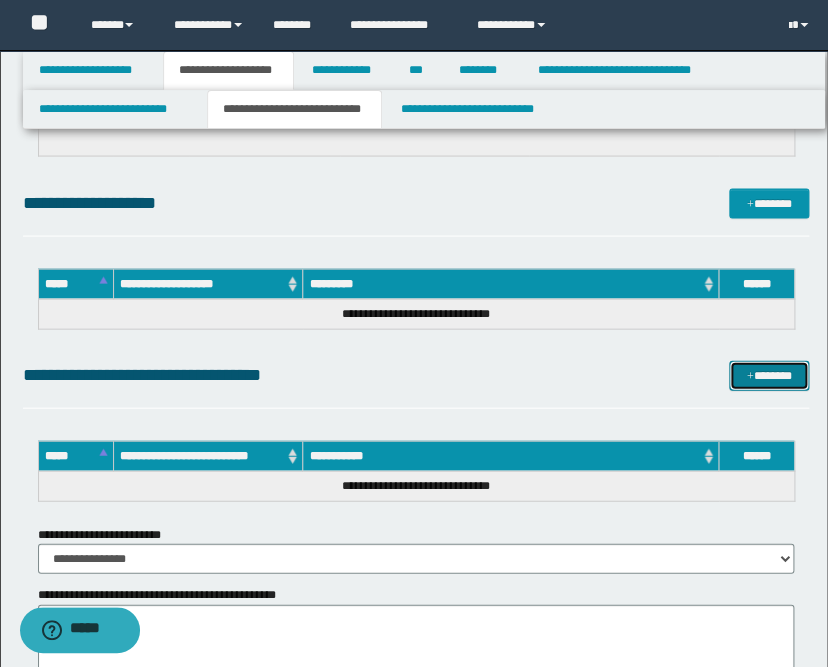 click on "*******" at bounding box center [769, 375] 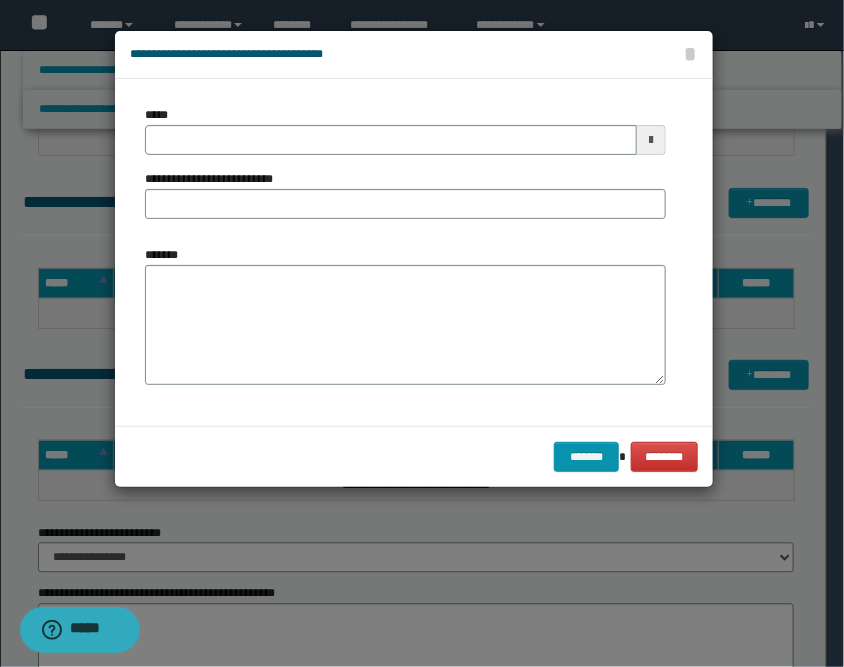 click at bounding box center (651, 140) 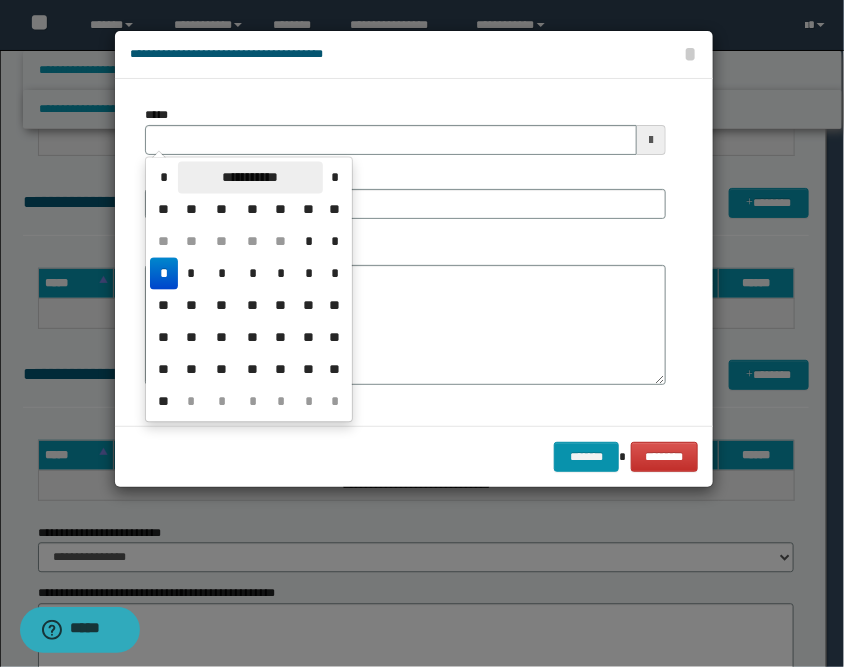 click on "**********" at bounding box center (250, 178) 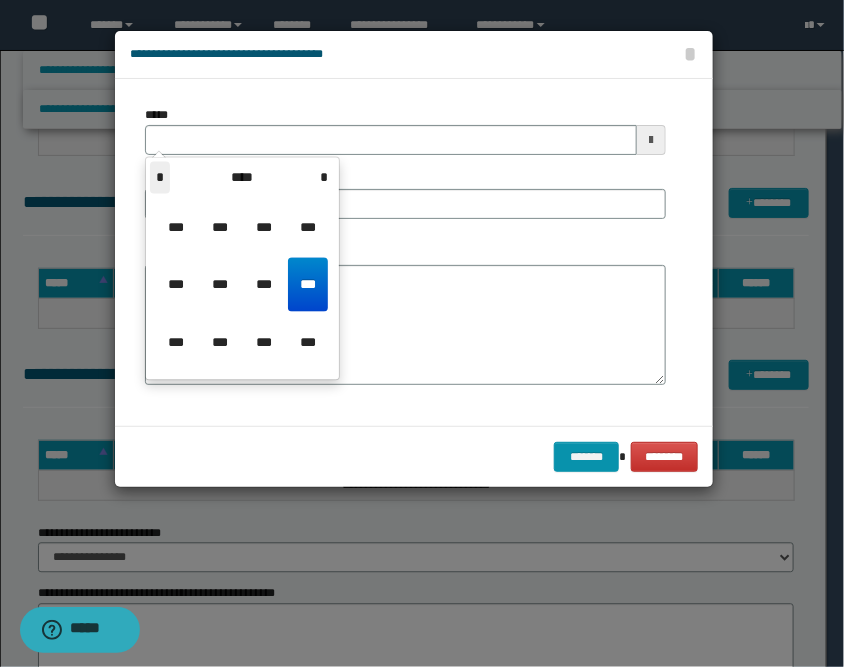 click on "*" at bounding box center [160, 178] 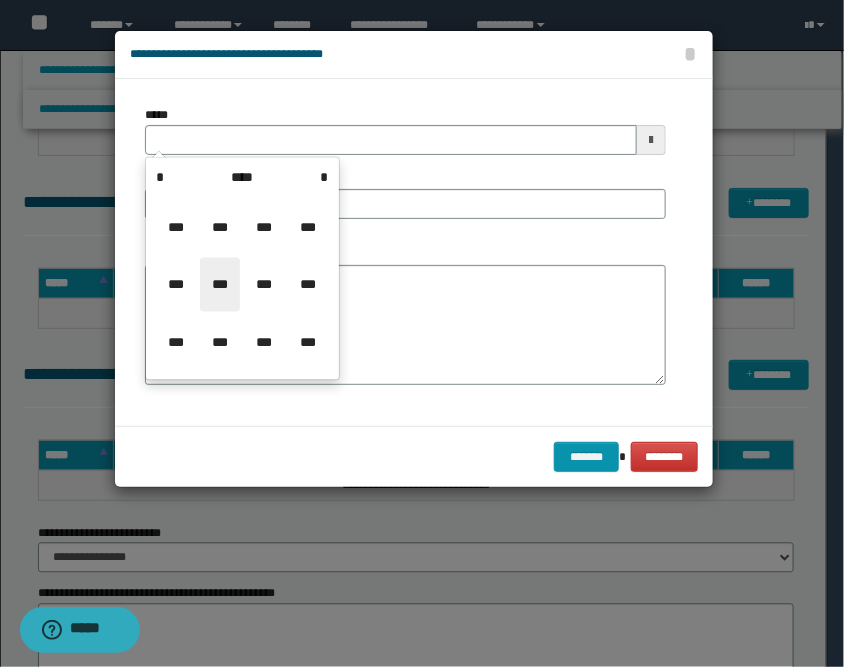 click on "***" at bounding box center (220, 285) 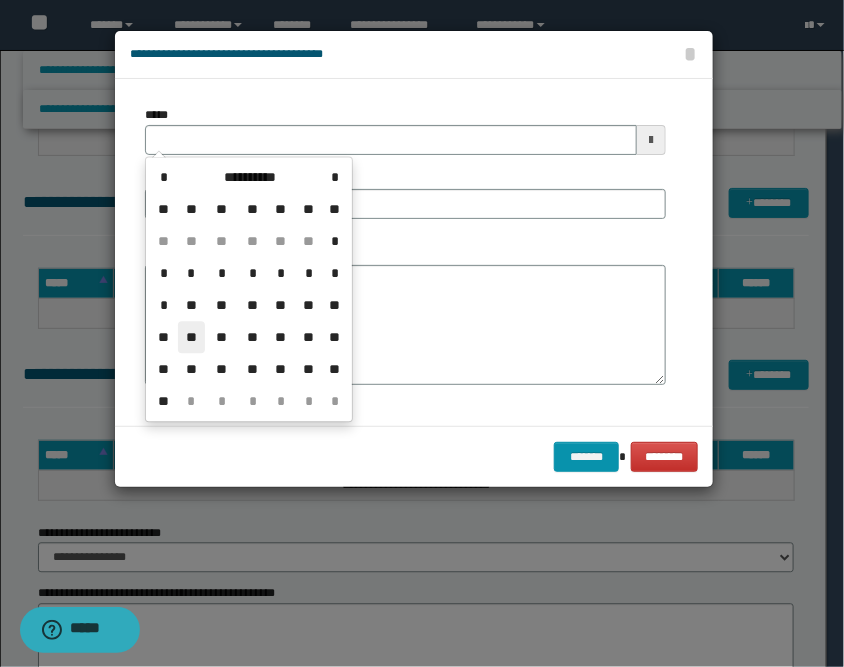 click on "**" at bounding box center [192, 338] 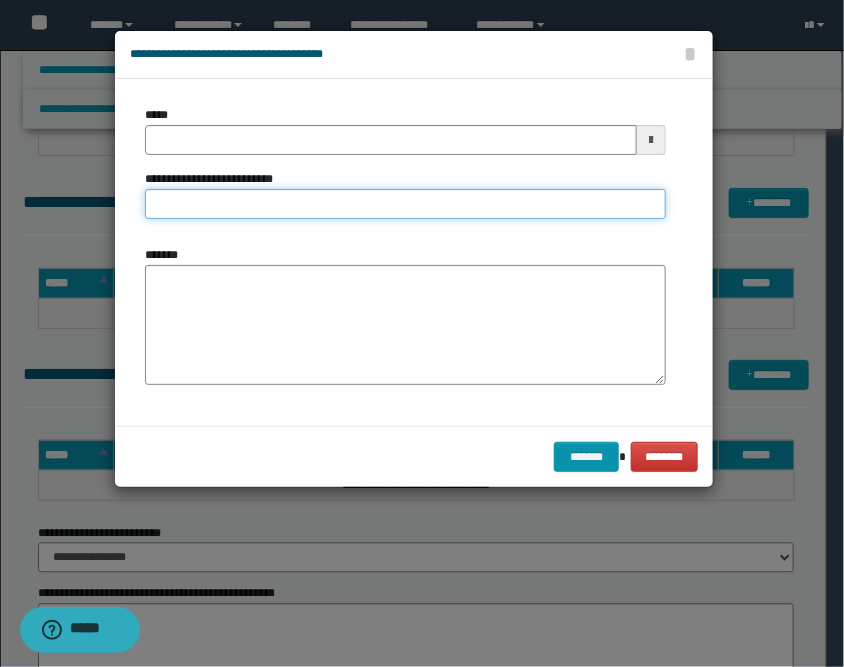 click on "**********" at bounding box center (405, 204) 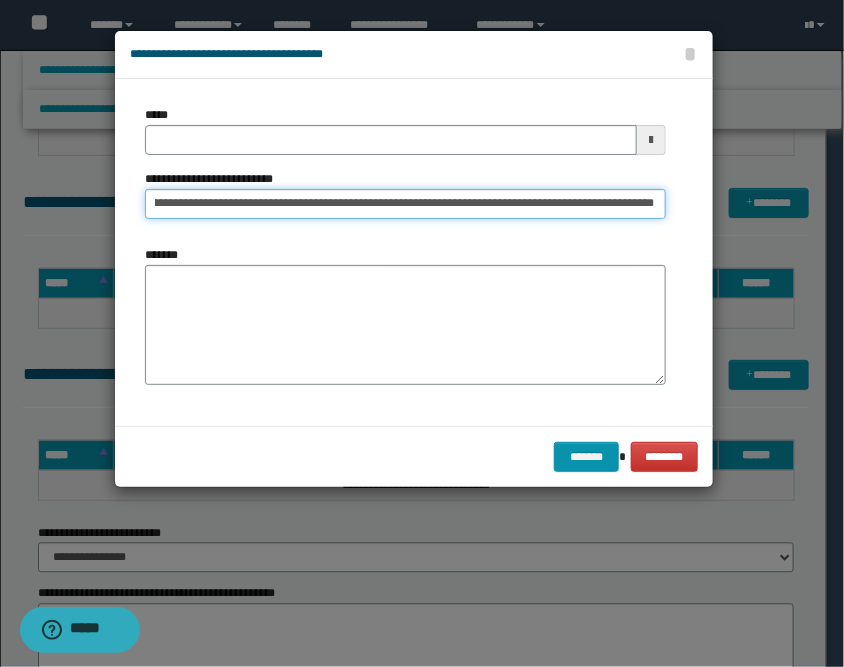 scroll, scrollTop: 0, scrollLeft: 344, axis: horizontal 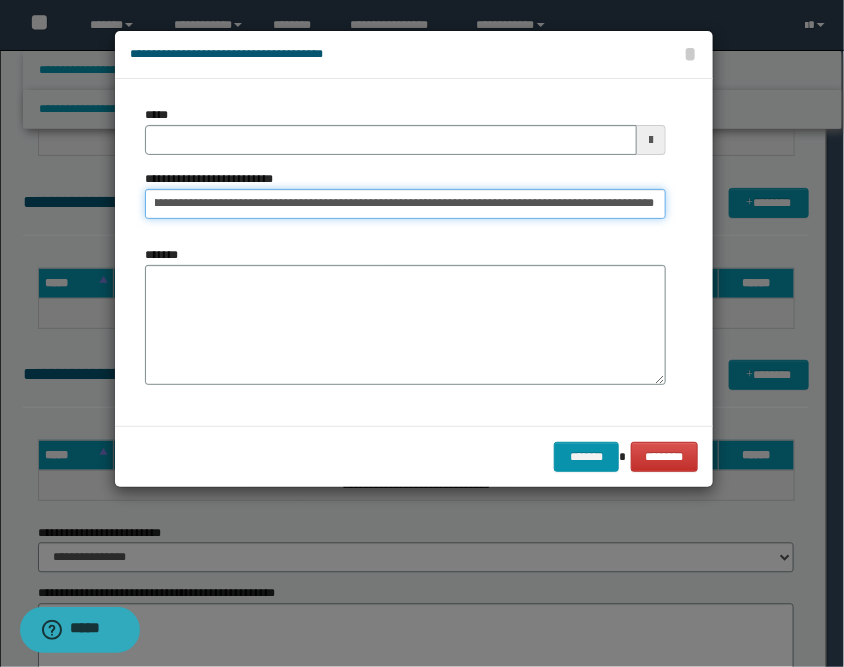 type on "**********" 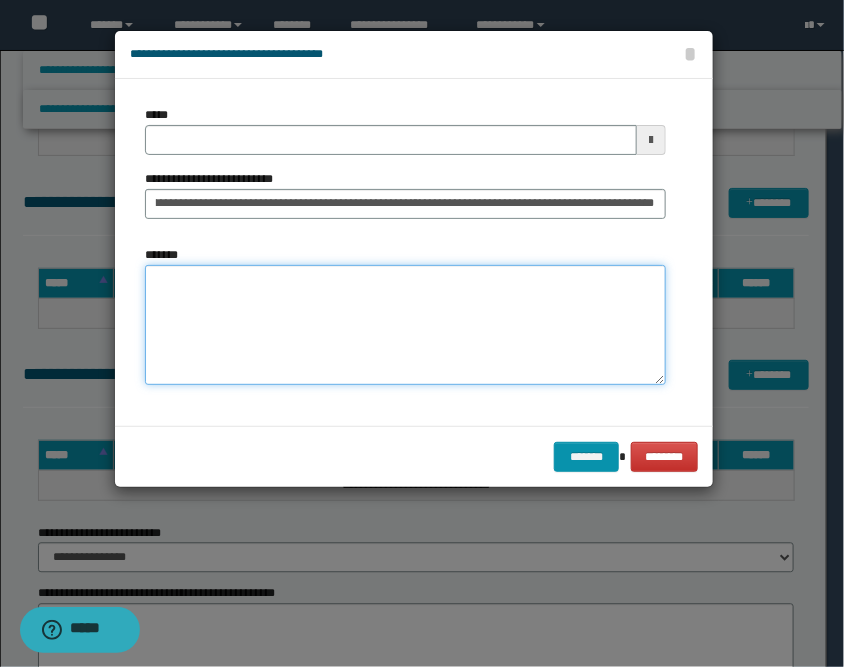 click on "*******" at bounding box center (405, 325) 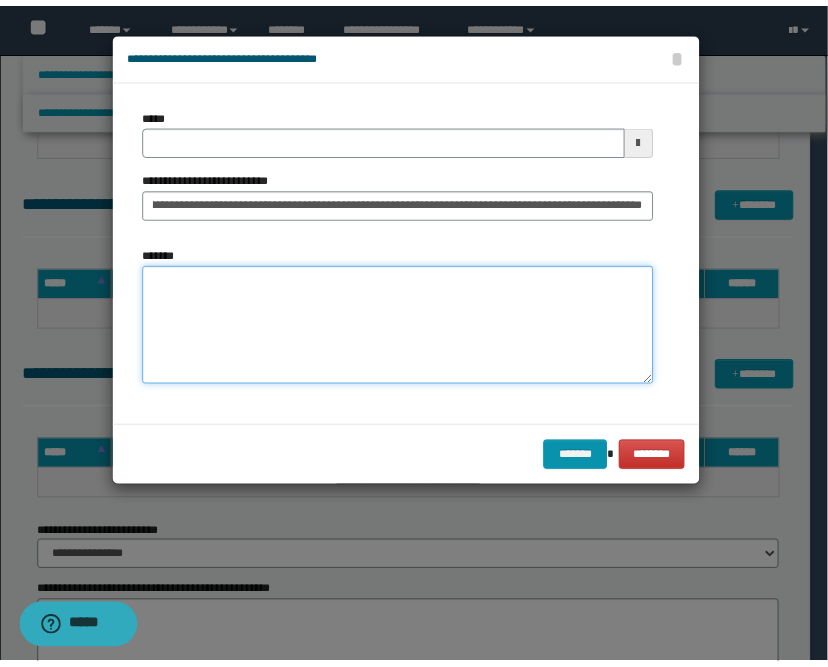 scroll, scrollTop: 0, scrollLeft: 0, axis: both 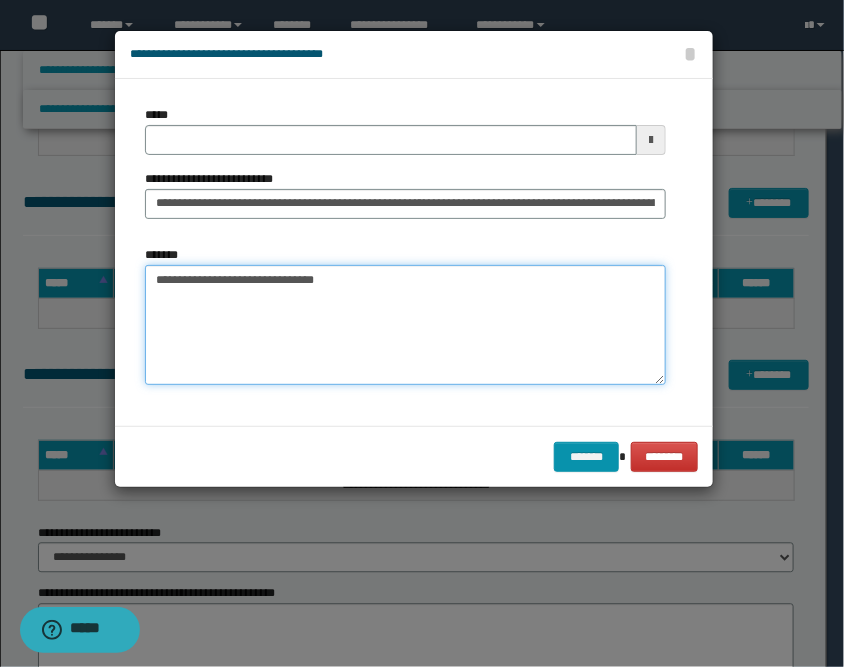 click on "**********" at bounding box center (405, 325) 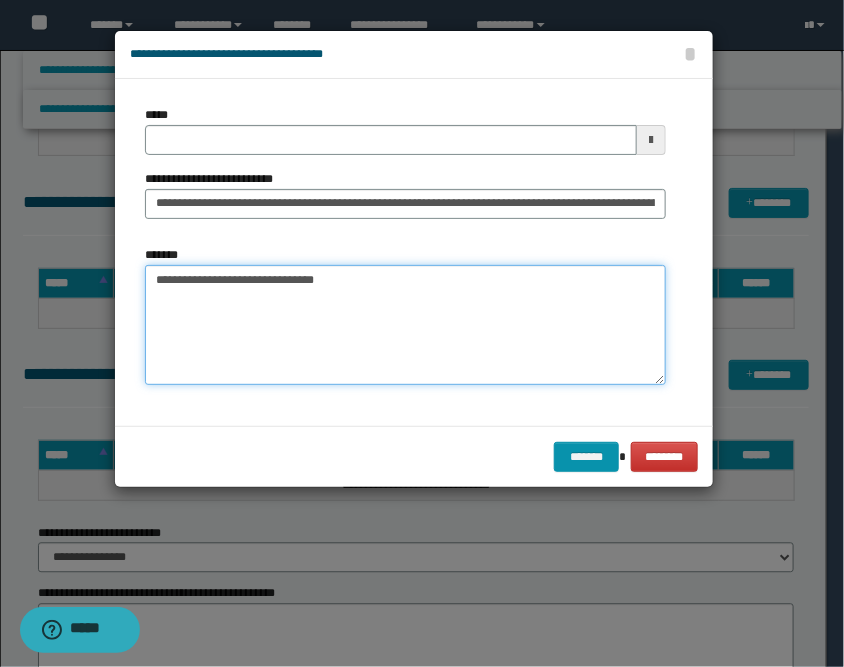 click on "**********" at bounding box center (405, 325) 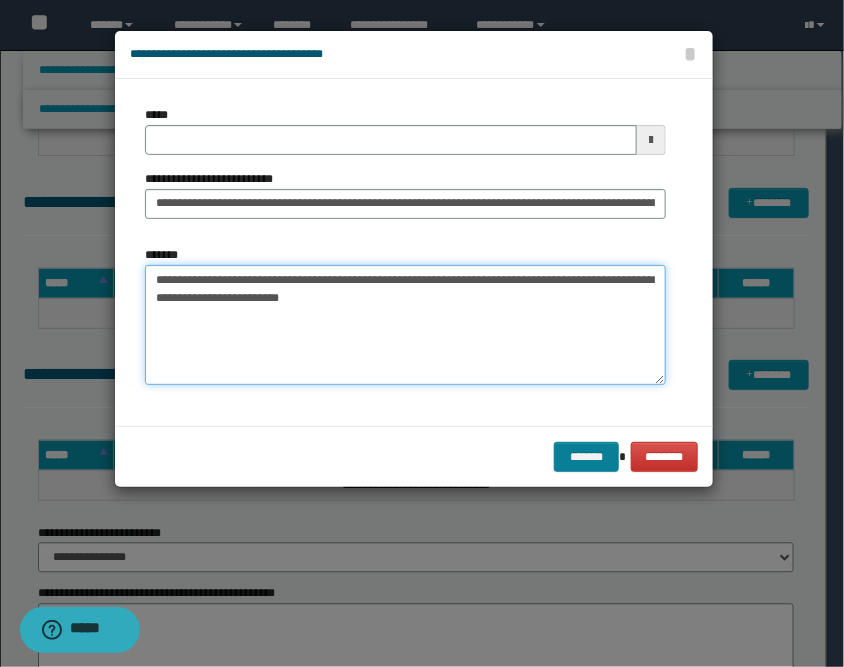 type on "**********" 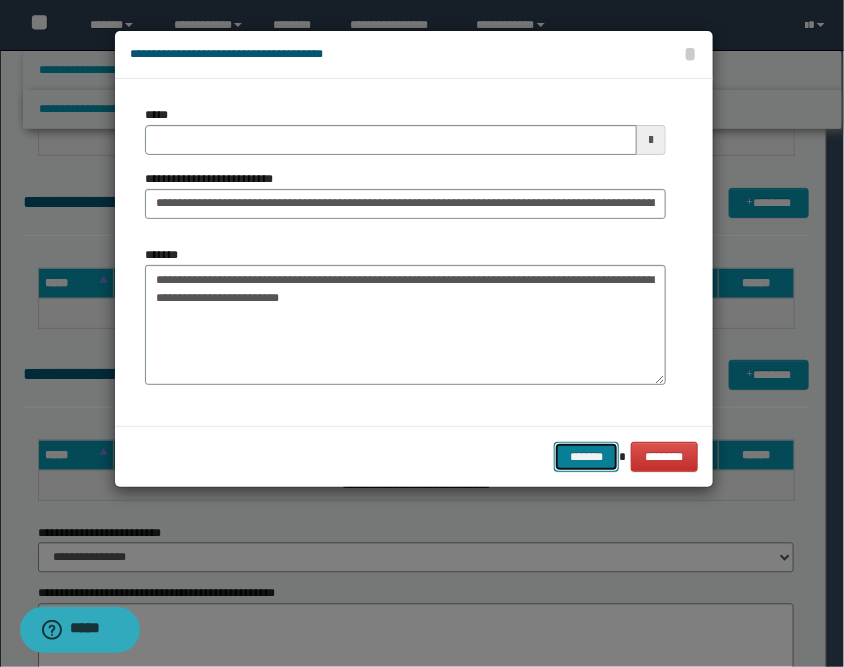 click on "*******" at bounding box center (586, 457) 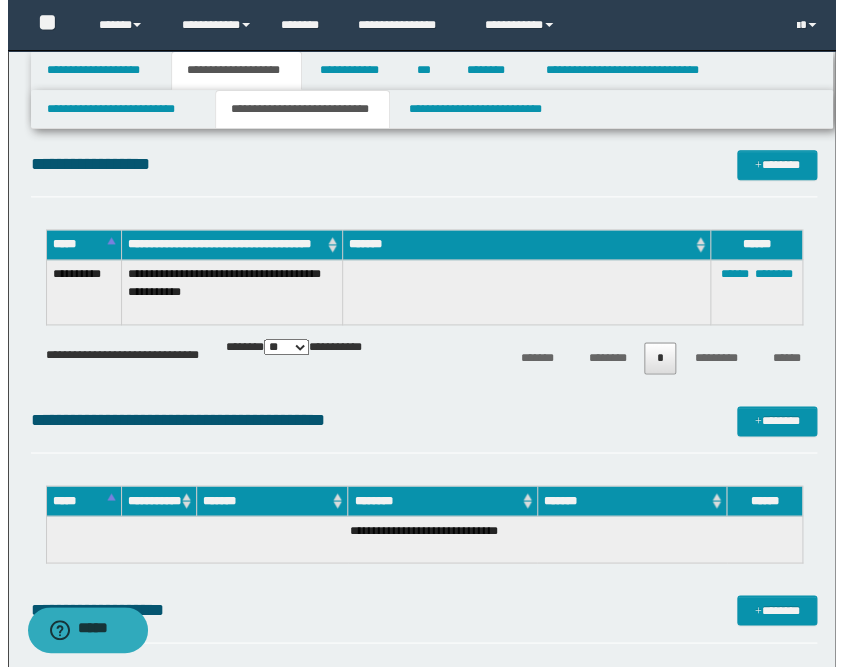 scroll, scrollTop: 426, scrollLeft: 0, axis: vertical 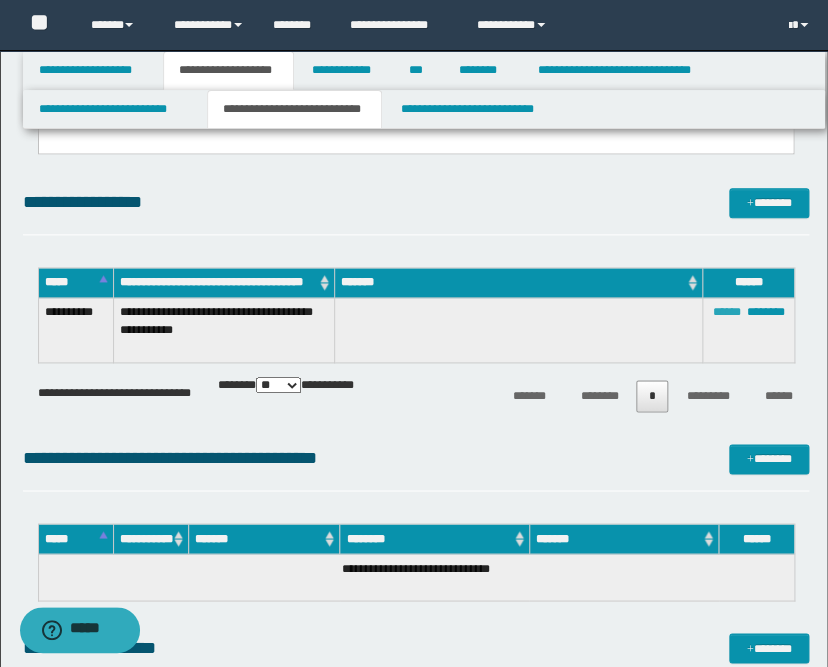 click on "******" at bounding box center [726, 312] 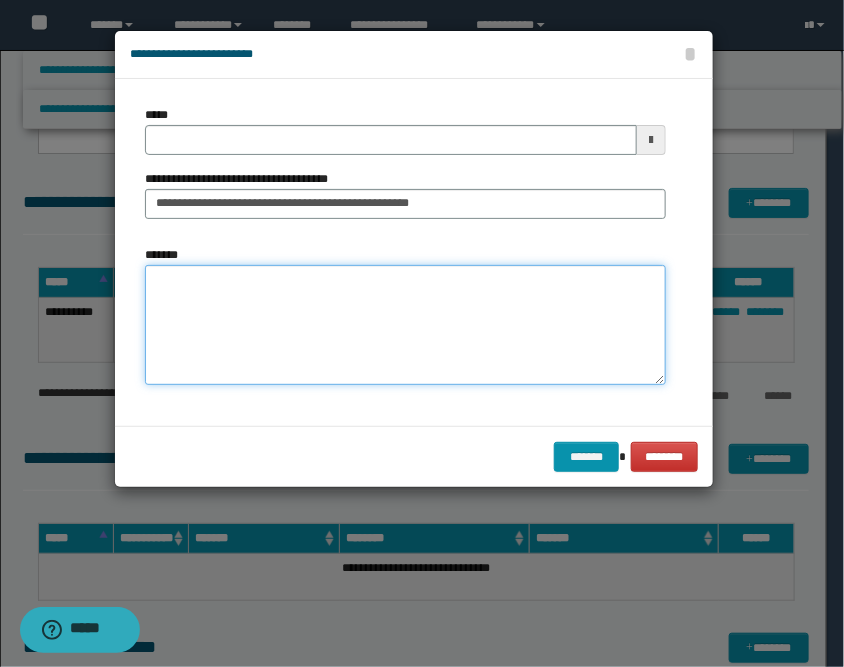 click on "*******" at bounding box center (405, 325) 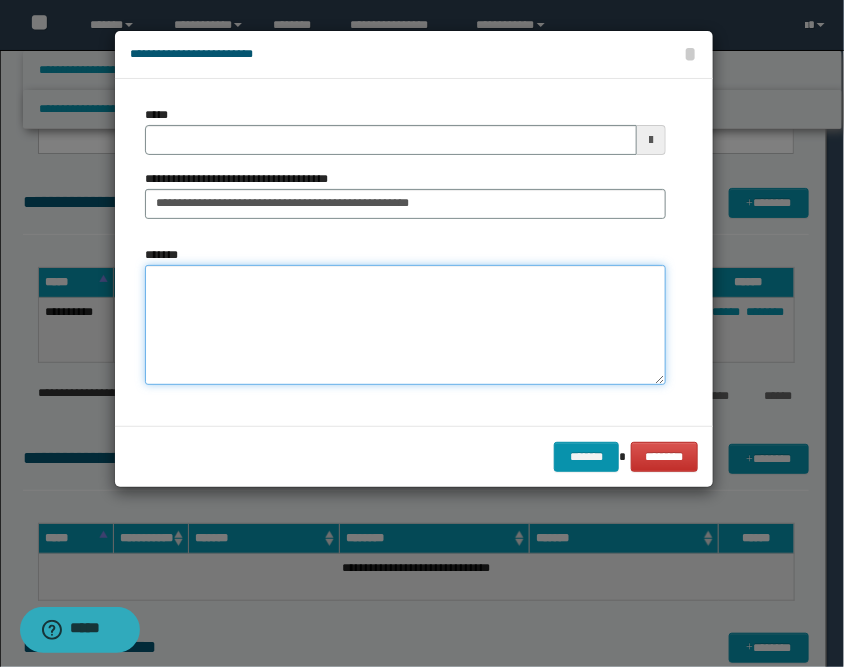 paste on "**********" 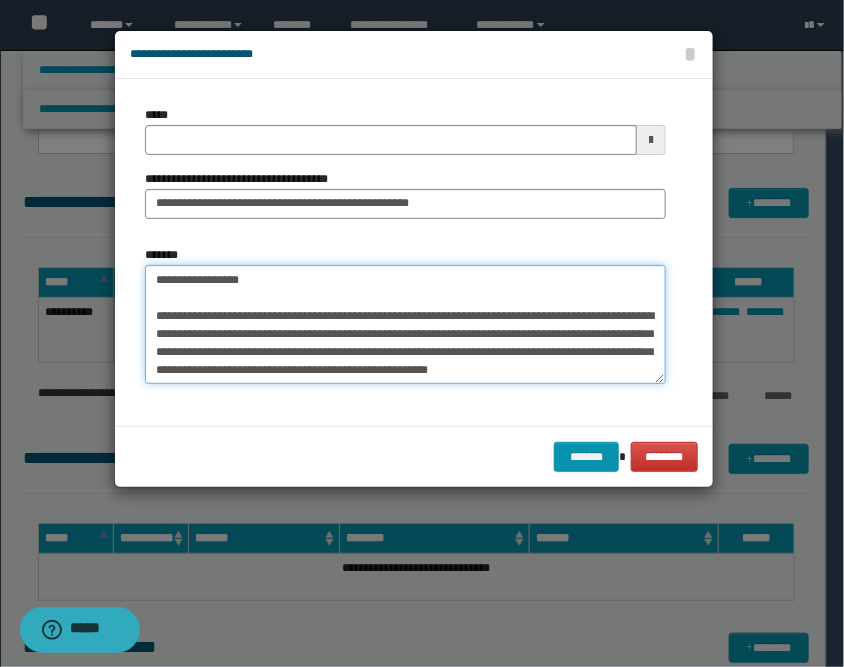 scroll, scrollTop: 0, scrollLeft: 0, axis: both 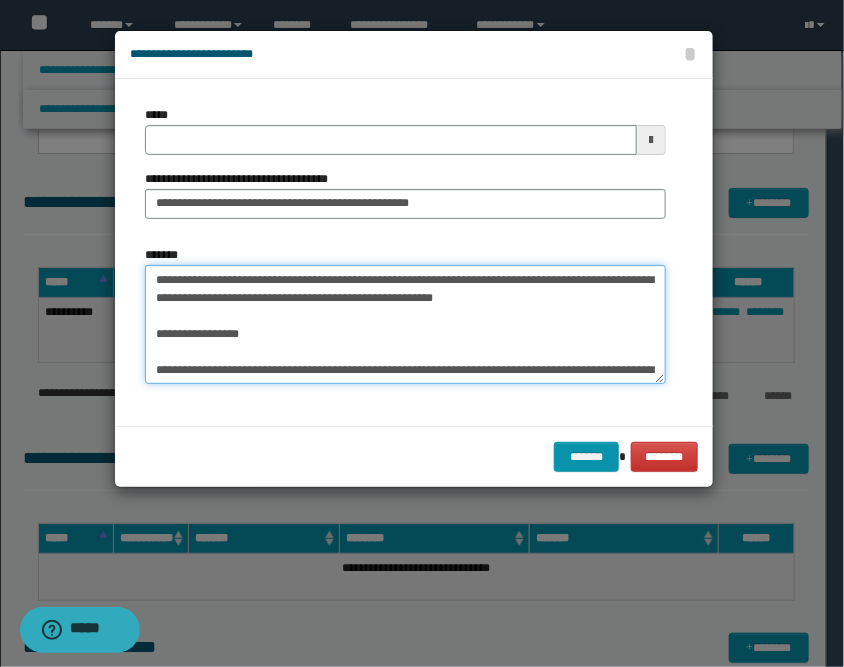 click on "**********" at bounding box center [405, 325] 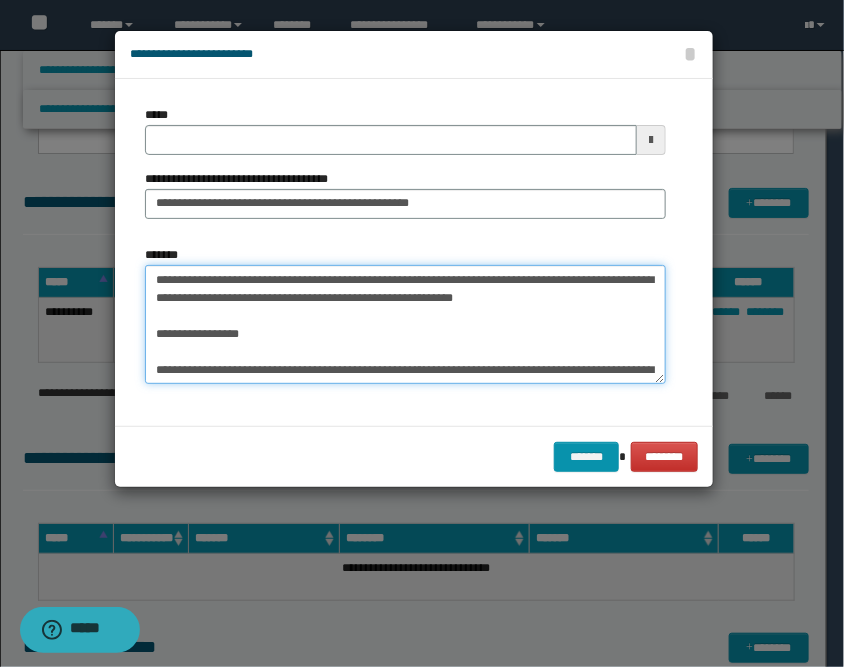 click on "**********" at bounding box center [405, 325] 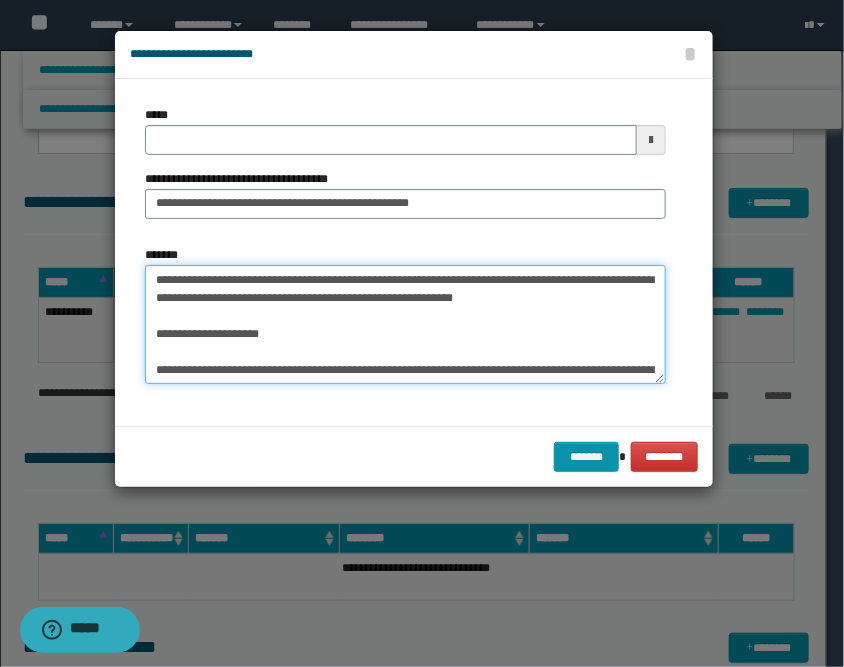 click on "**********" at bounding box center [405, 325] 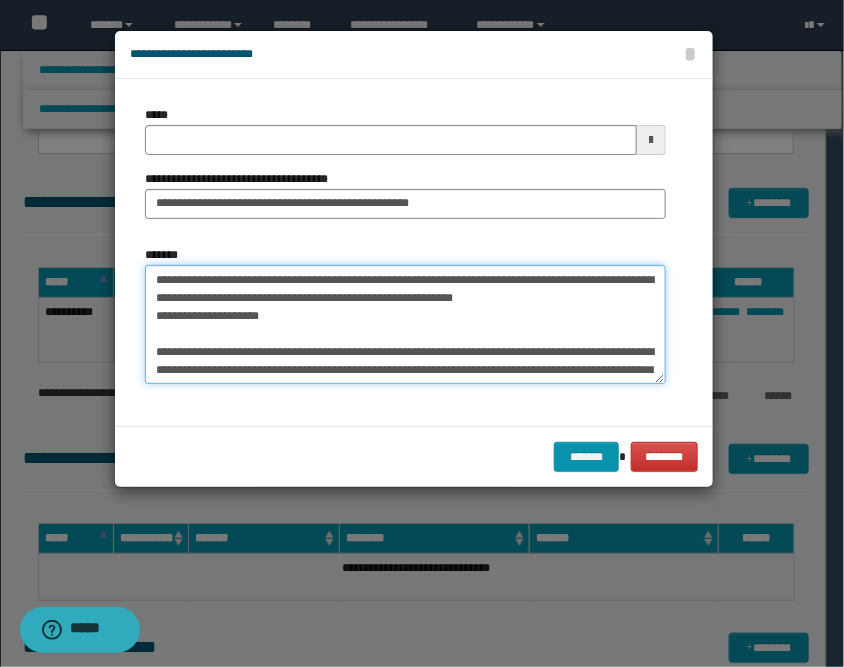 click on "**********" at bounding box center (405, 325) 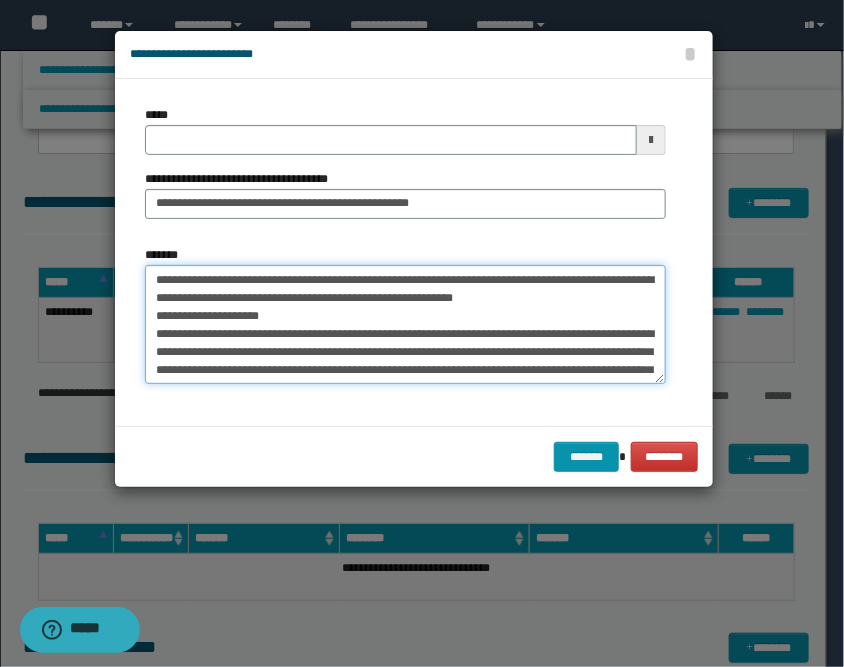 scroll, scrollTop: 44, scrollLeft: 0, axis: vertical 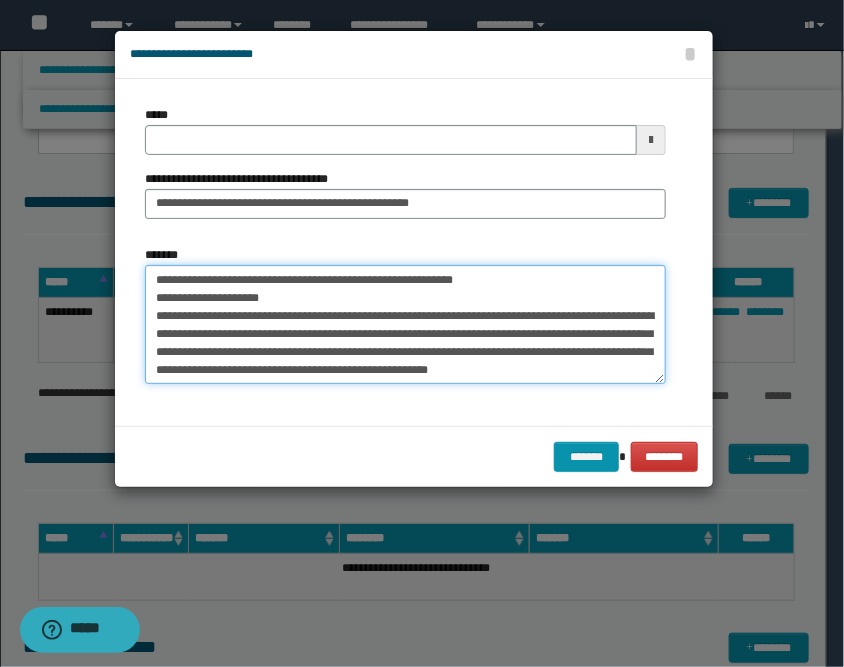 click on "**********" at bounding box center [405, 325] 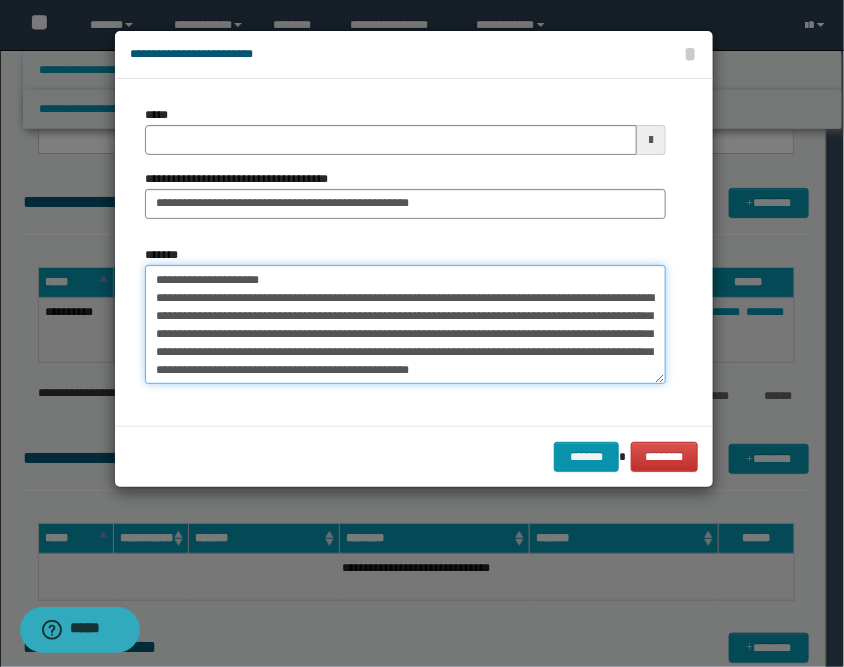 scroll, scrollTop: 84, scrollLeft: 0, axis: vertical 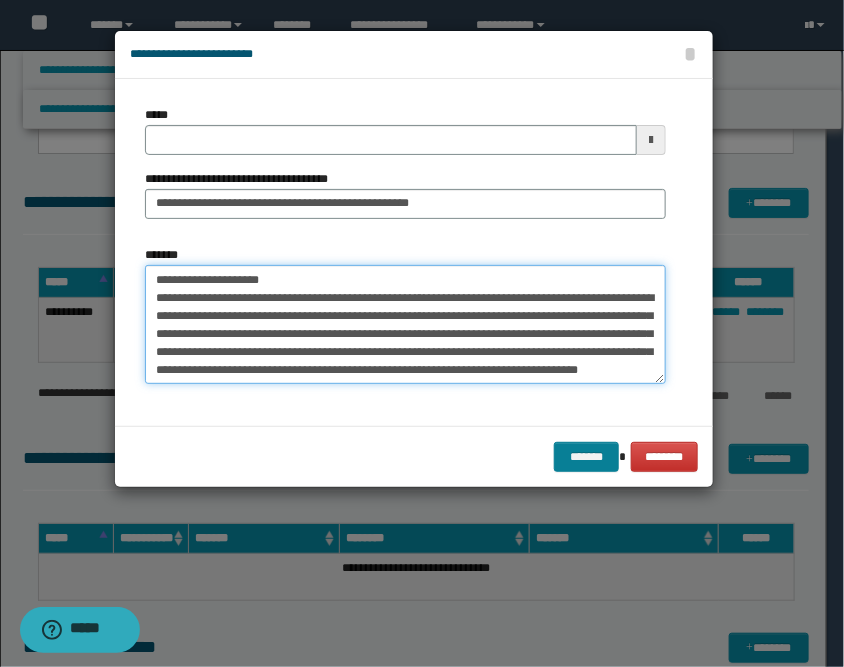 type on "**********" 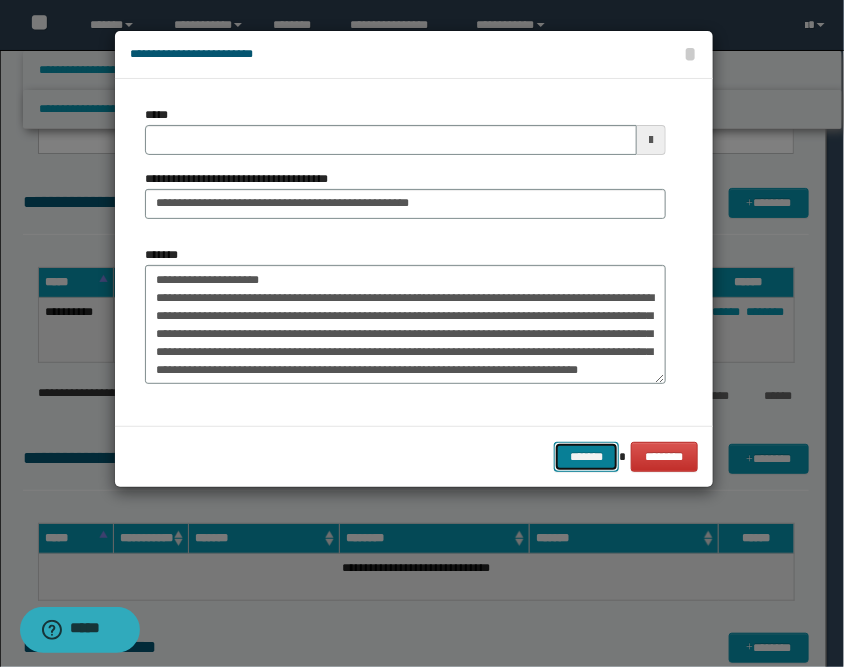click on "*******" at bounding box center [586, 457] 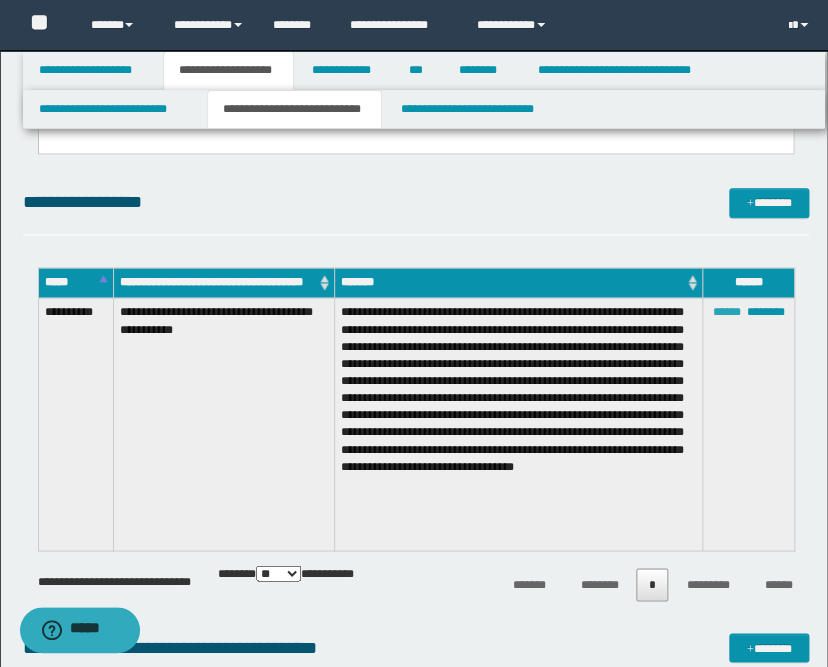 click on "******" at bounding box center (726, 312) 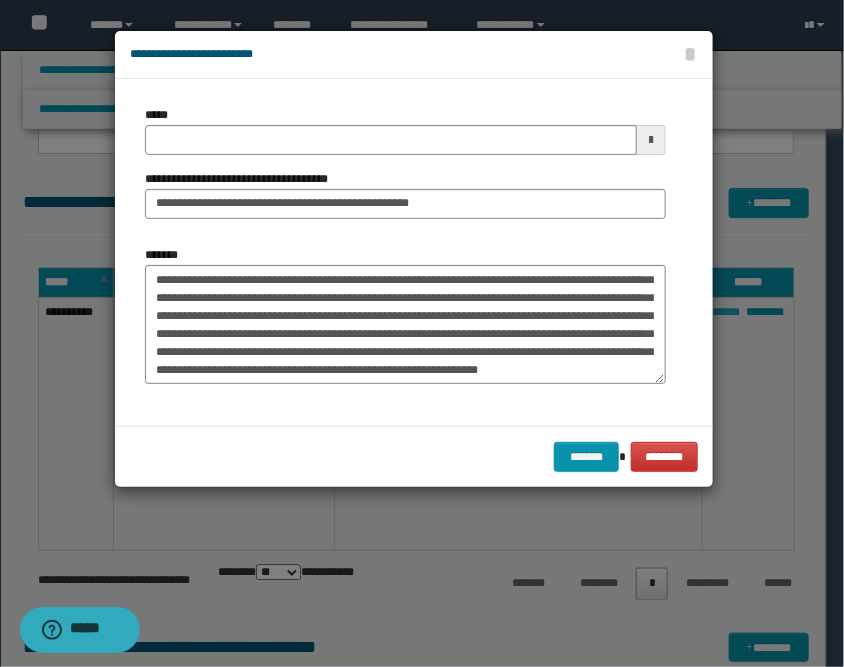 scroll, scrollTop: 54, scrollLeft: 0, axis: vertical 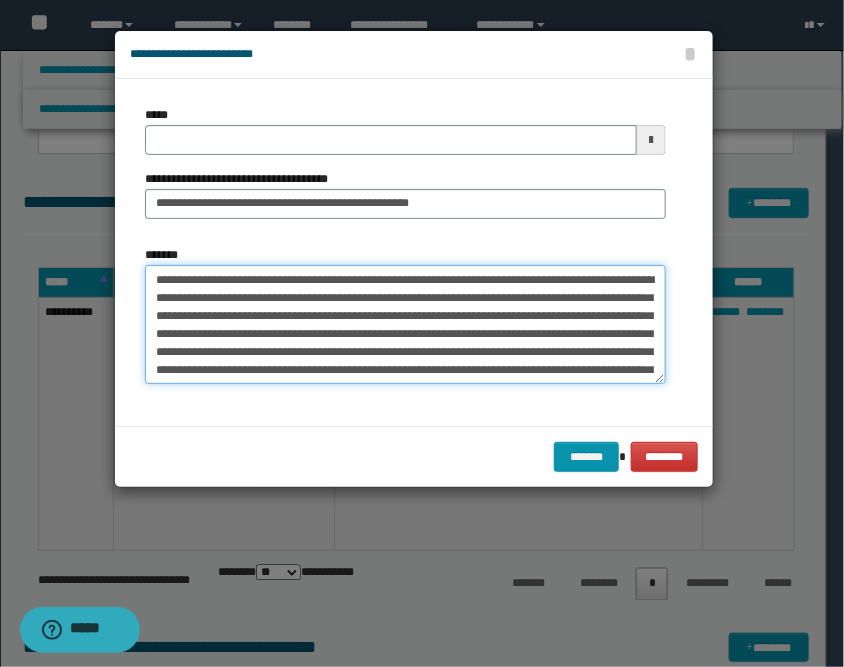 click on "**********" at bounding box center [405, 325] 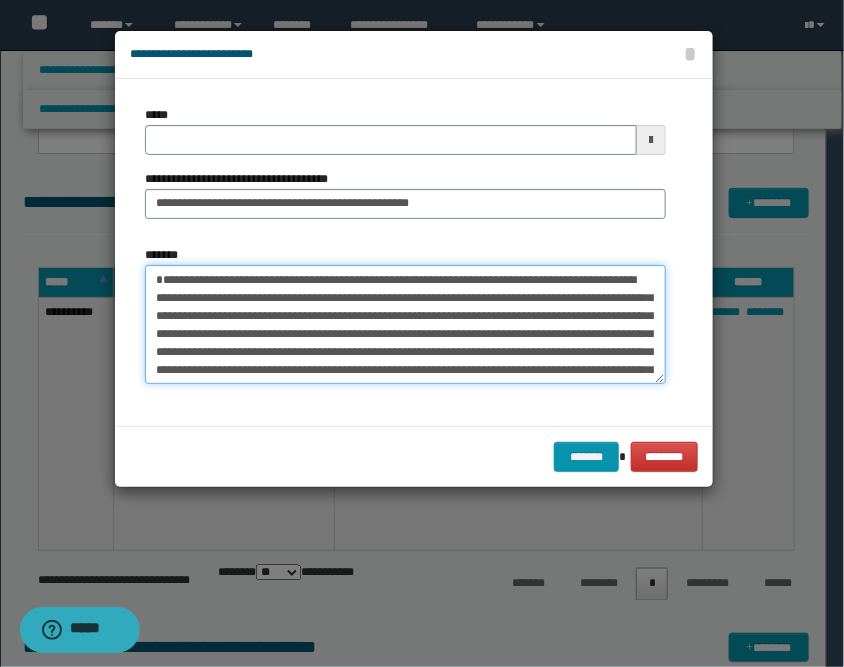 click on "**********" at bounding box center [405, 325] 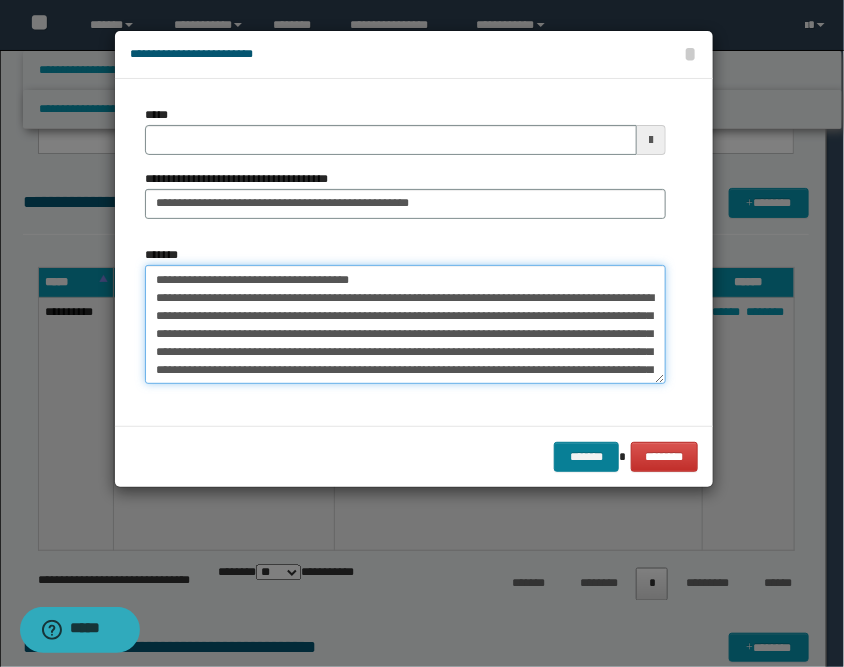 type on "**********" 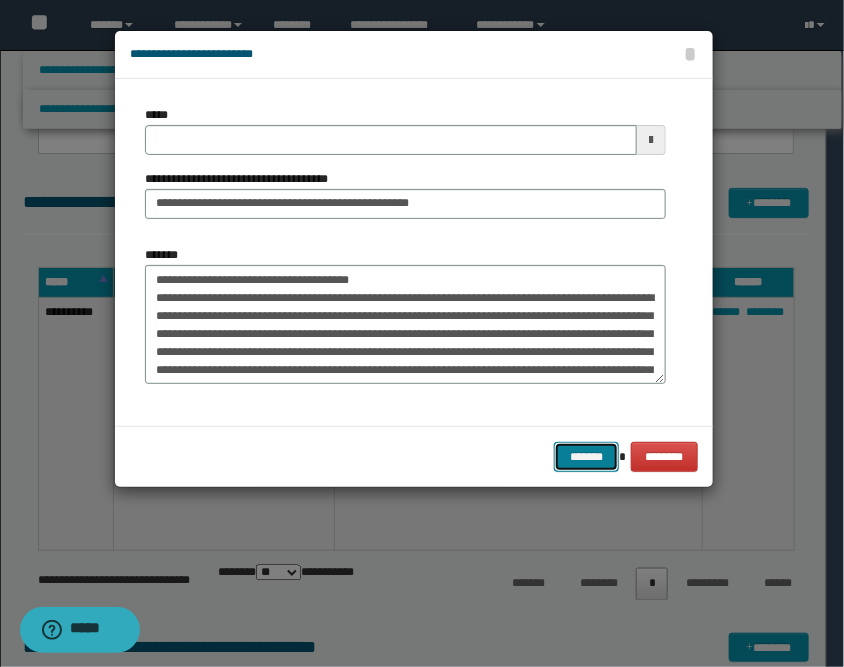 click on "*******" at bounding box center (586, 457) 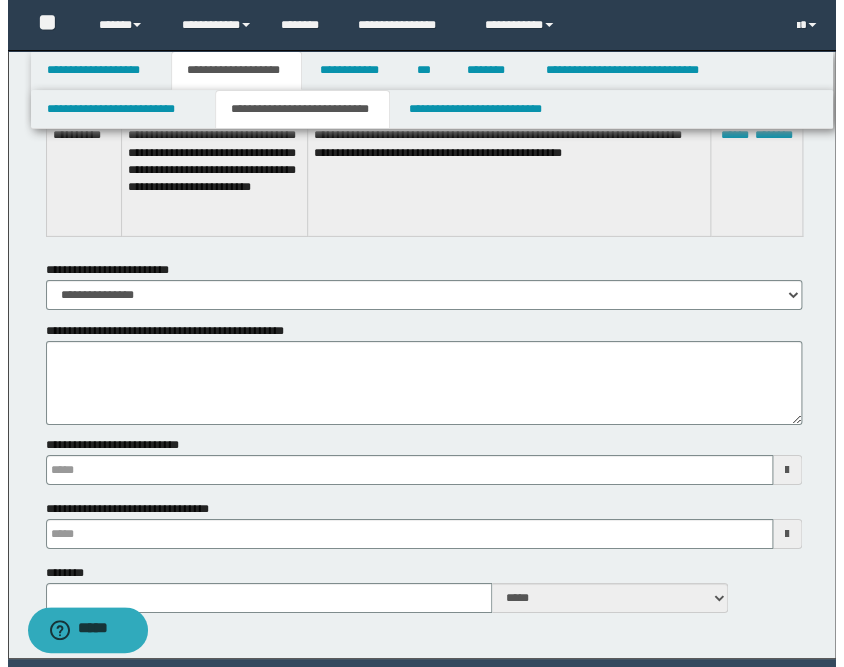 scroll, scrollTop: 1315, scrollLeft: 0, axis: vertical 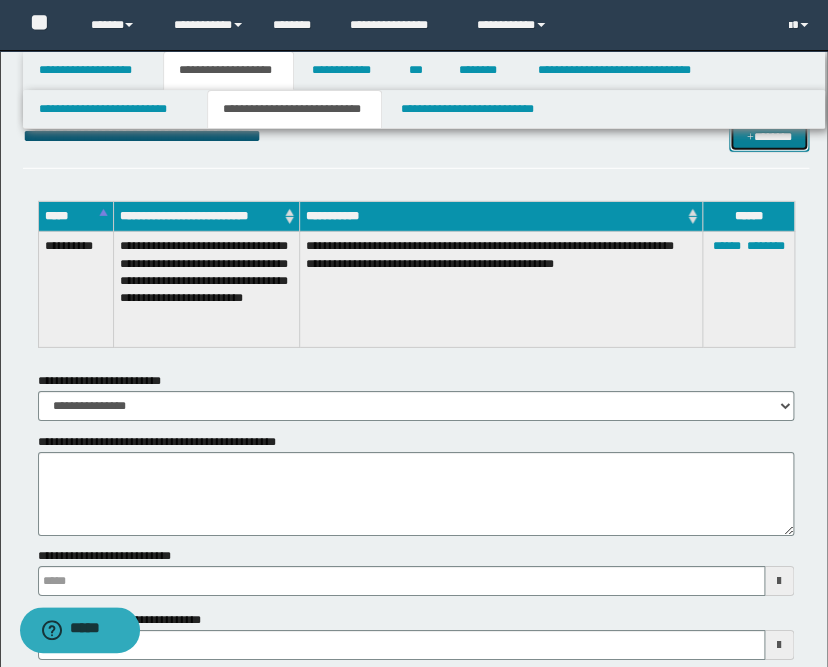 click on "*******" at bounding box center (769, 137) 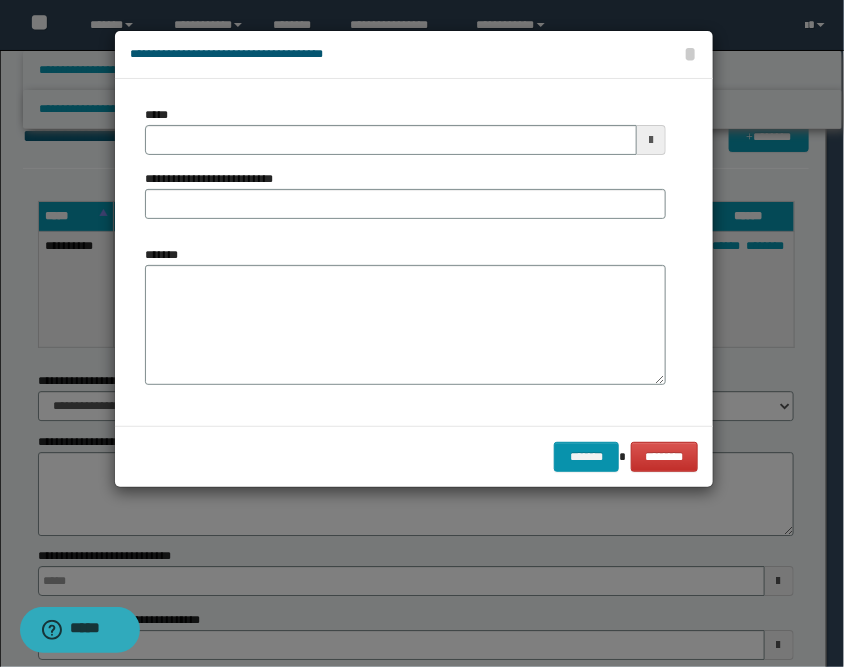 click at bounding box center (651, 140) 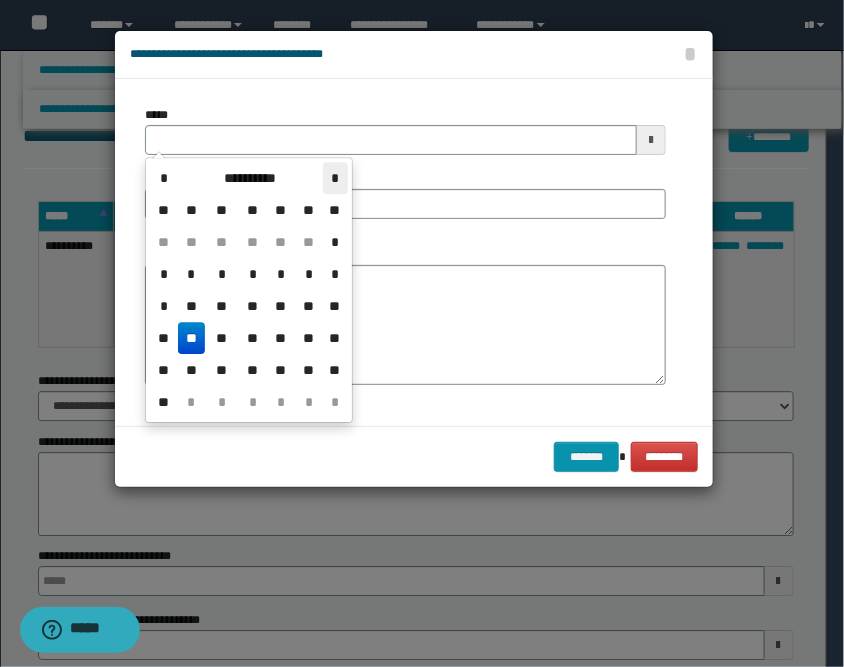 click on "*" at bounding box center (335, 178) 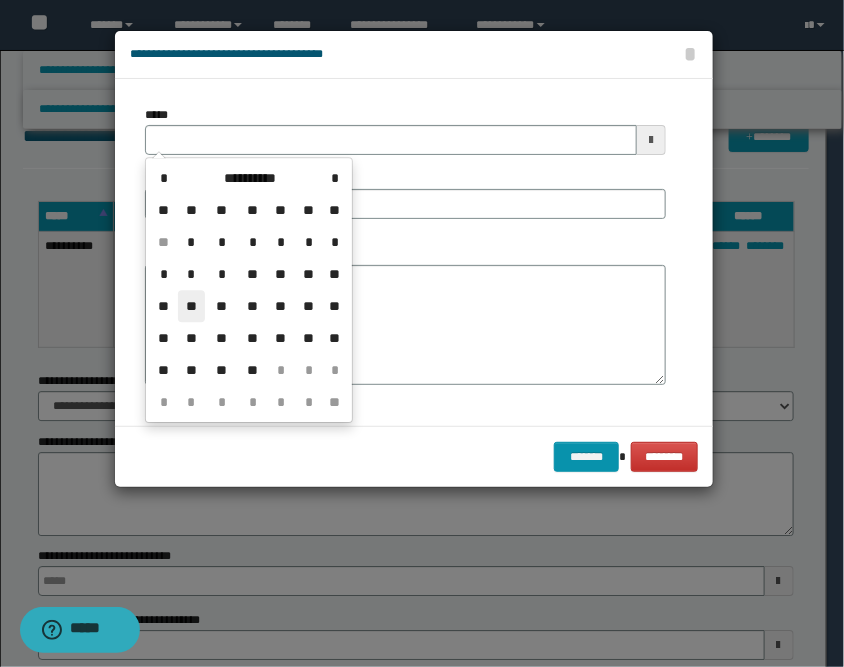 click on "**" at bounding box center [192, 306] 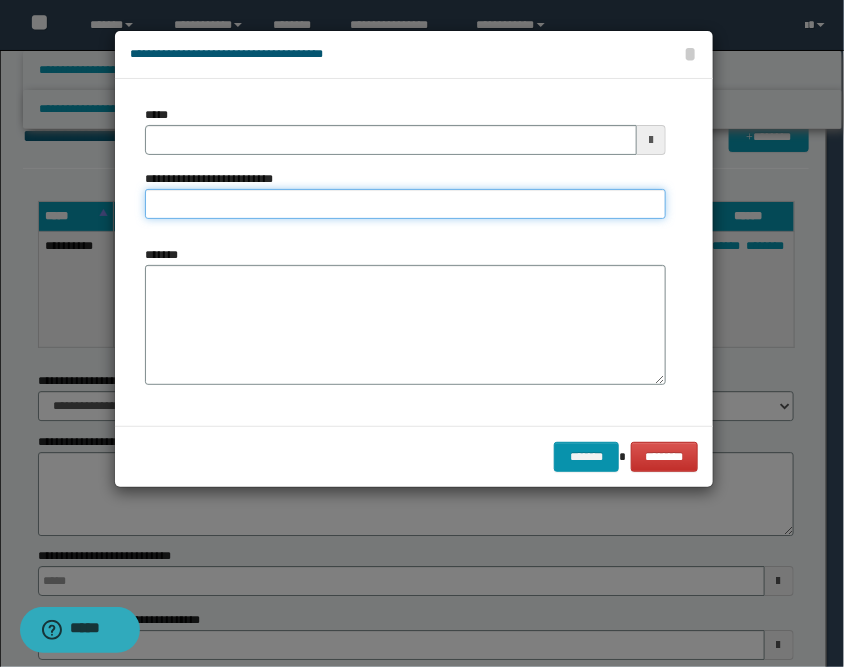 click on "**********" at bounding box center (405, 204) 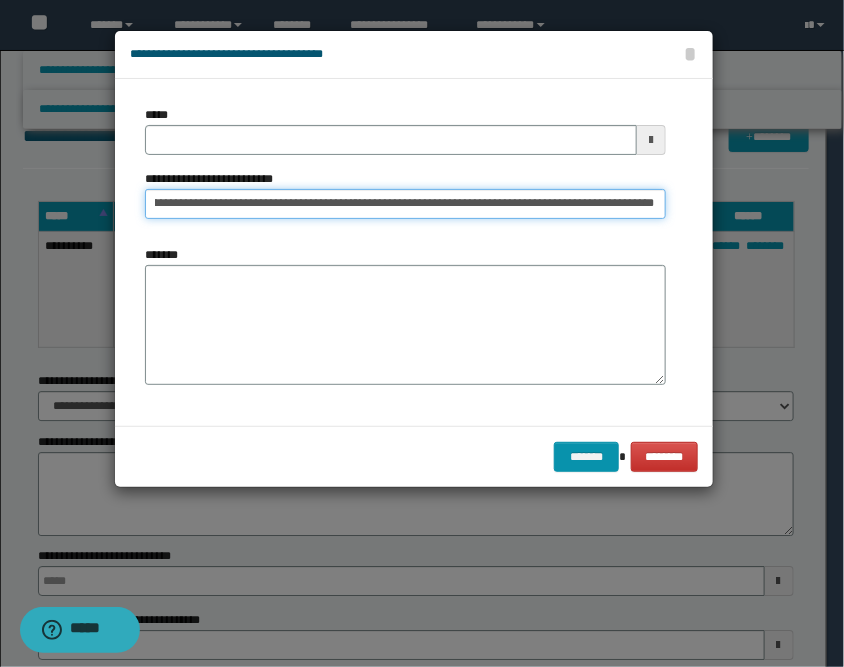 scroll, scrollTop: 0, scrollLeft: 414, axis: horizontal 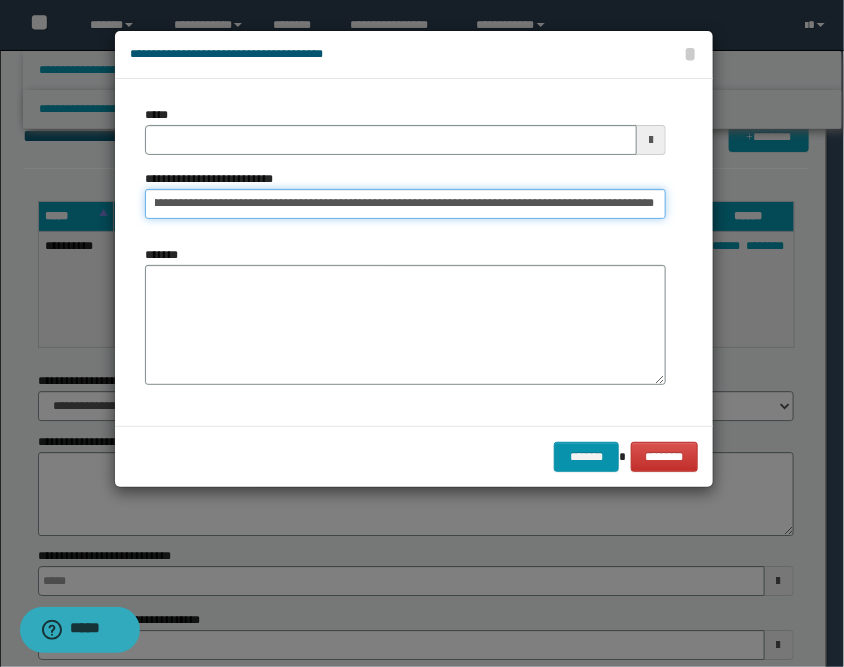 type on "**********" 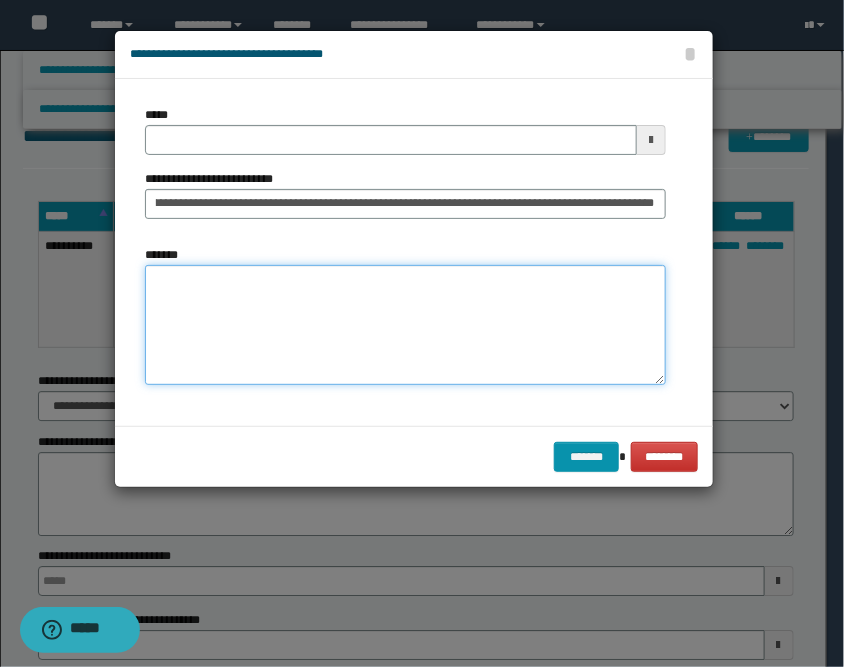 click on "*******" at bounding box center [405, 325] 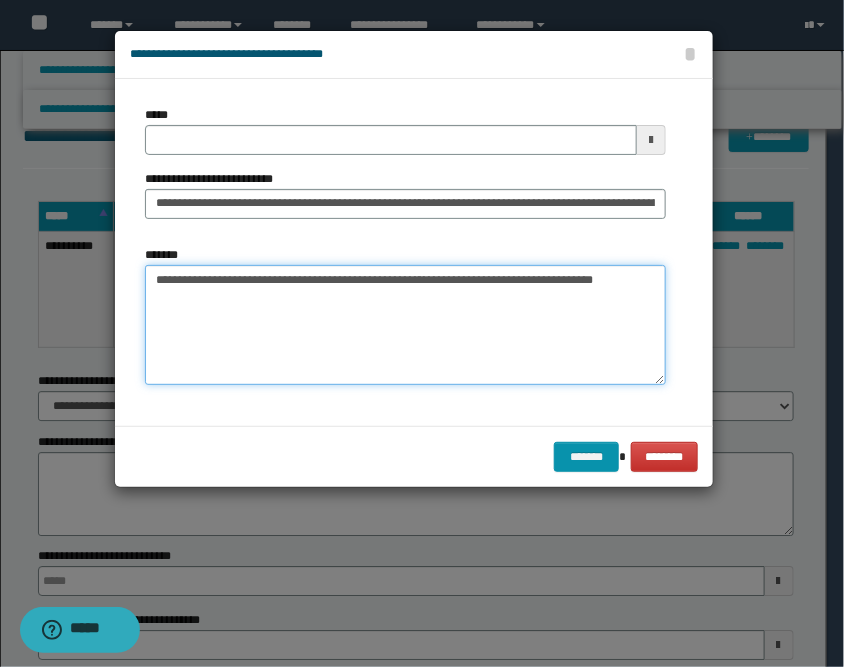 type on "**********" 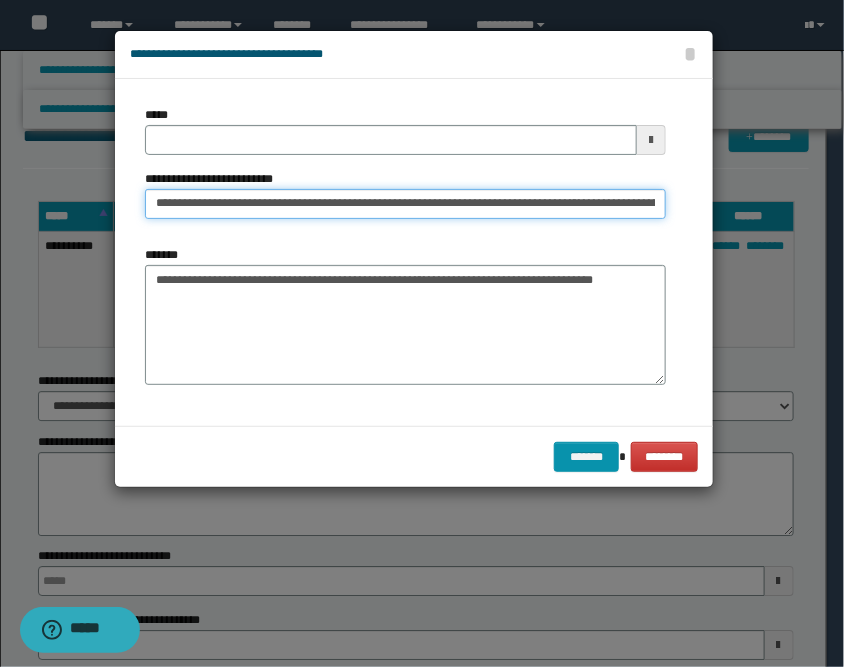 click on "**********" at bounding box center (405, 204) 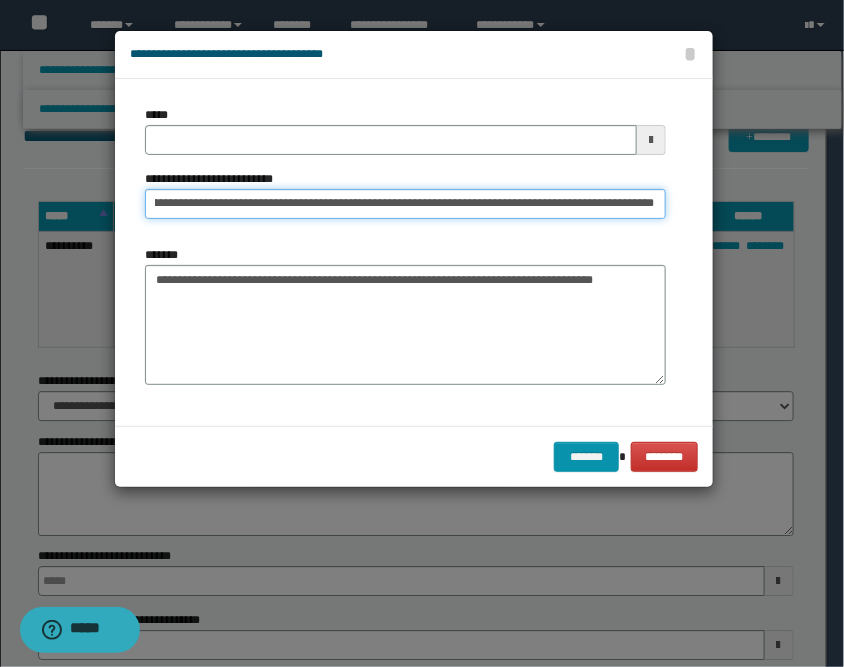 scroll, scrollTop: 0, scrollLeft: 414, axis: horizontal 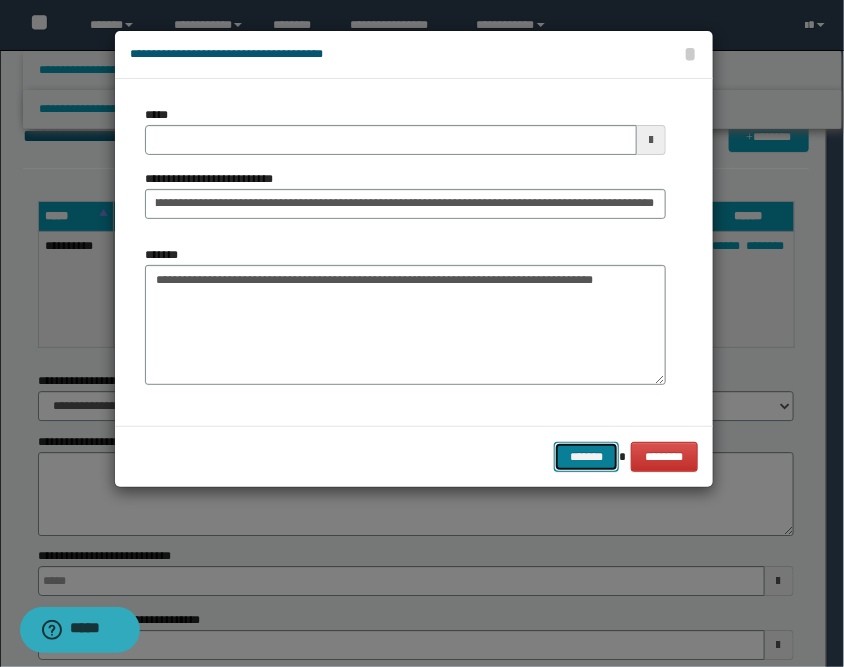 click on "*******" at bounding box center [586, 457] 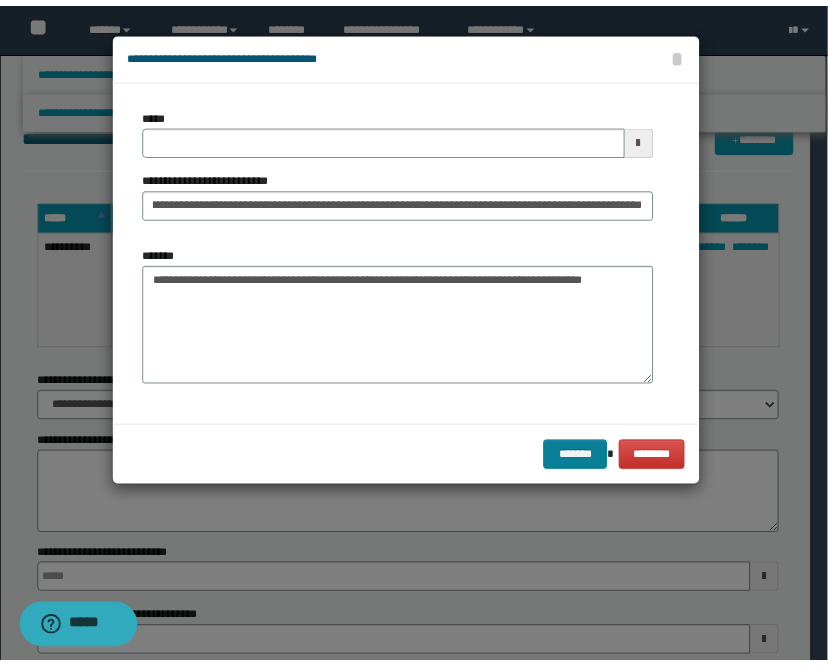 scroll, scrollTop: 0, scrollLeft: 0, axis: both 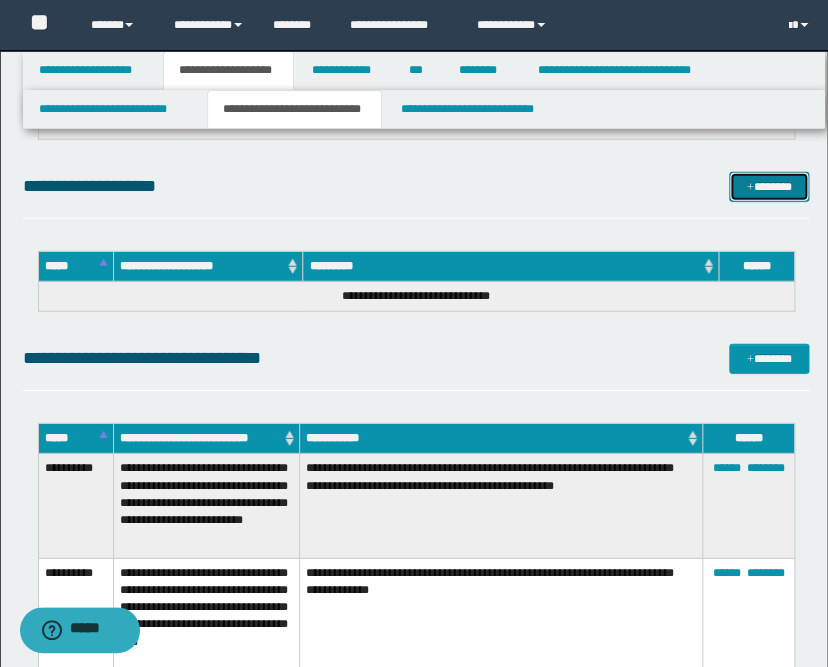 click at bounding box center [750, 188] 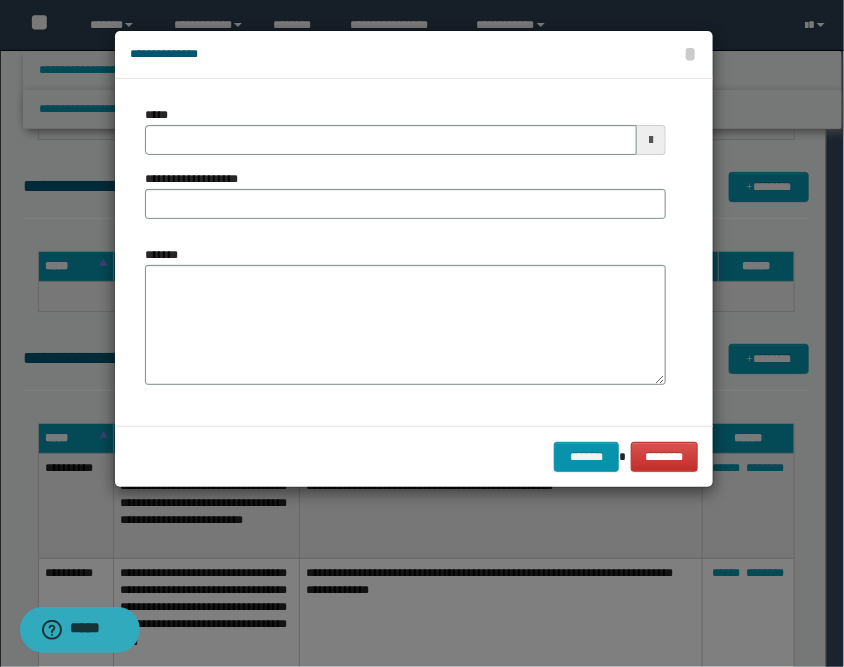 click at bounding box center (651, 140) 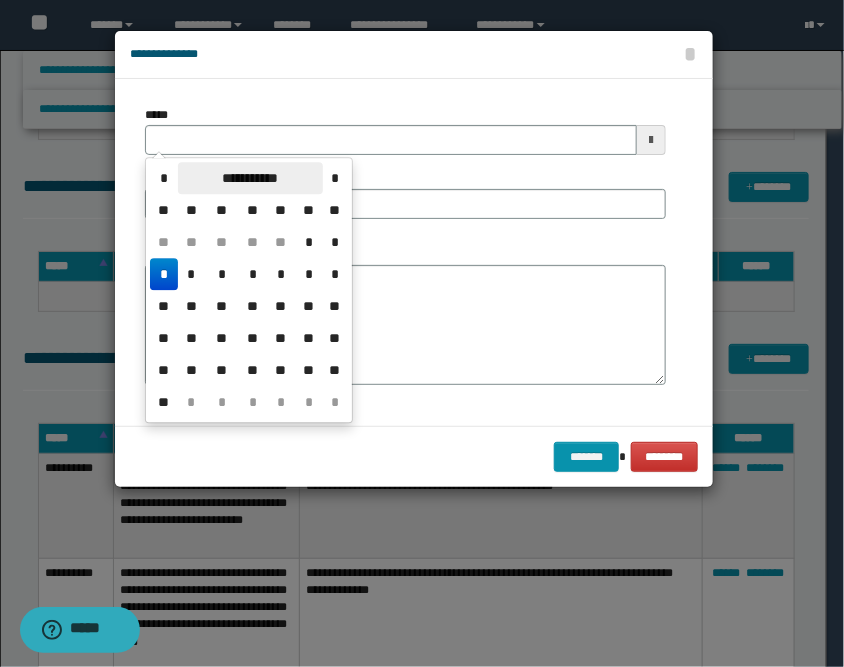 click on "**********" at bounding box center [250, 178] 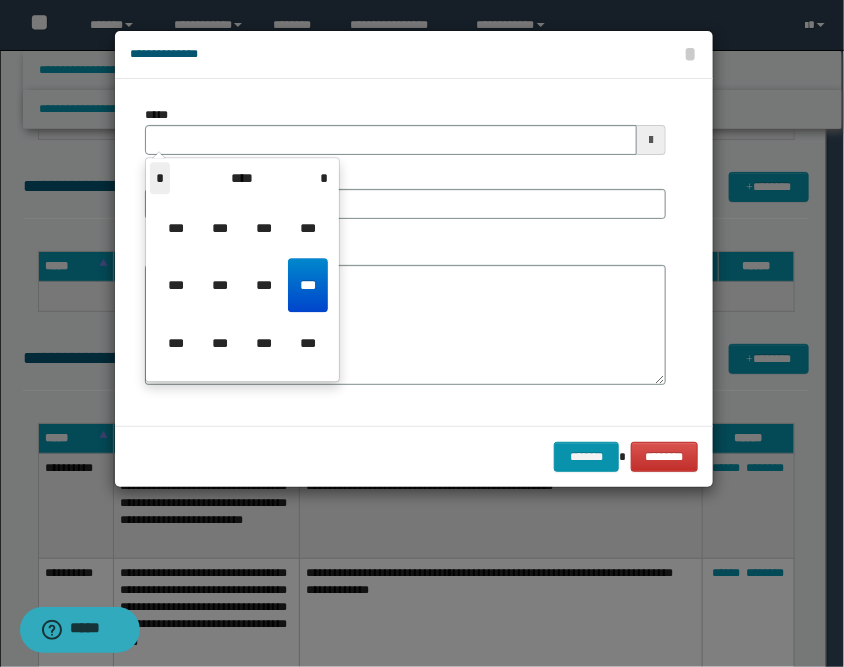 click on "*" at bounding box center [160, 178] 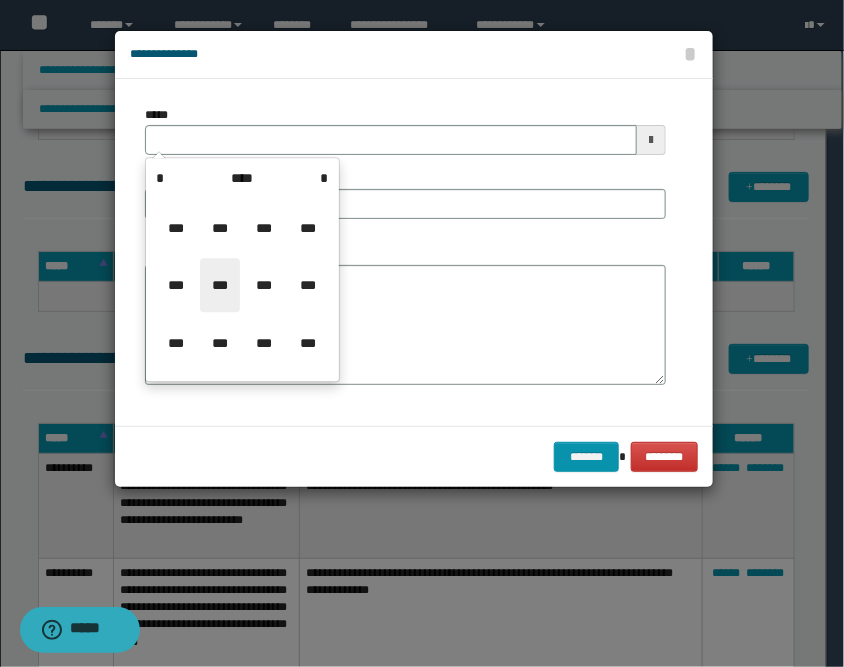 click on "***" at bounding box center (220, 285) 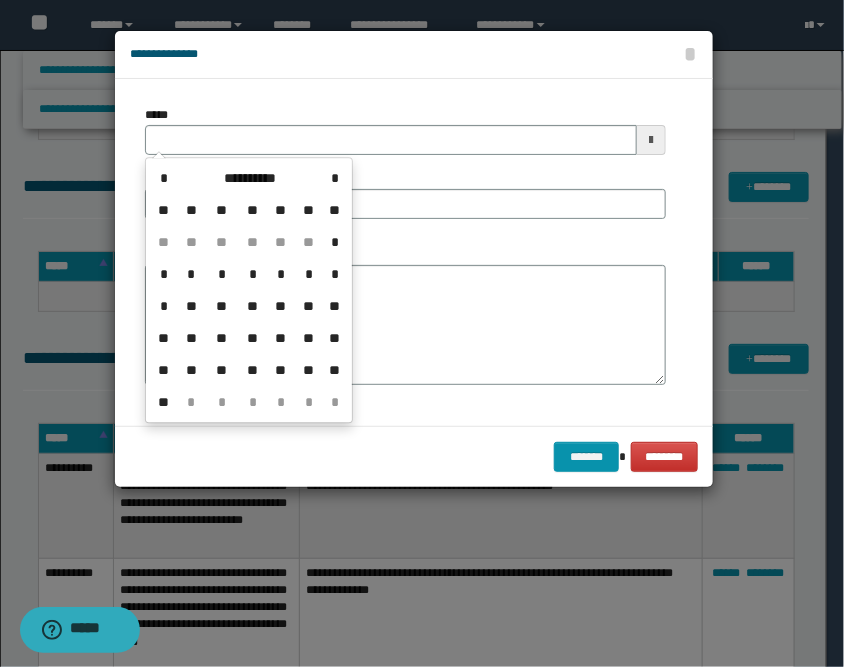 drag, startPoint x: 280, startPoint y: 309, endPoint x: 269, endPoint y: 302, distance: 13.038404 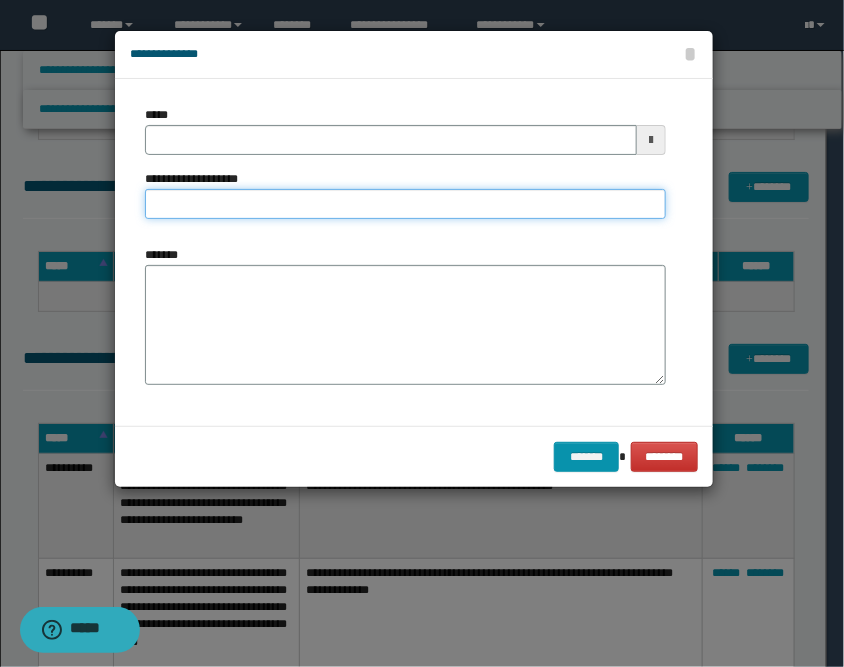click on "**********" at bounding box center (405, 204) 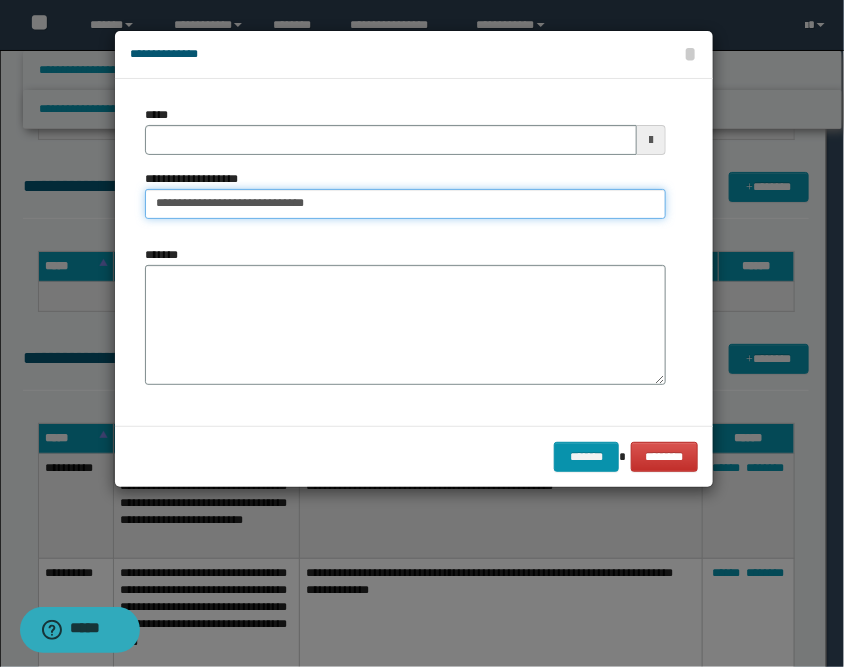 click on "**********" at bounding box center [405, 204] 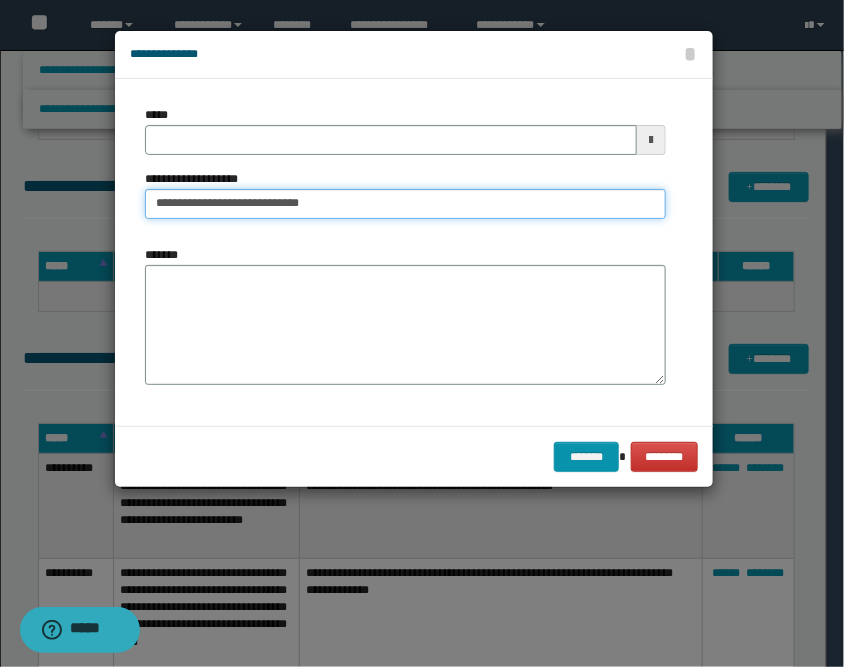 click on "**********" at bounding box center (405, 204) 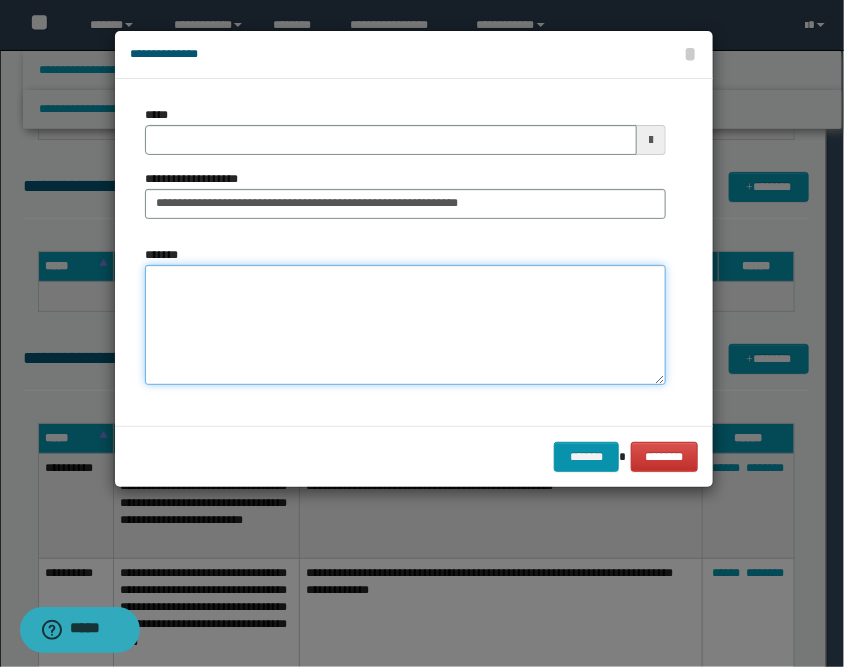 click on "*******" at bounding box center (405, 325) 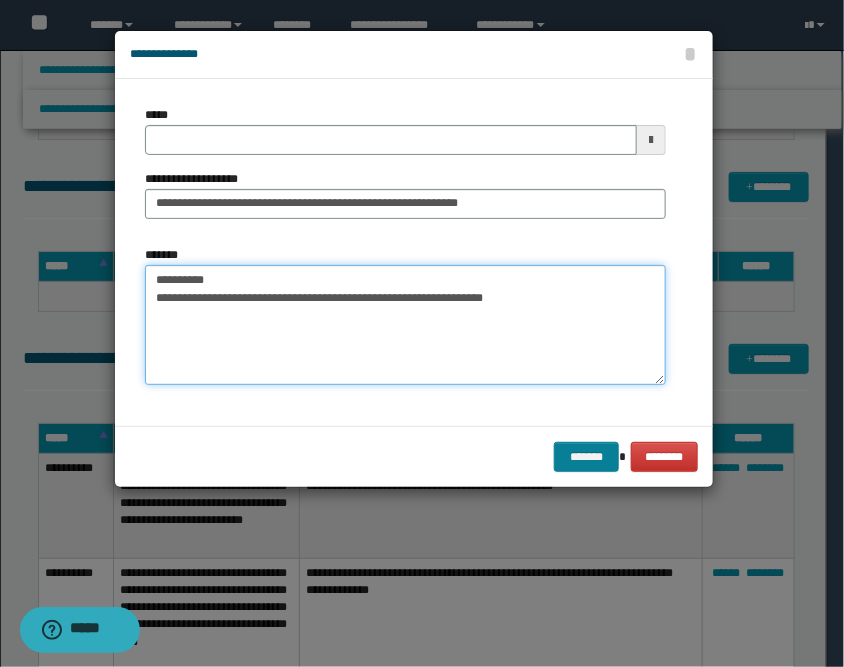 type on "**********" 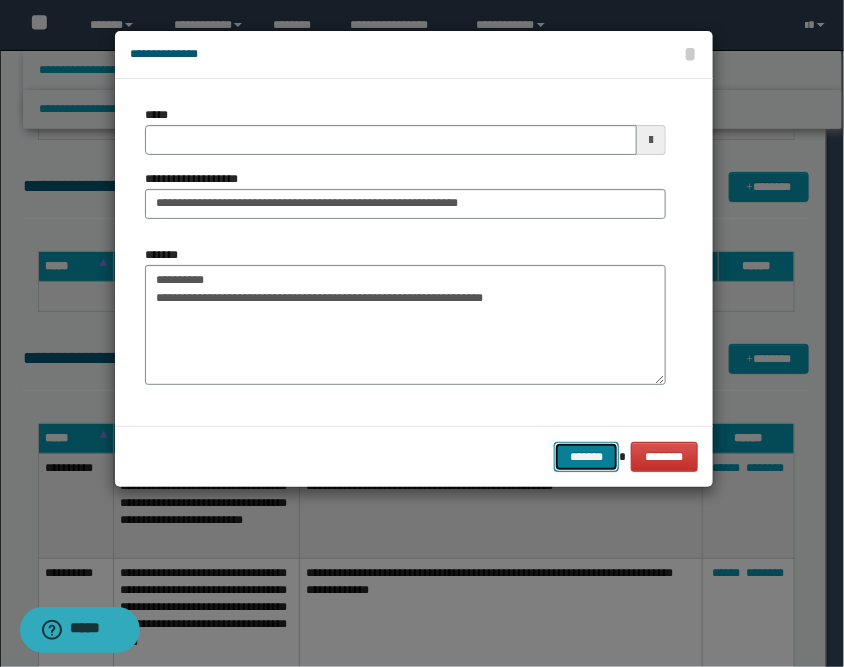 click on "*******" at bounding box center (586, 457) 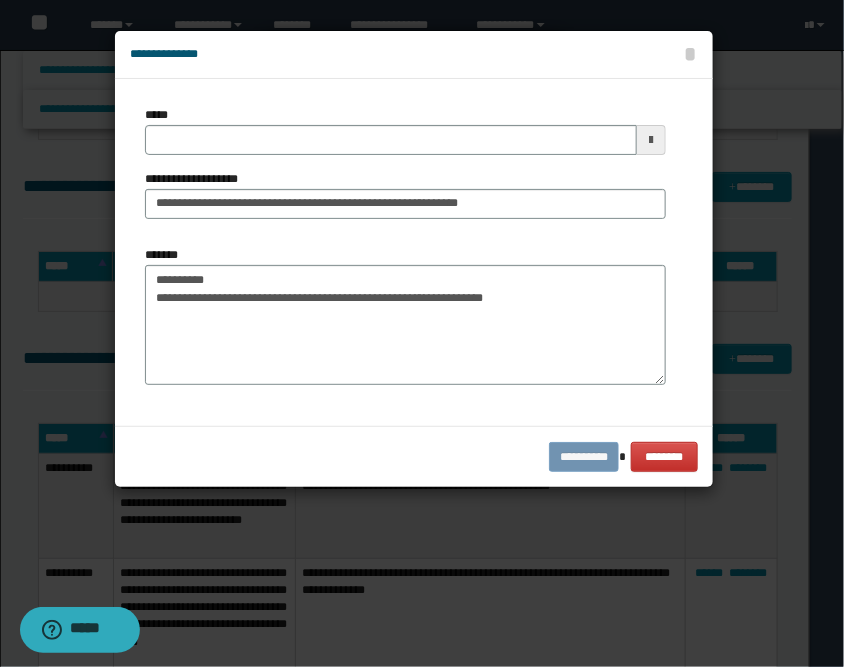 click on "**********" at bounding box center [414, 456] 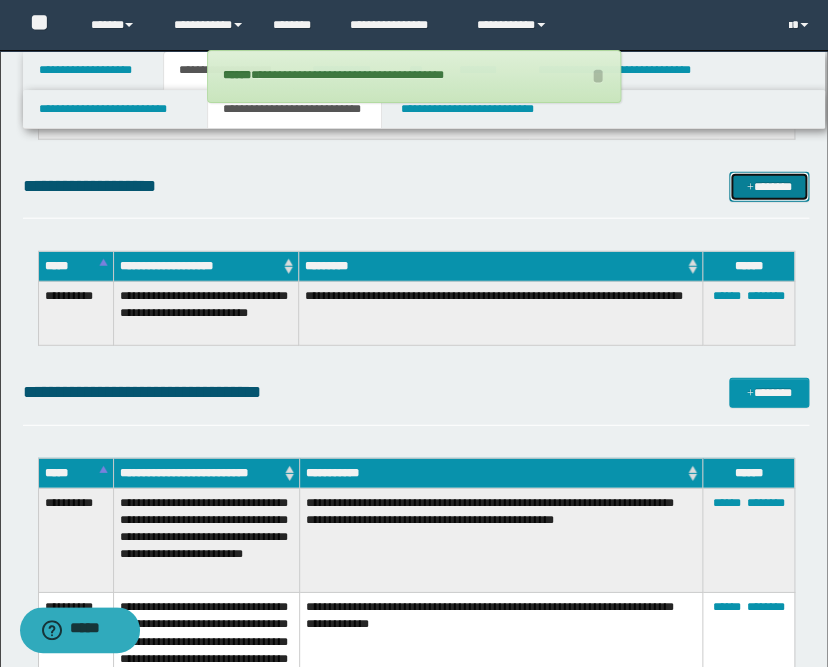 click on "*******" at bounding box center [769, 187] 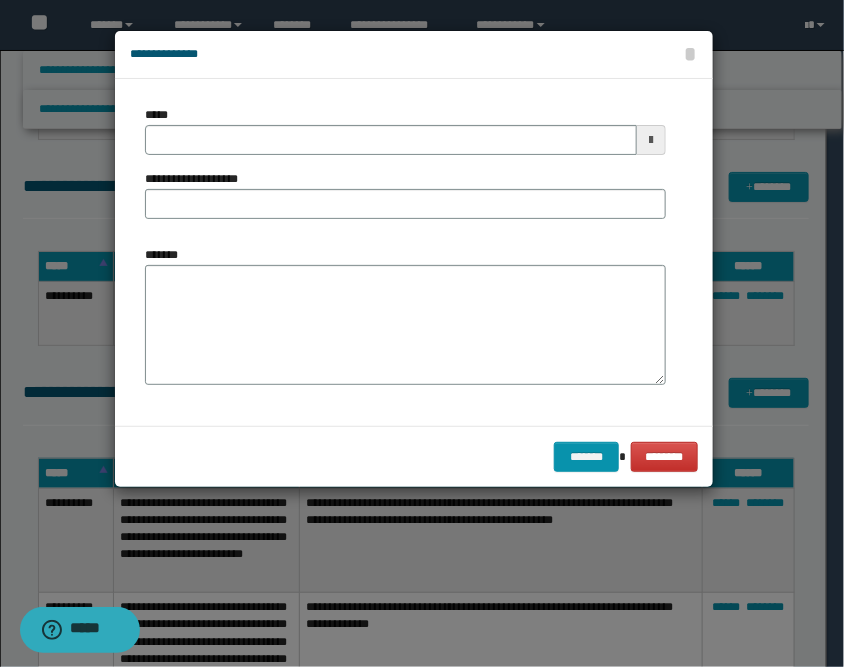 click at bounding box center (651, 140) 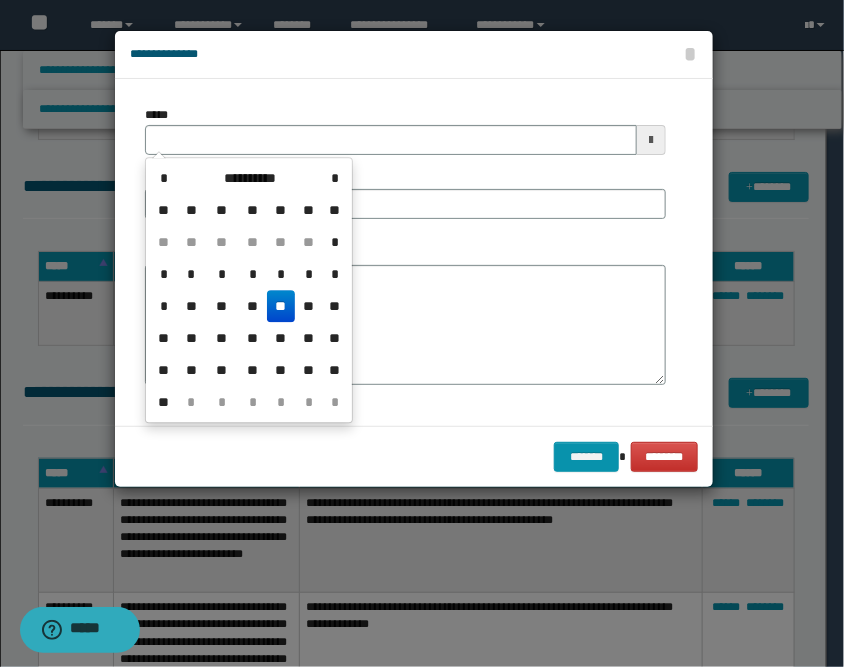 click on "**" at bounding box center (281, 306) 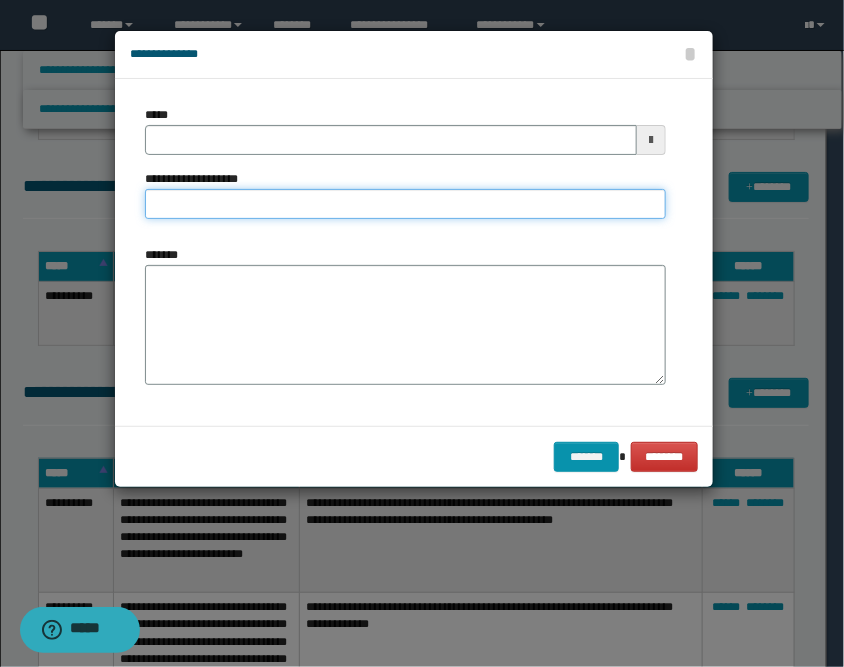 click on "**********" at bounding box center [405, 204] 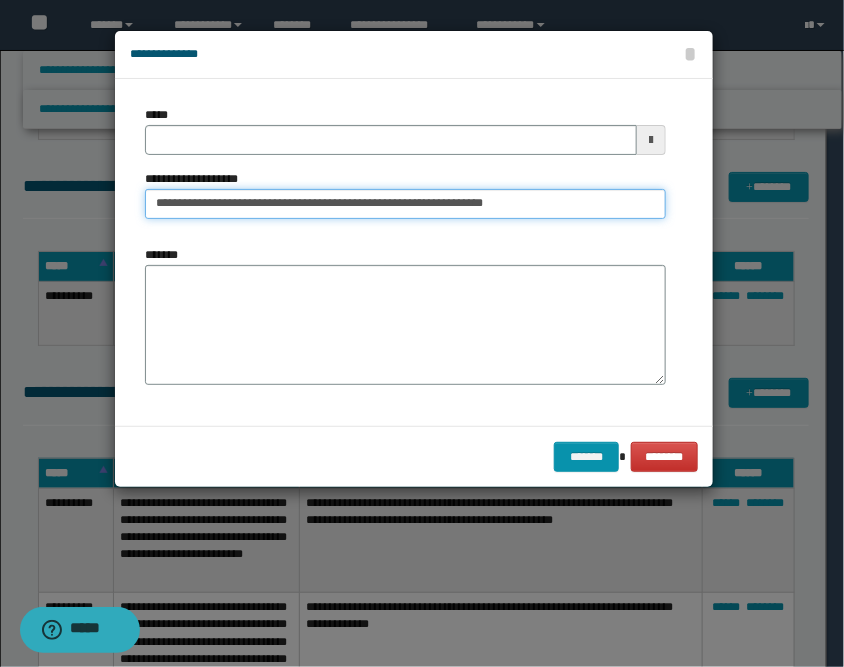 type on "**********" 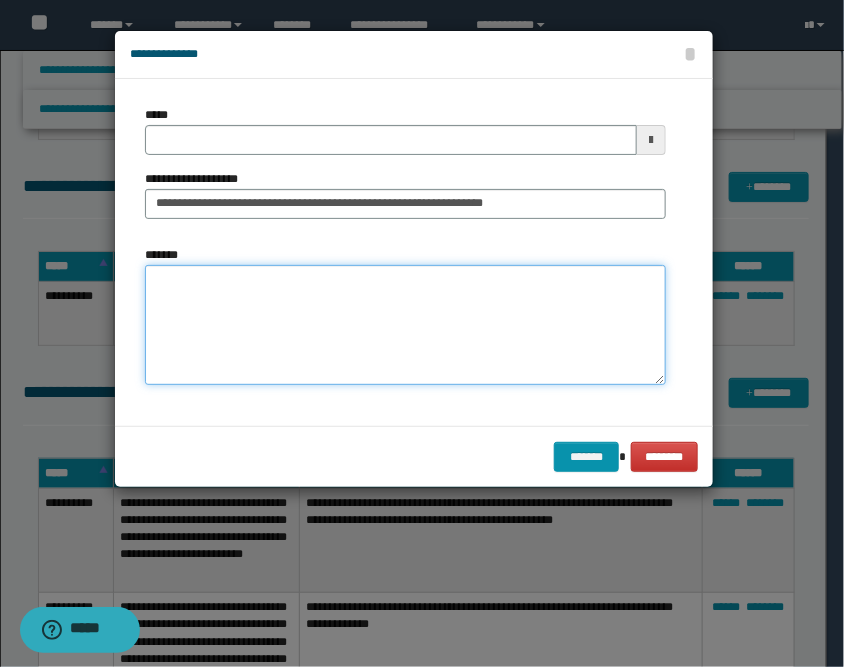 click on "*******" at bounding box center [405, 325] 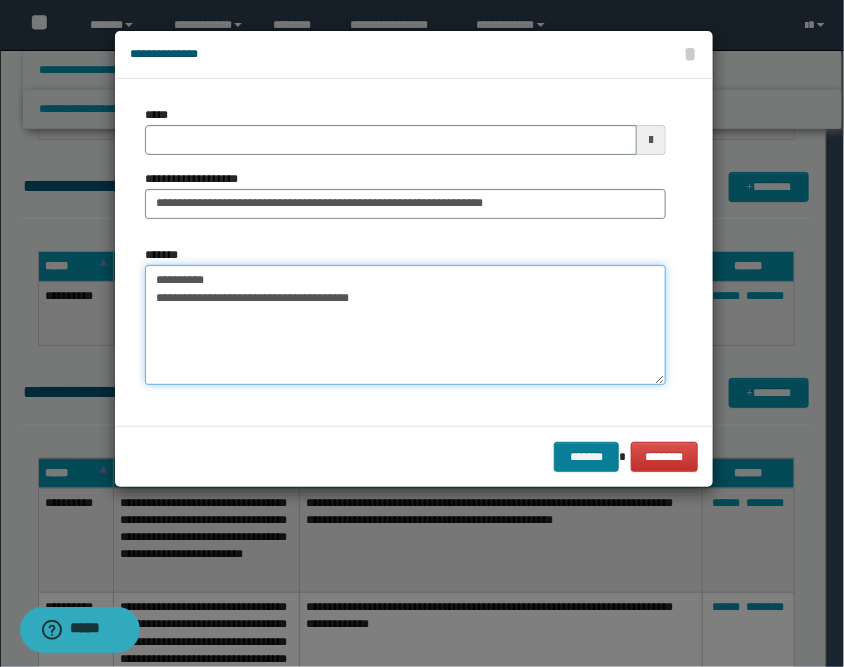 type on "**********" 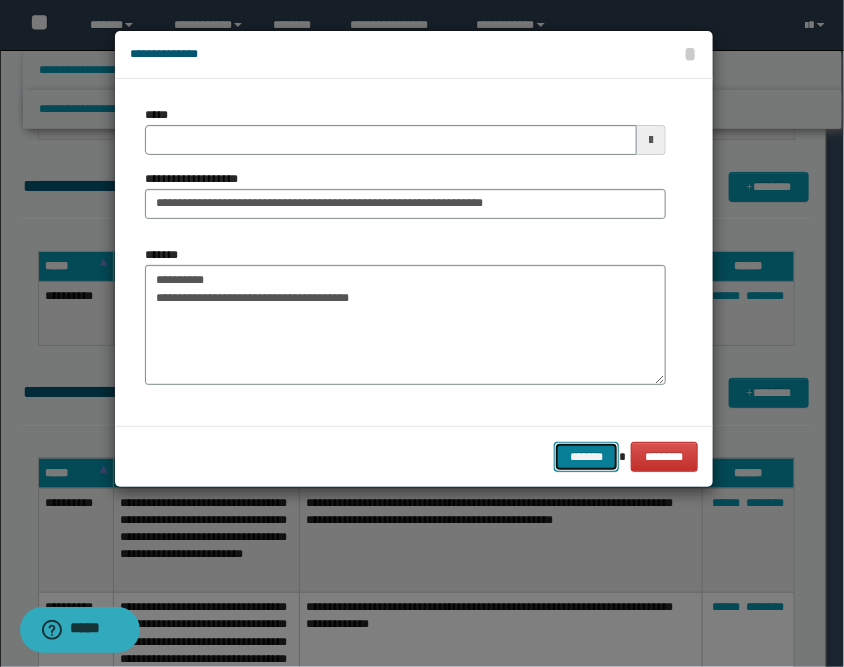 click on "*******" at bounding box center [586, 457] 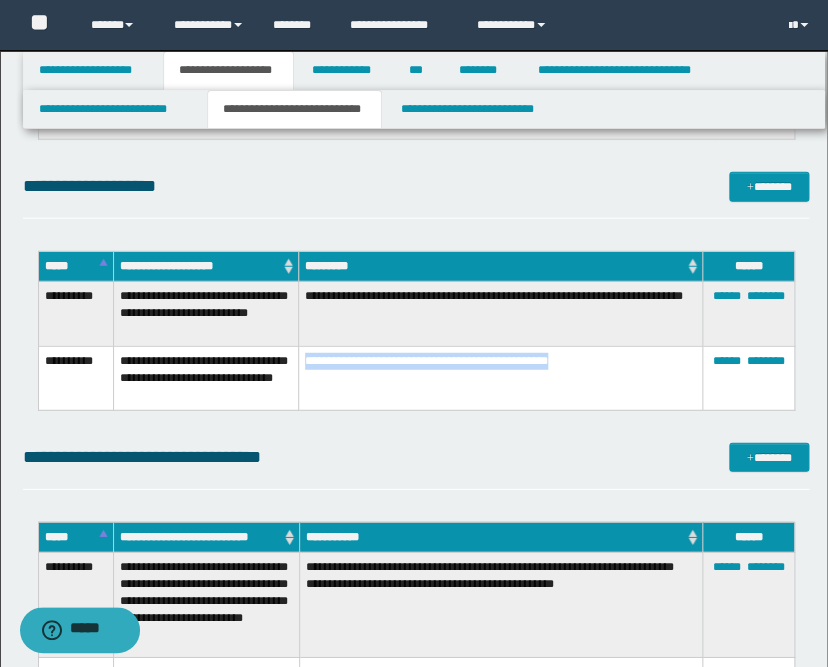 drag, startPoint x: 609, startPoint y: 359, endPoint x: 299, endPoint y: 356, distance: 310.01453 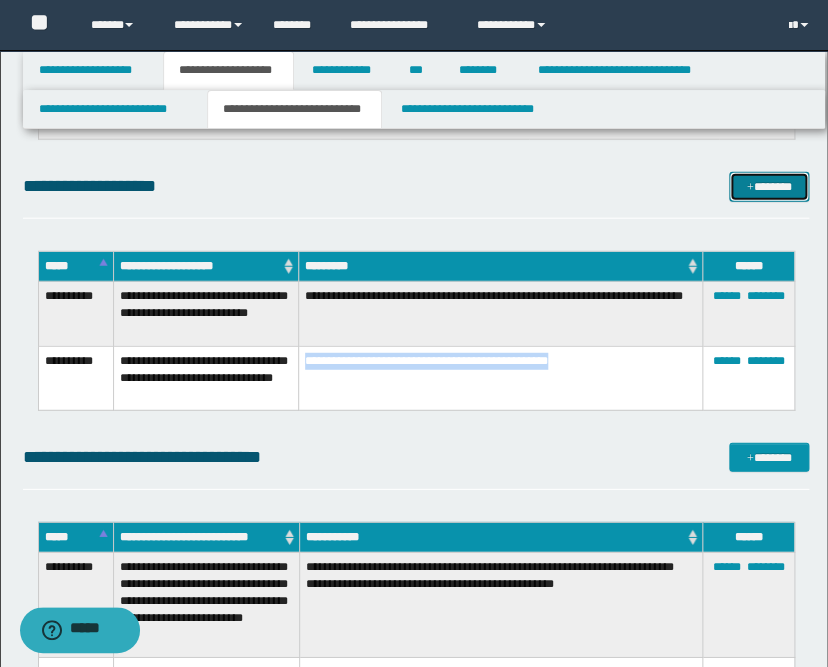 click on "*******" at bounding box center [769, 187] 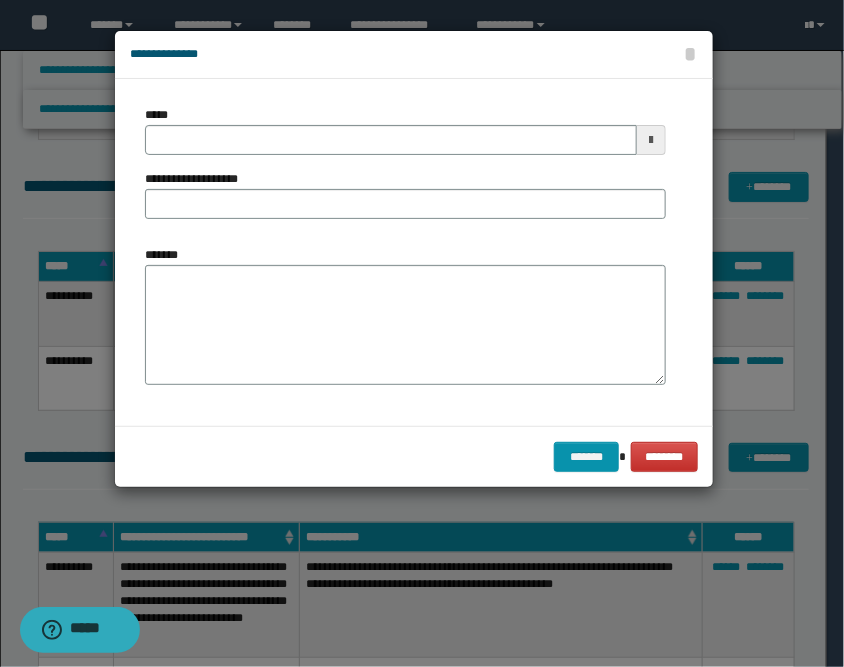 click at bounding box center [651, 140] 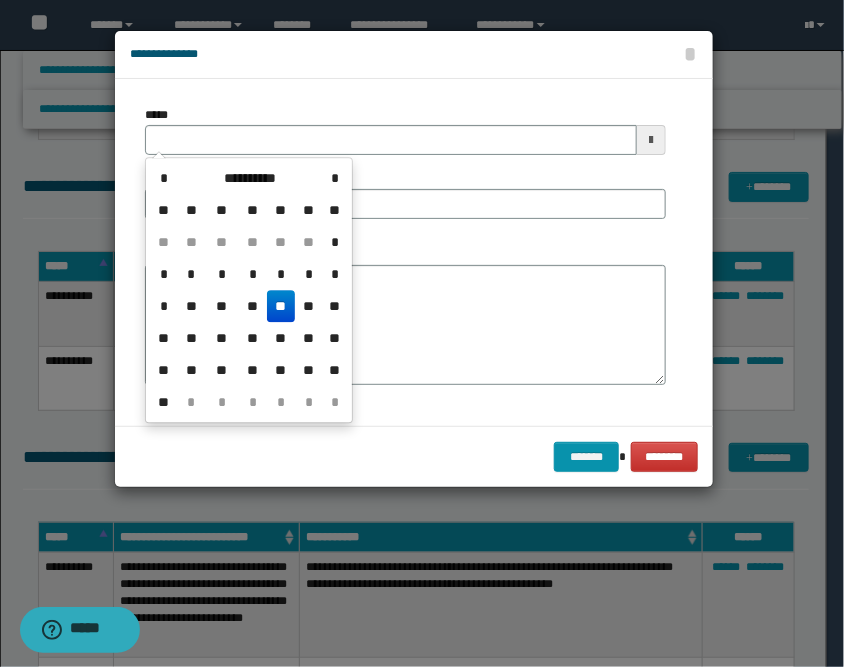 click on "**" at bounding box center (281, 306) 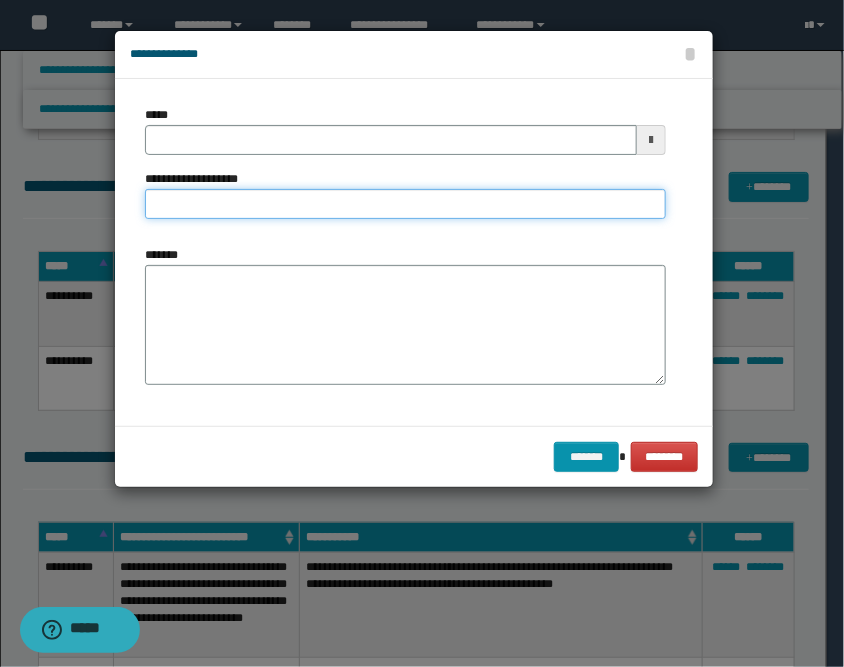 click on "**********" at bounding box center [405, 204] 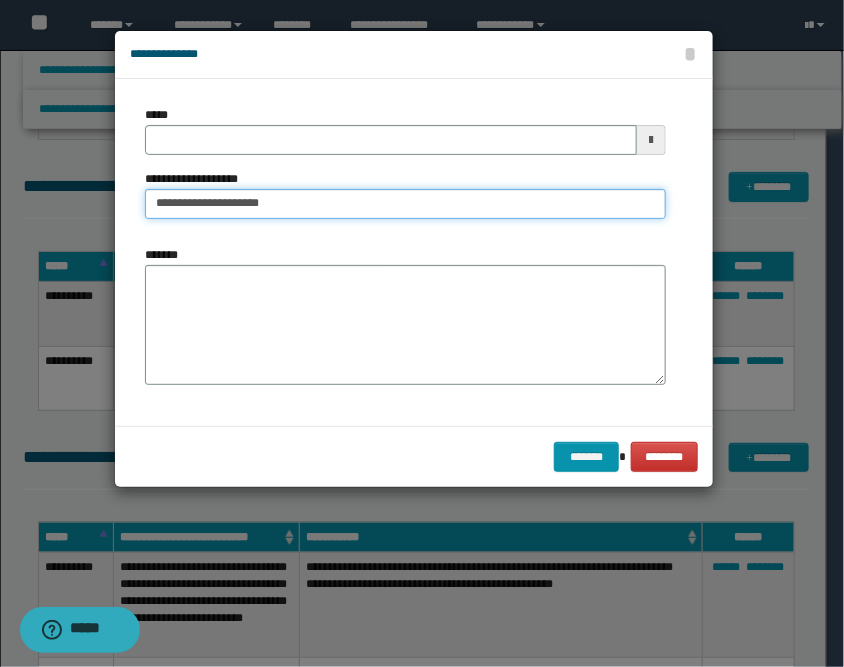 type on "**********" 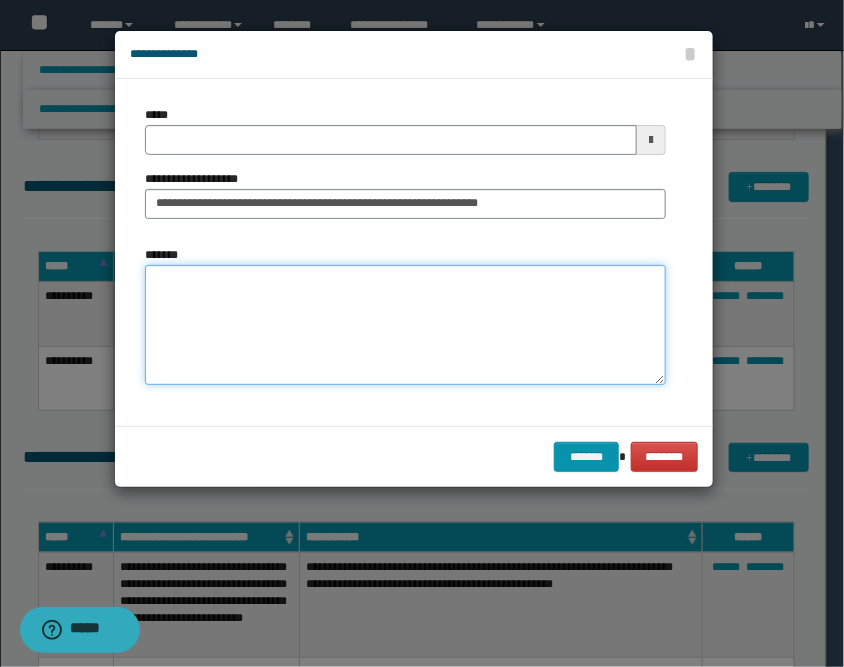 click on "*******" at bounding box center [405, 325] 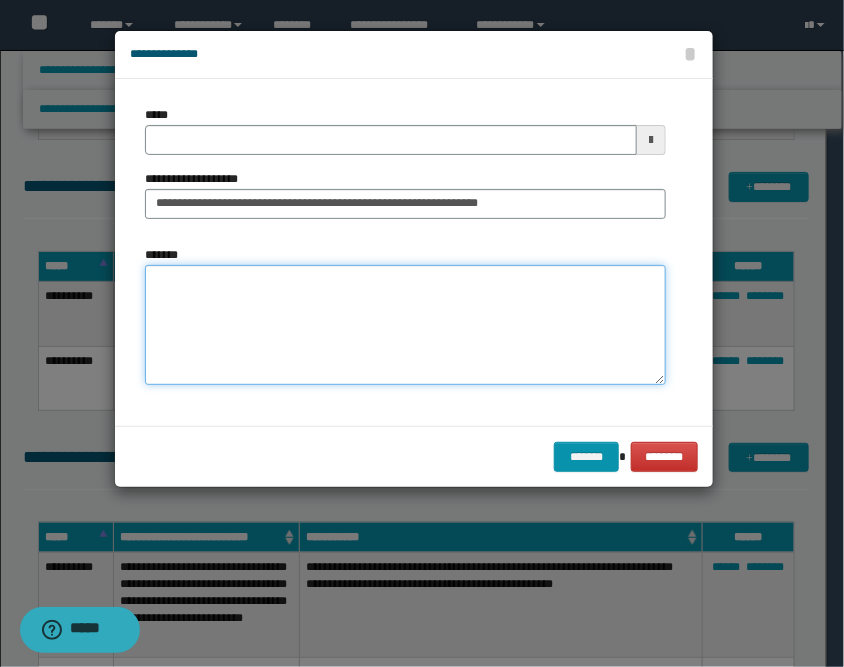 paste on "**********" 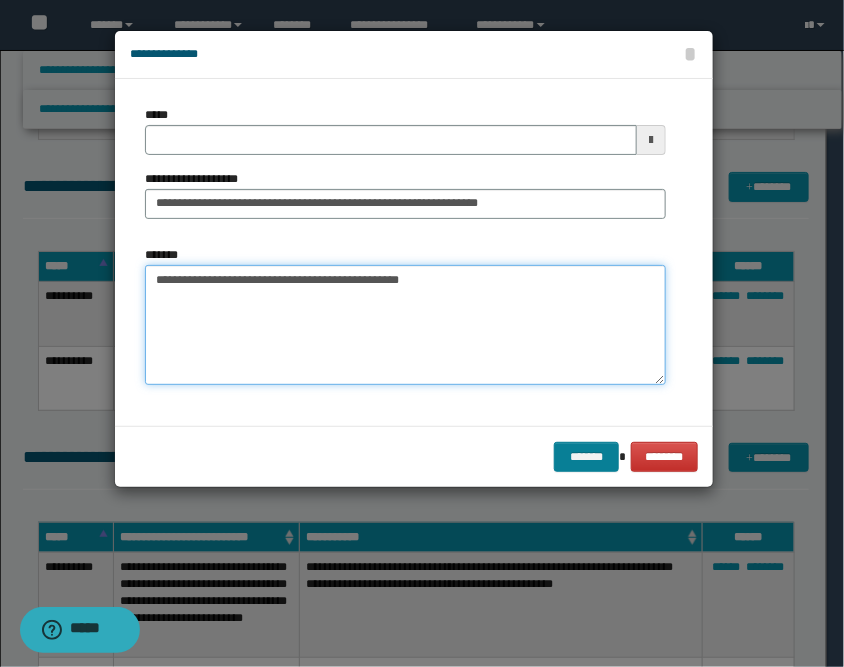 type on "**********" 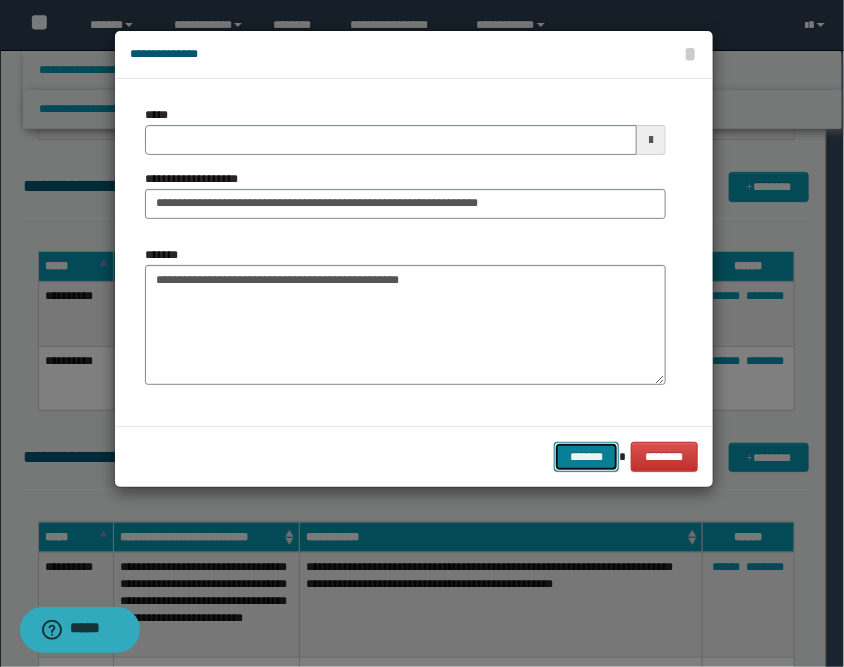 click on "*******" at bounding box center (586, 457) 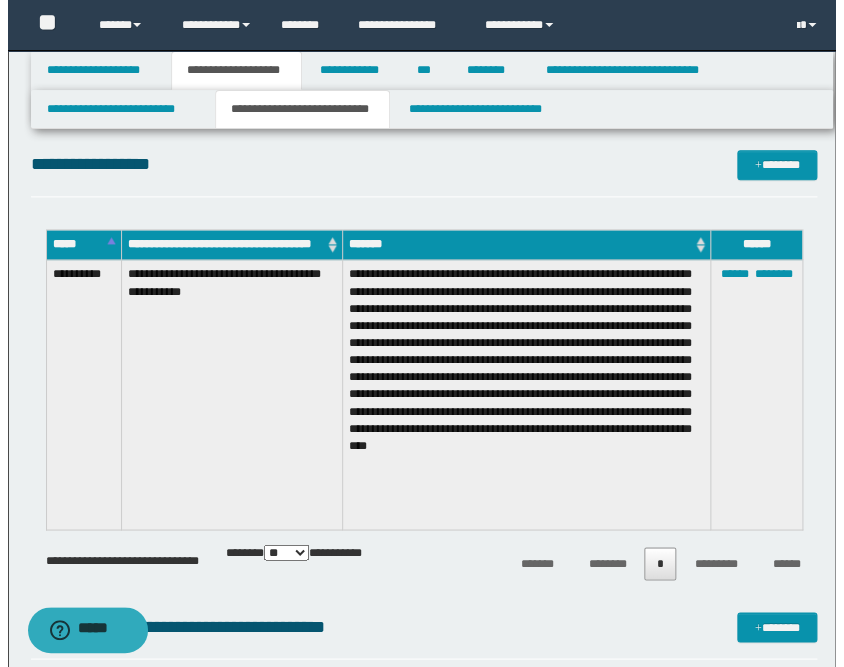 scroll, scrollTop: 426, scrollLeft: 0, axis: vertical 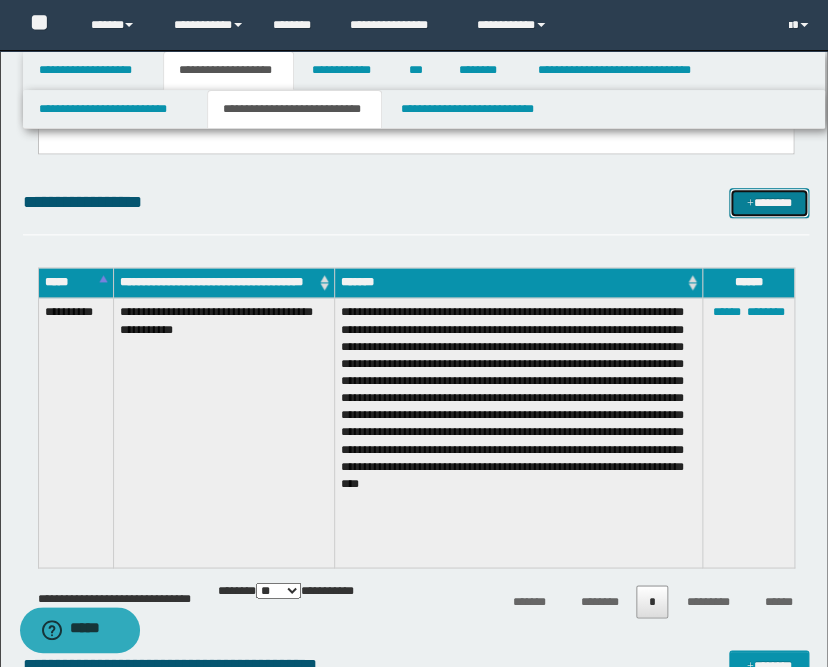 click at bounding box center (750, 204) 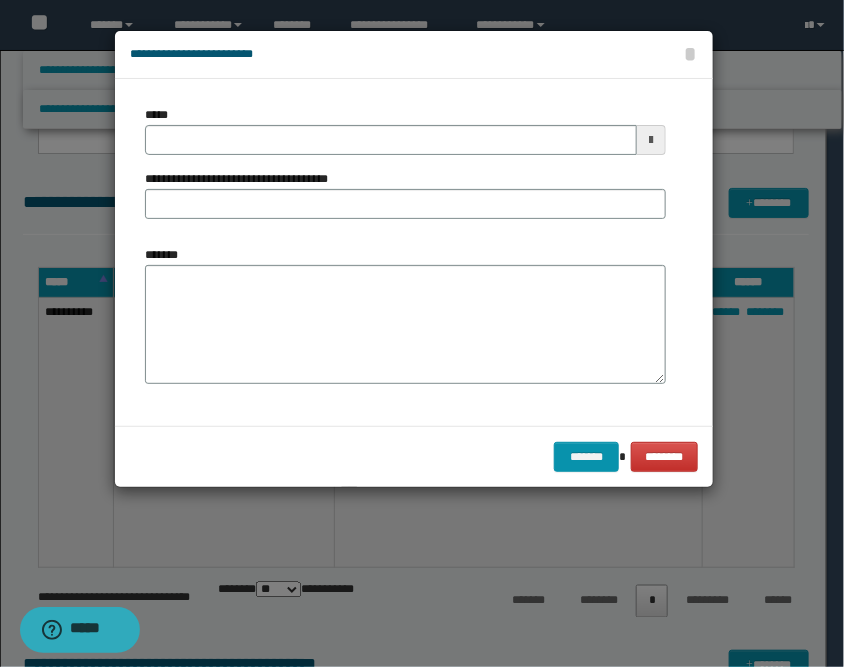 click at bounding box center (651, 140) 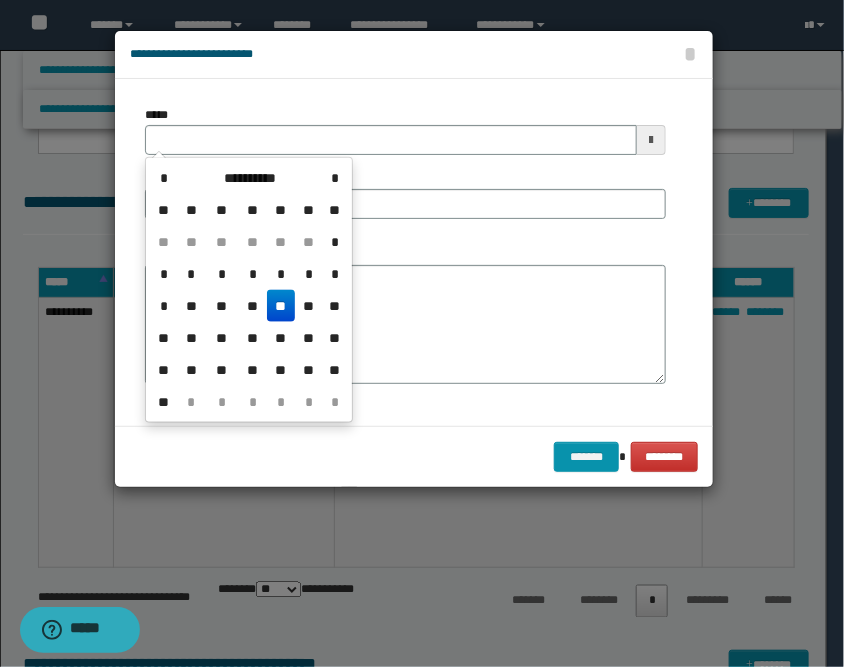 click on "**" at bounding box center [281, 306] 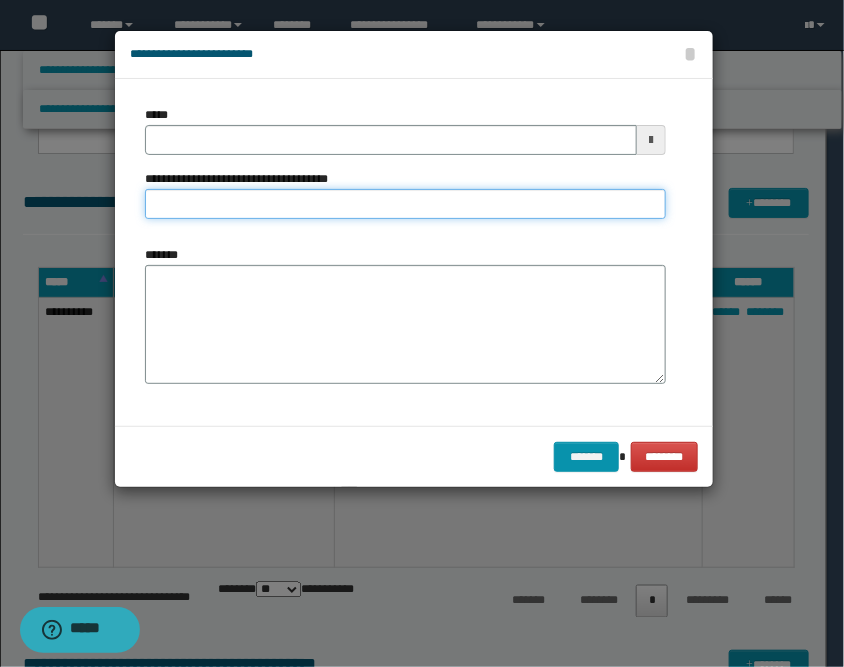 click on "**********" at bounding box center [405, 204] 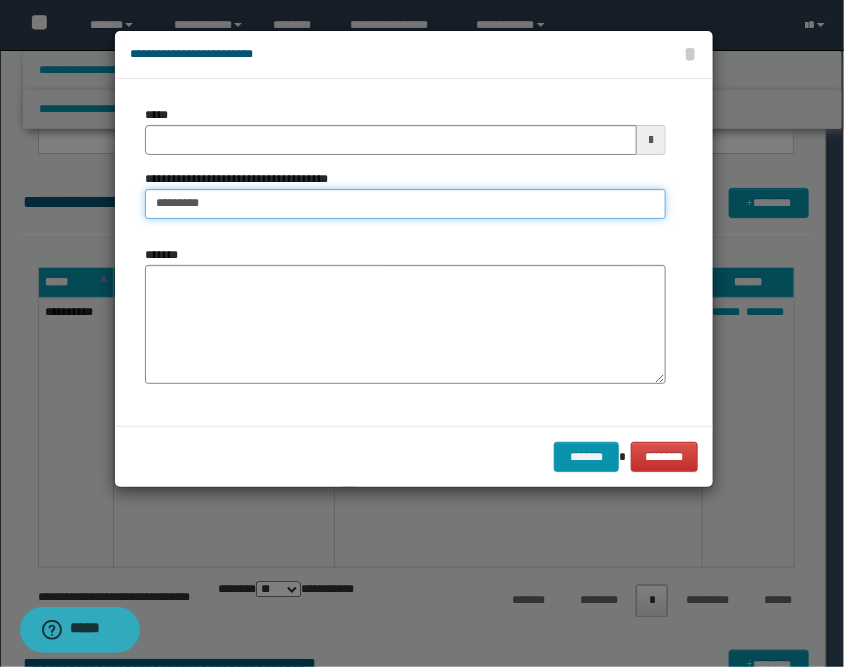 type on "**********" 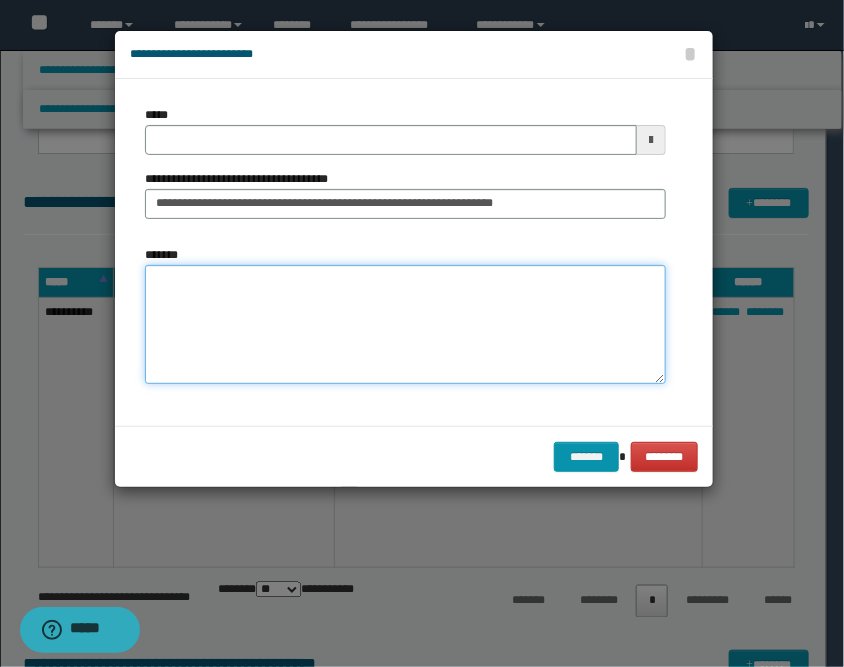 click on "*******" at bounding box center [405, 325] 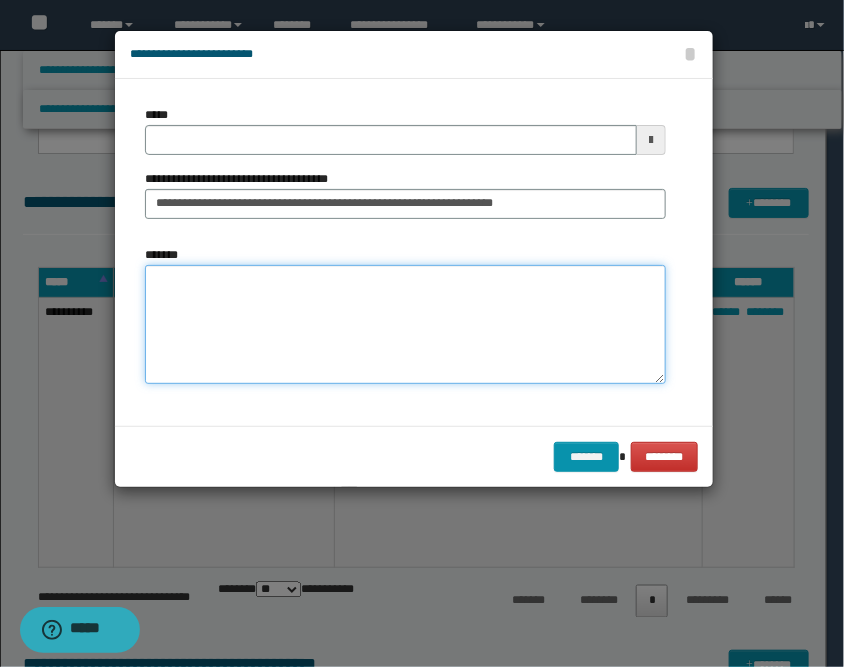 paste on "**********" 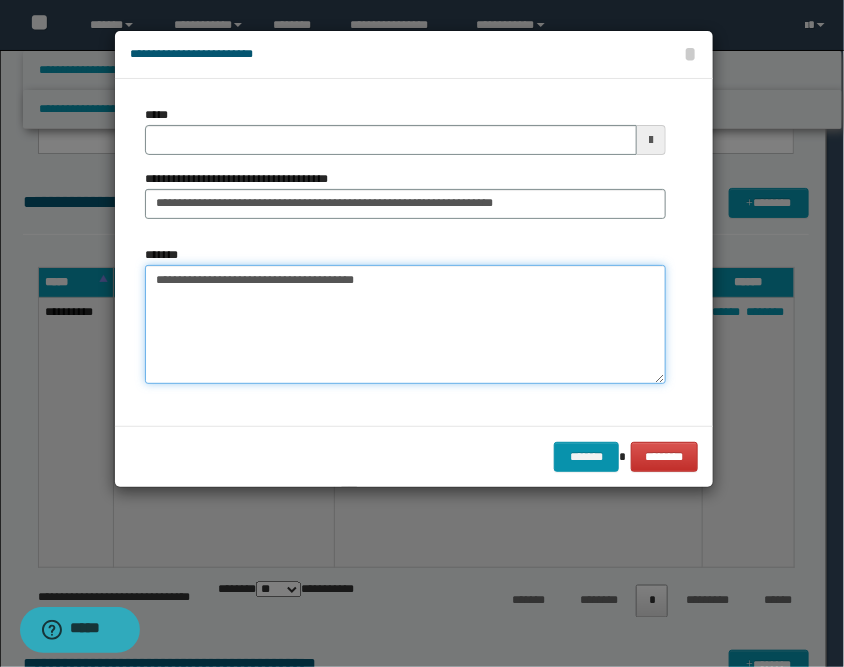 click on "**********" at bounding box center (405, 325) 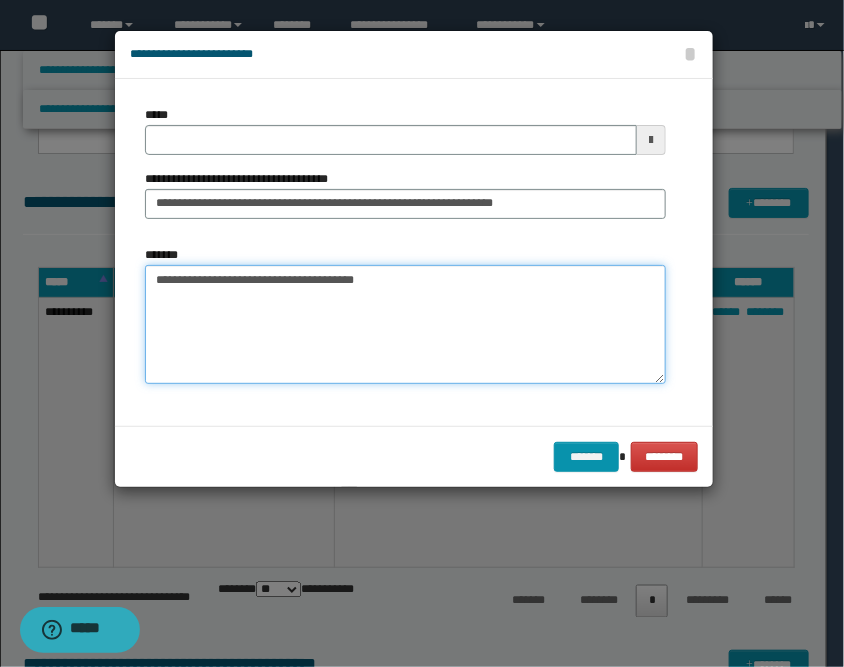 paste on "**********" 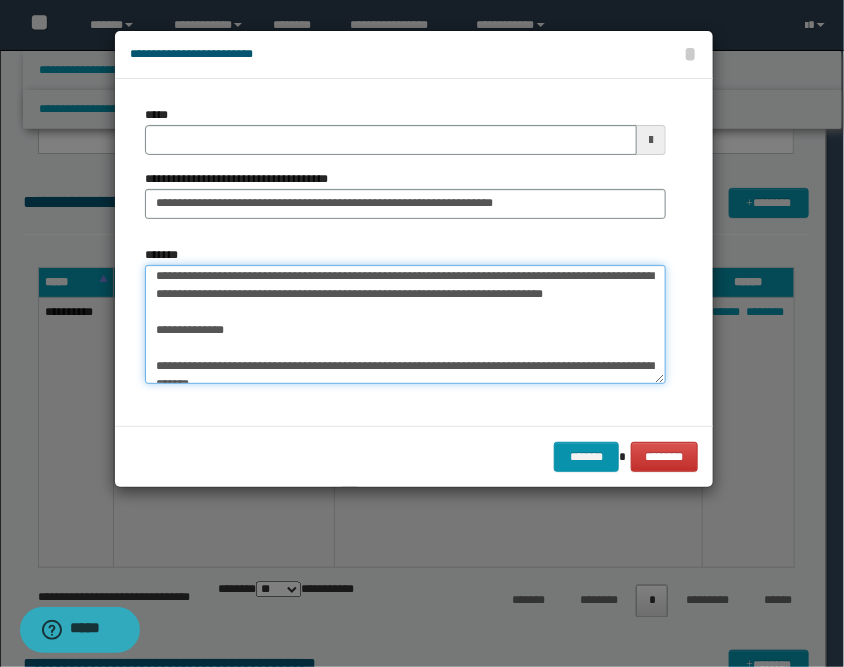 scroll, scrollTop: 0, scrollLeft: 0, axis: both 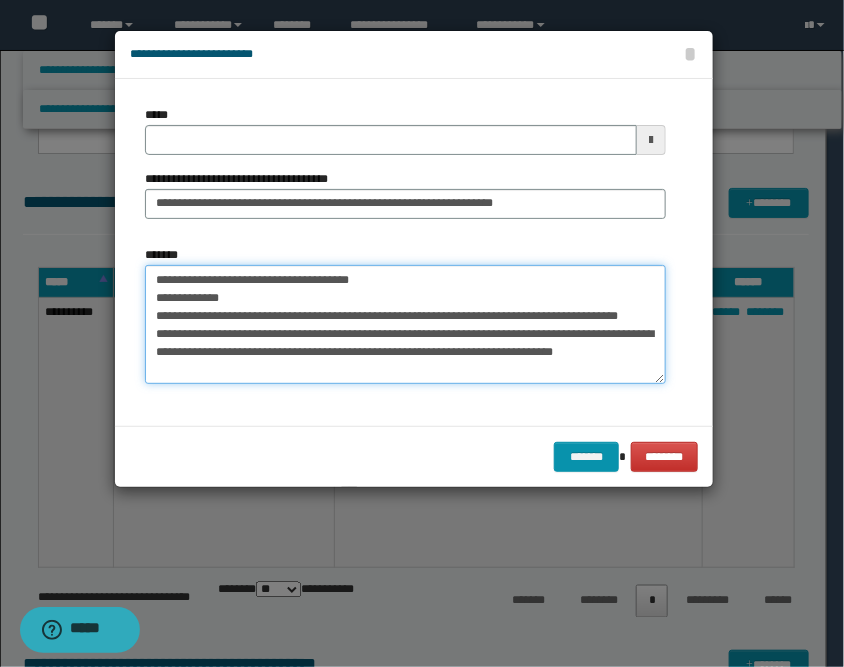 click on "**********" at bounding box center (405, 325) 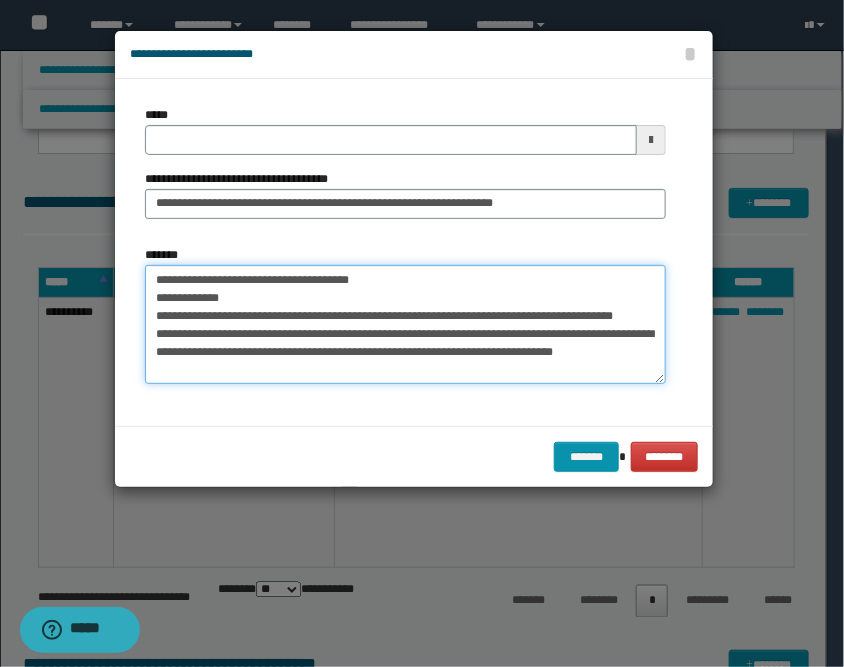 click on "**********" at bounding box center (405, 325) 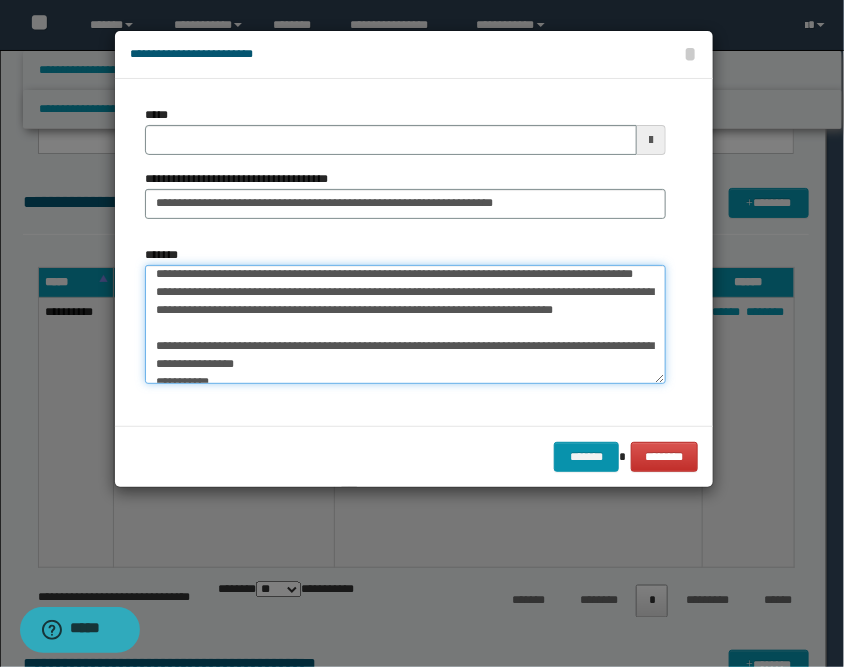 scroll, scrollTop: 44, scrollLeft: 0, axis: vertical 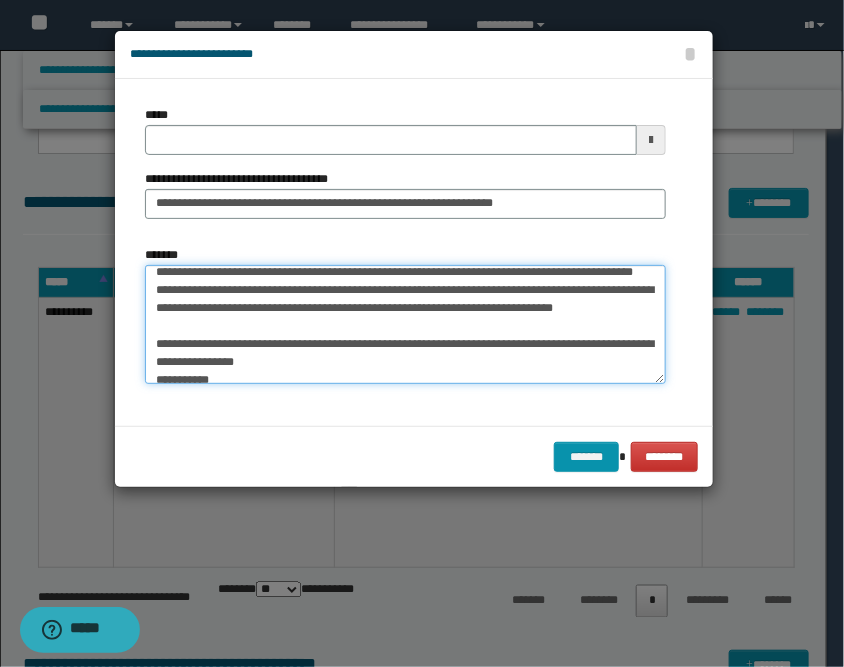 click on "**********" at bounding box center [405, 325] 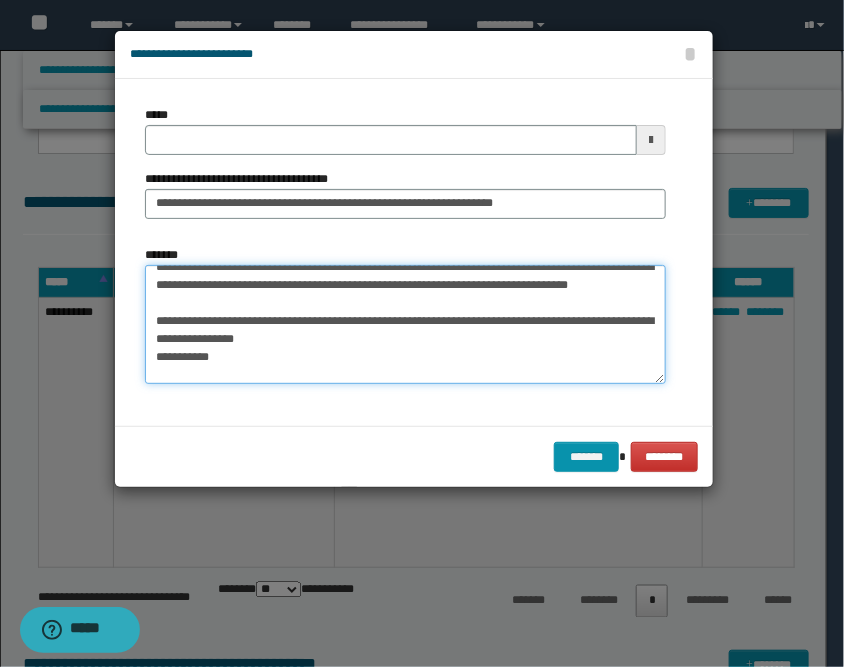 scroll, scrollTop: 88, scrollLeft: 0, axis: vertical 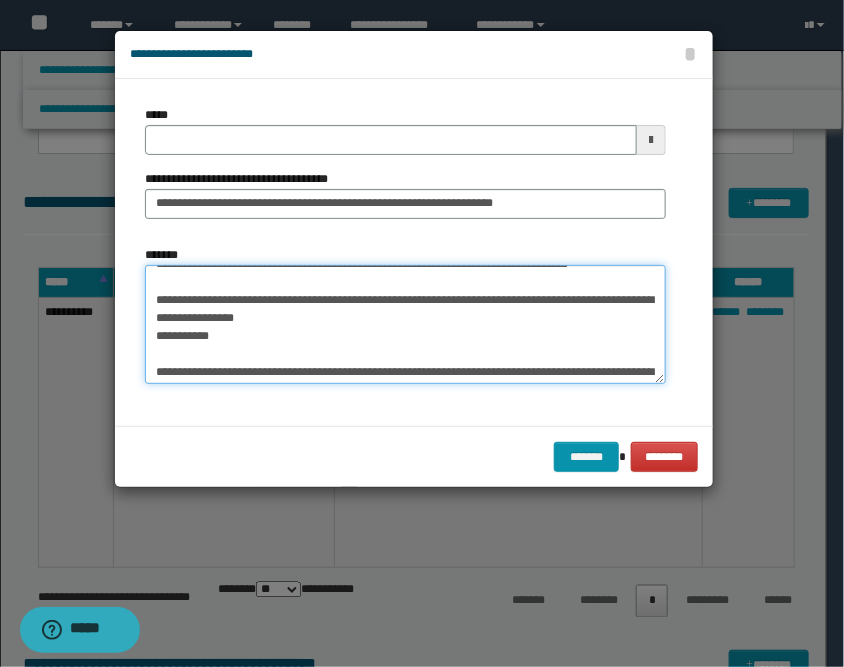click on "**********" at bounding box center [405, 325] 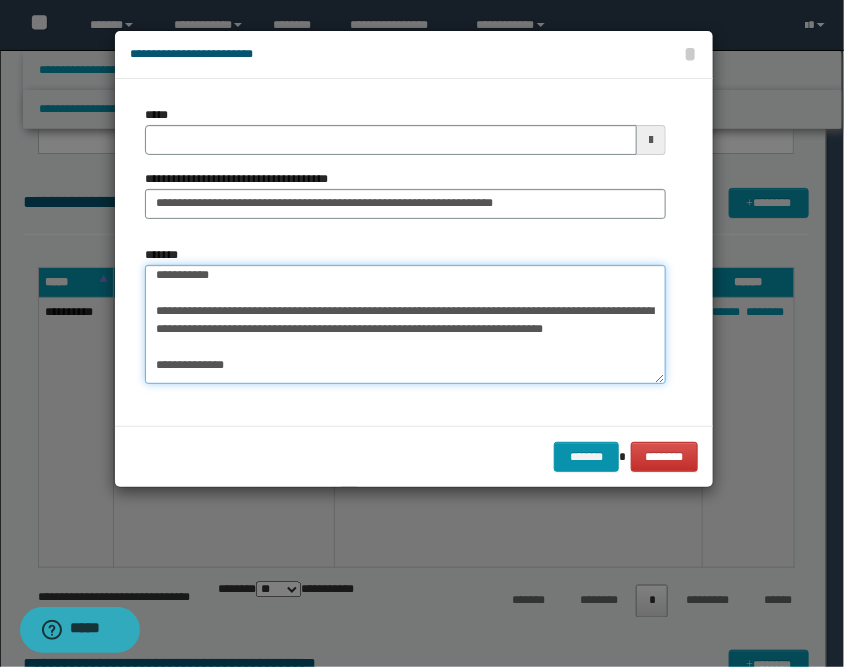 scroll, scrollTop: 133, scrollLeft: 0, axis: vertical 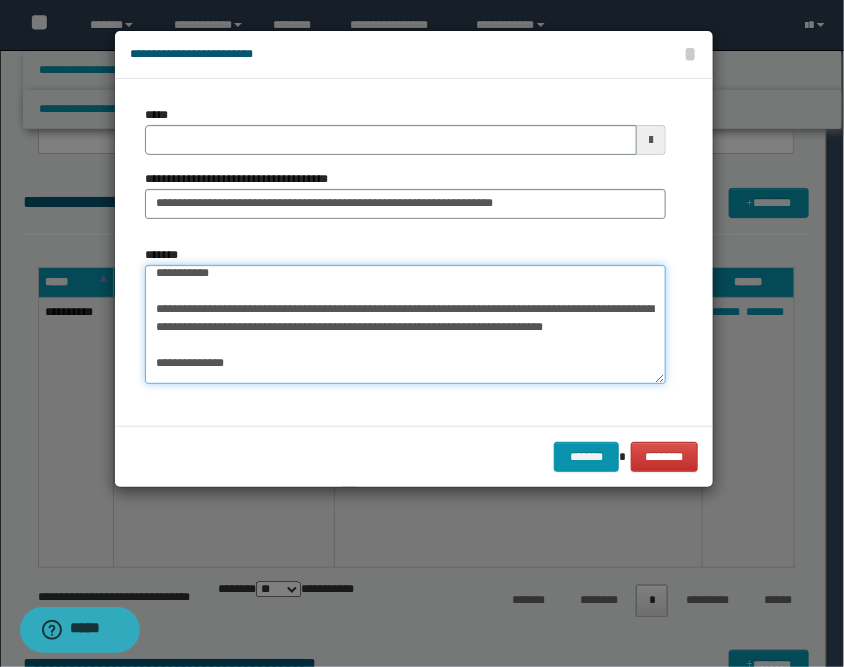 click on "**********" at bounding box center (405, 325) 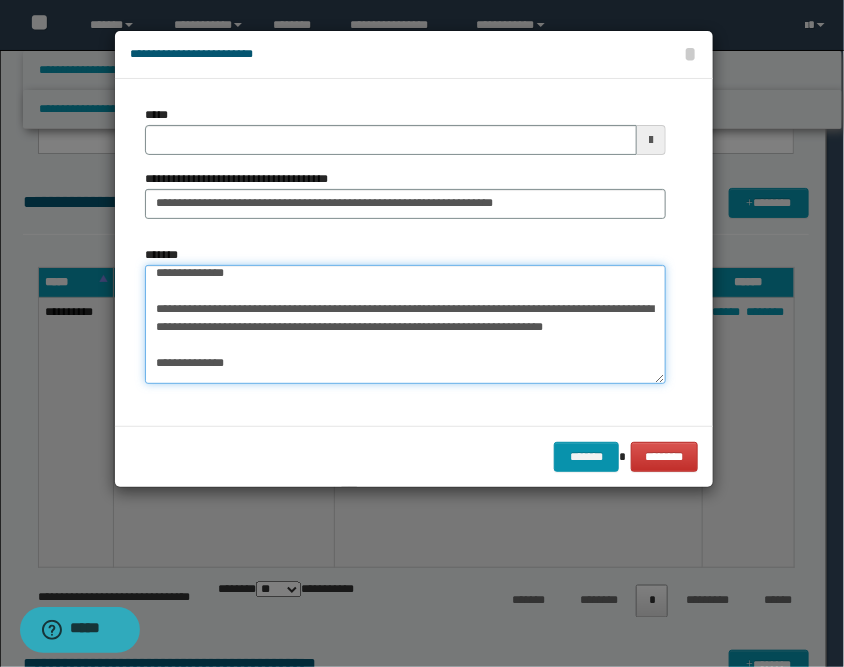 click on "**********" at bounding box center [405, 325] 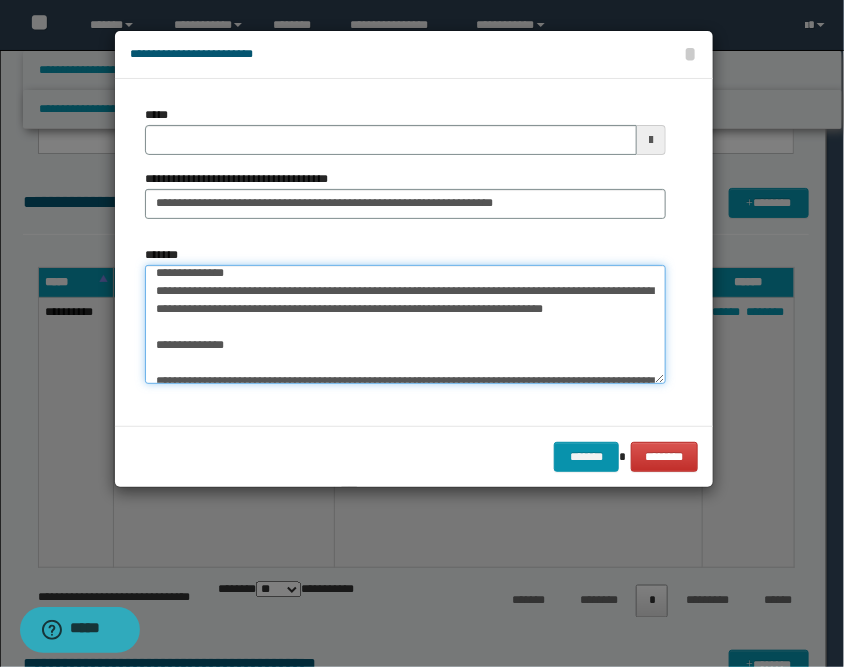 click on "**********" at bounding box center [405, 325] 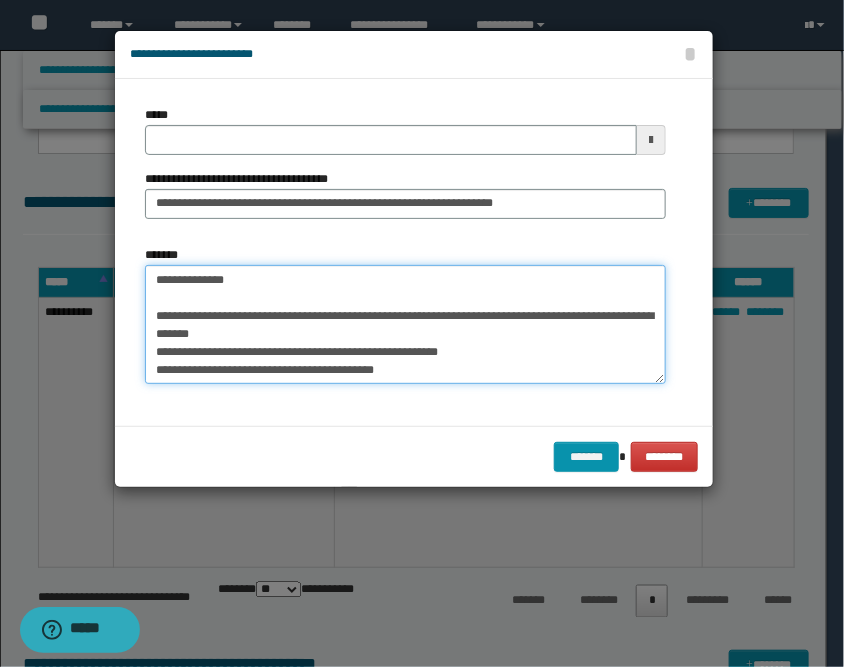 scroll, scrollTop: 159, scrollLeft: 0, axis: vertical 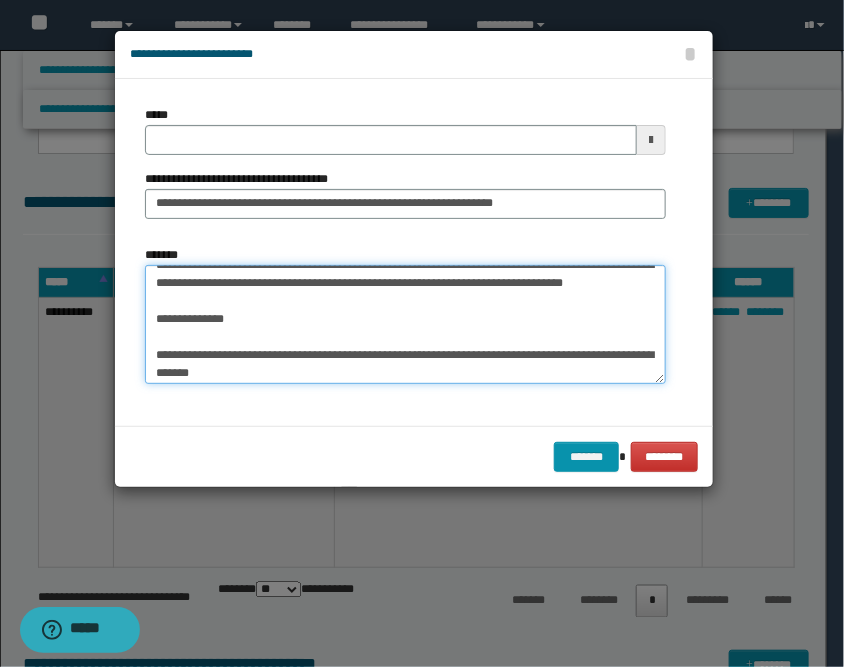 click on "**********" at bounding box center [405, 325] 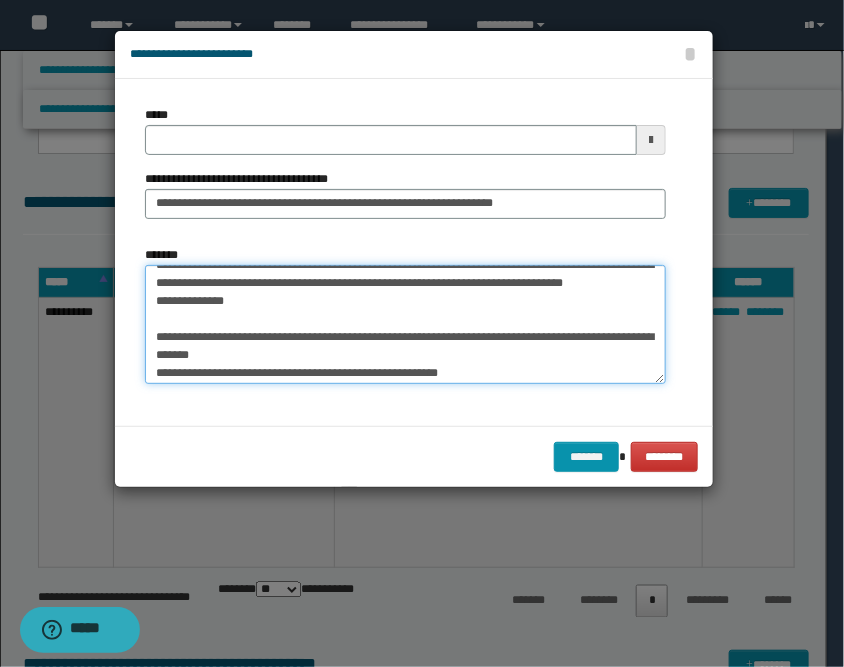 scroll, scrollTop: 203, scrollLeft: 0, axis: vertical 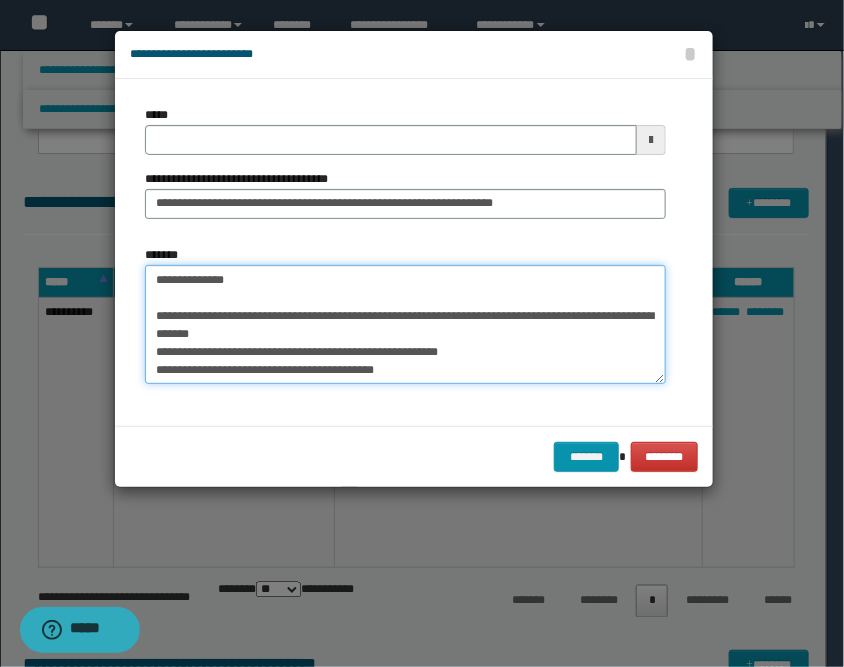 click on "**********" at bounding box center (405, 325) 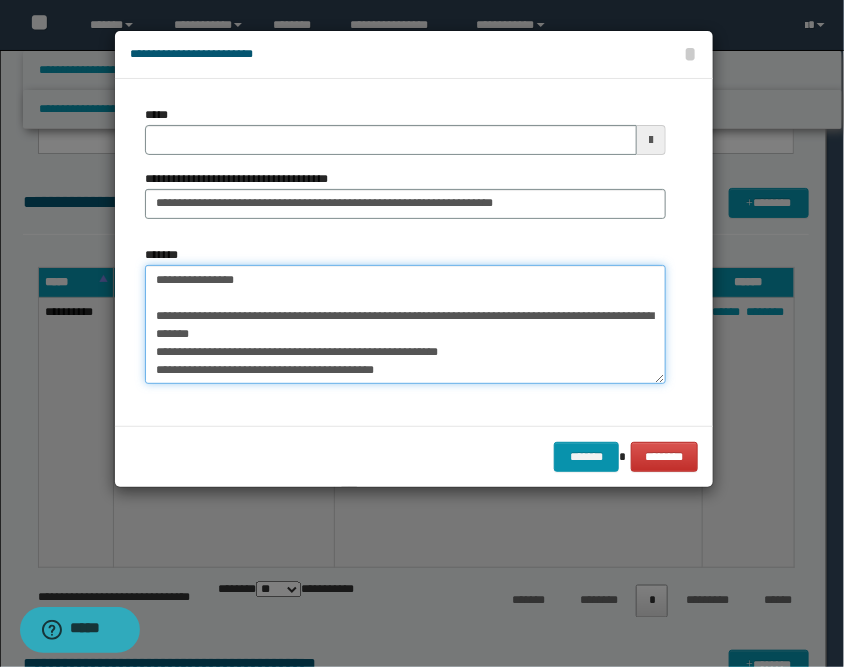 click on "**********" at bounding box center (405, 325) 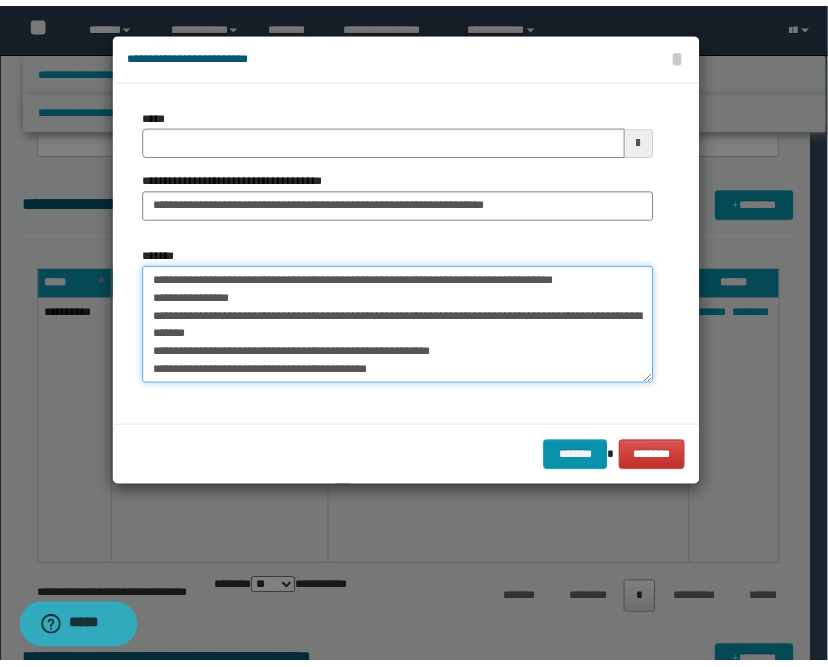scroll, scrollTop: 233, scrollLeft: 0, axis: vertical 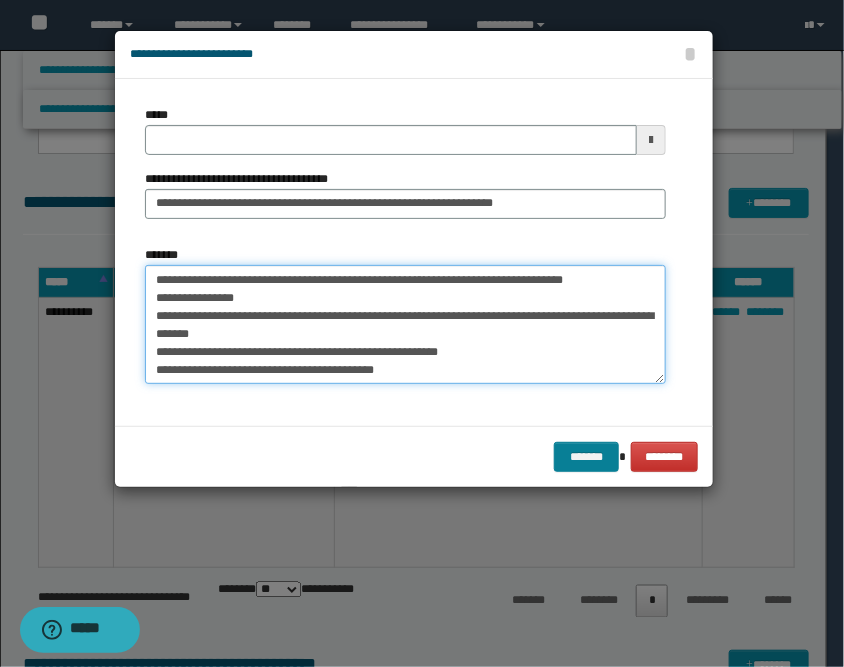 type on "**********" 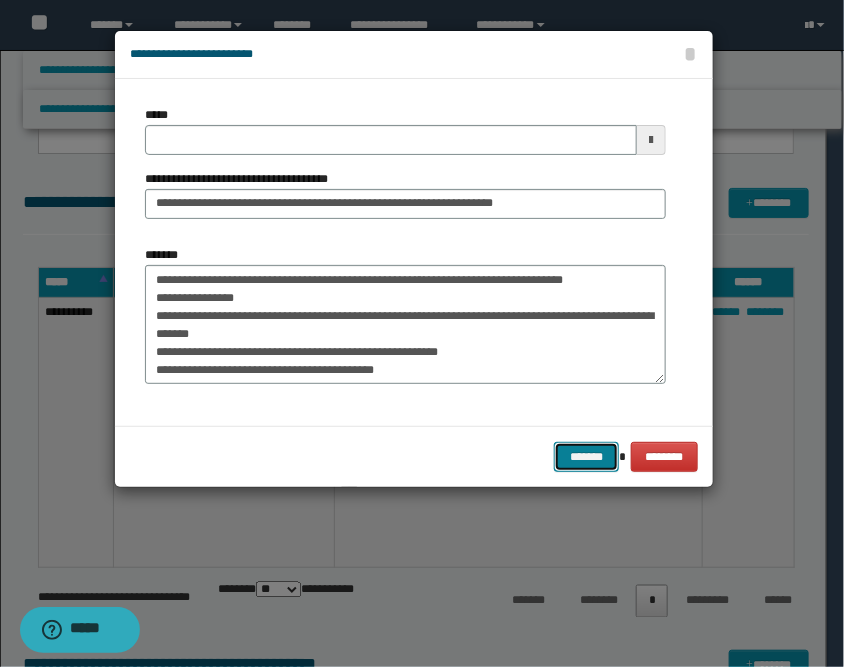 click on "*******" at bounding box center [586, 457] 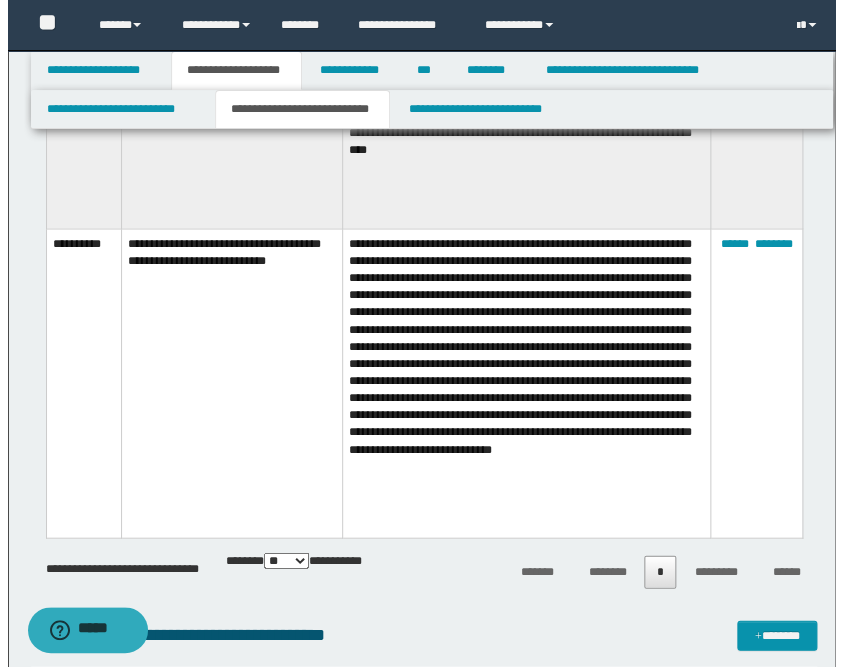 scroll, scrollTop: 426, scrollLeft: 0, axis: vertical 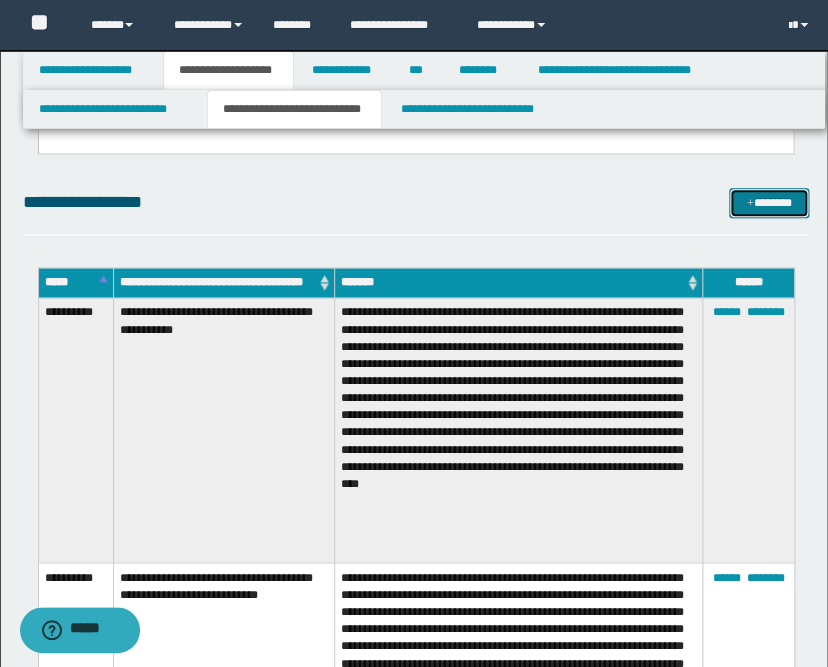 click on "*******" at bounding box center [769, 203] 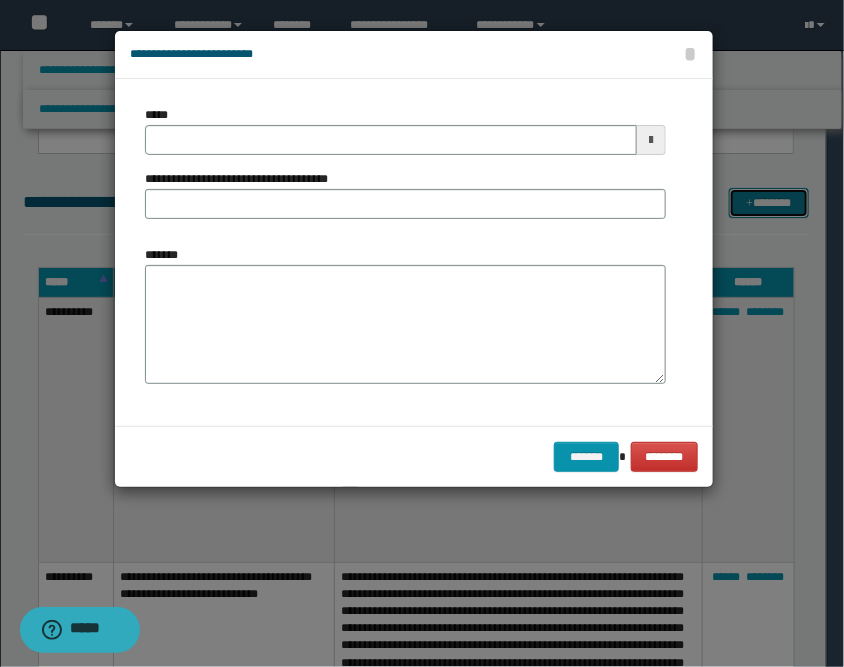 scroll, scrollTop: 0, scrollLeft: 0, axis: both 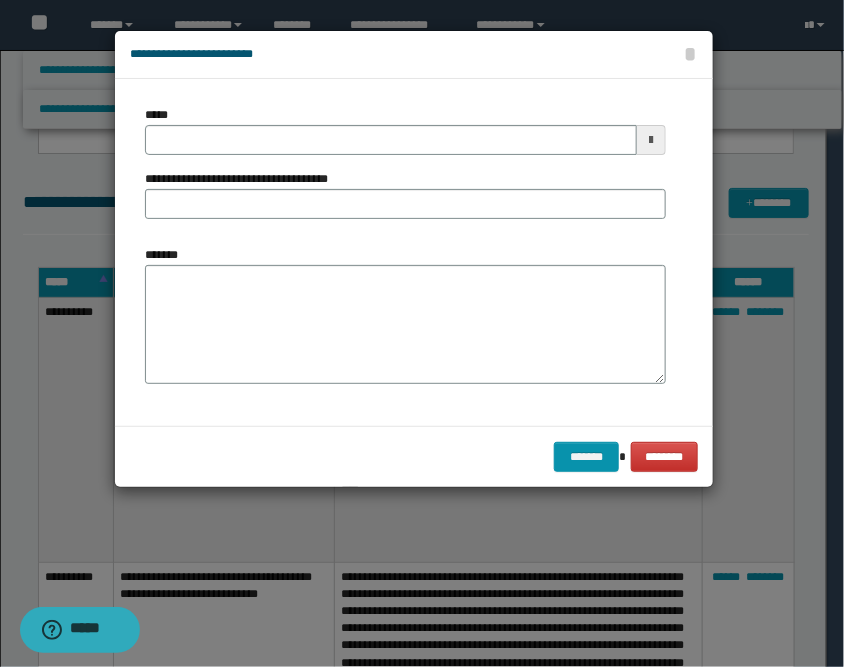 click at bounding box center [651, 140] 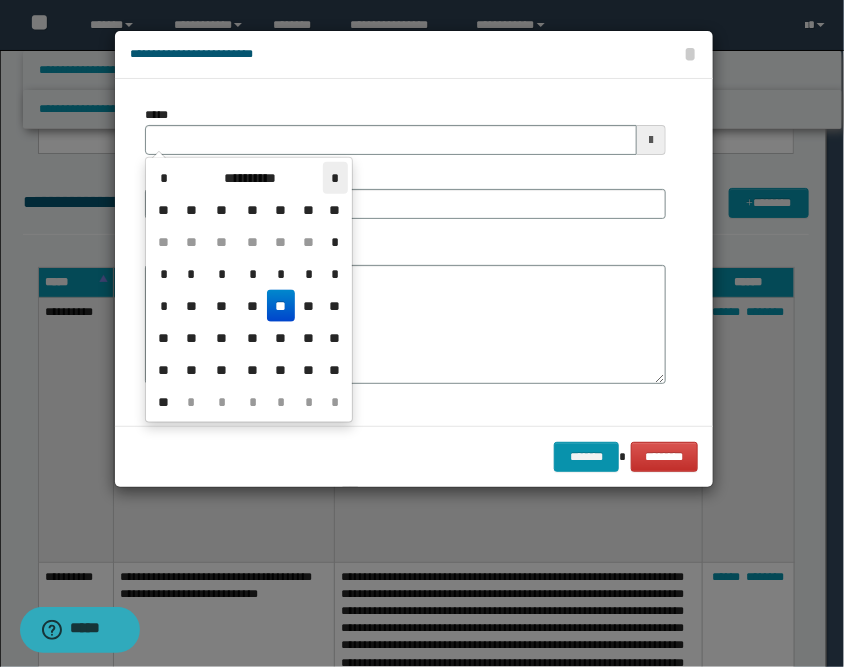 click on "*" at bounding box center [335, 178] 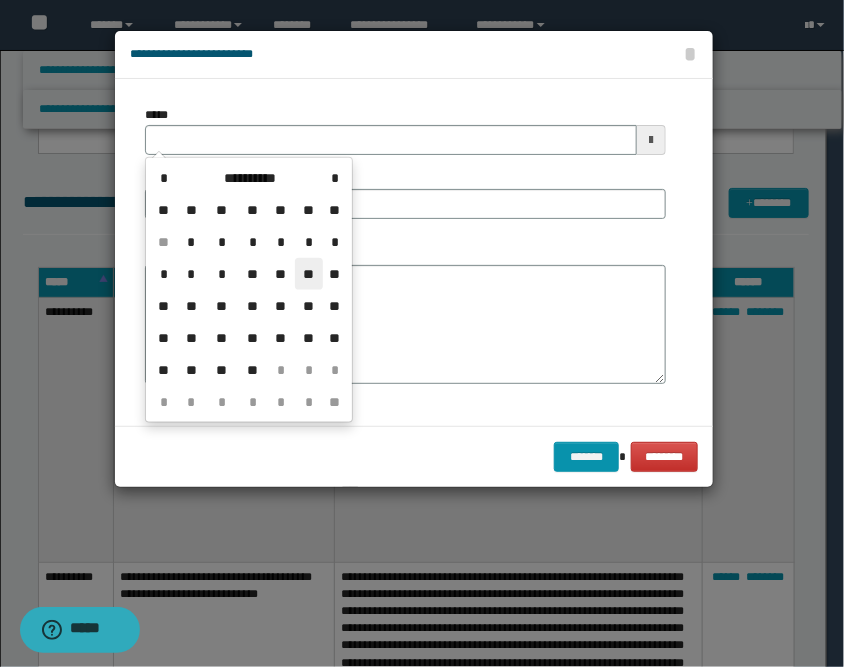 click on "**" at bounding box center [309, 274] 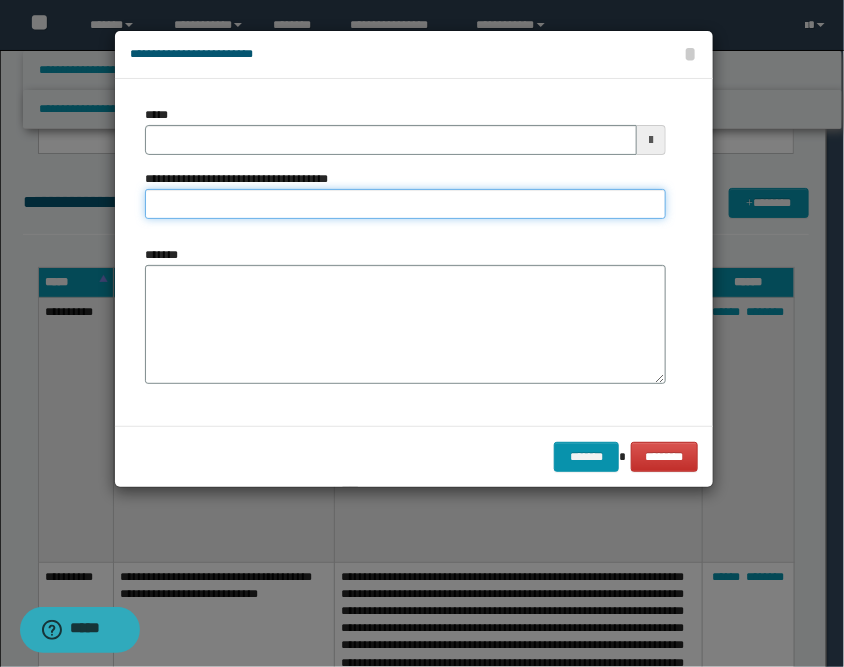 click on "**********" at bounding box center (405, 204) 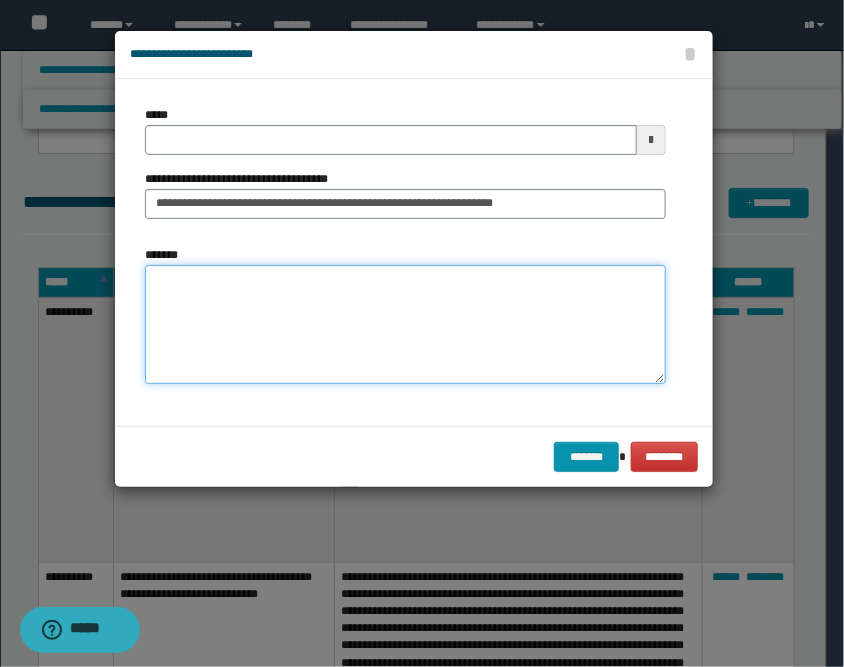 click on "*******" at bounding box center [405, 325] 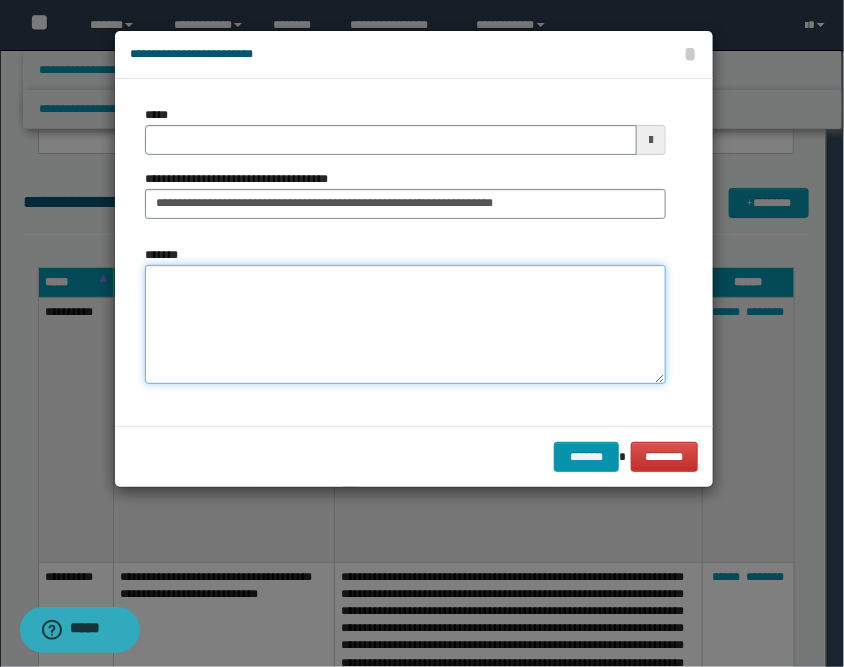 paste on "**********" 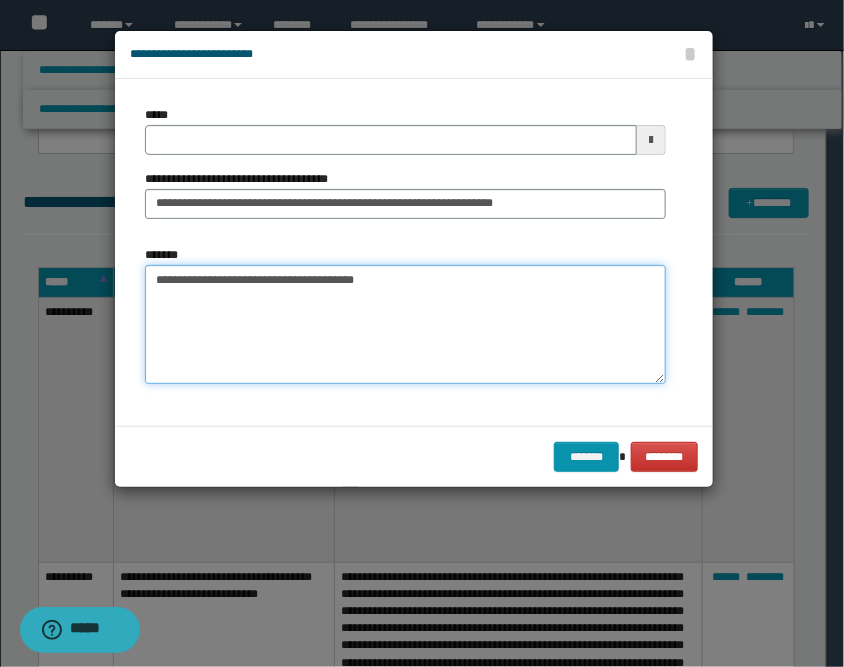 click on "**********" at bounding box center (405, 325) 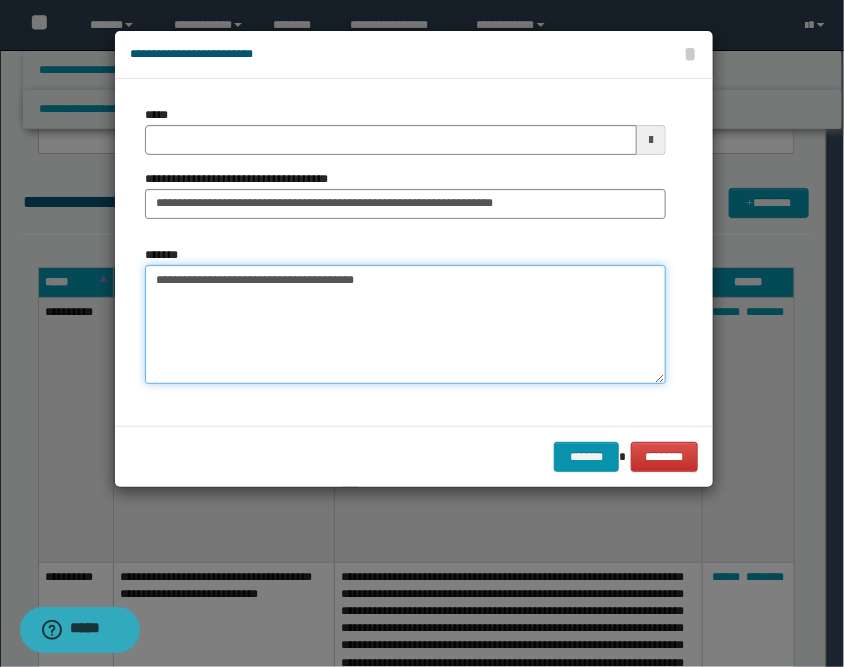 paste on "**********" 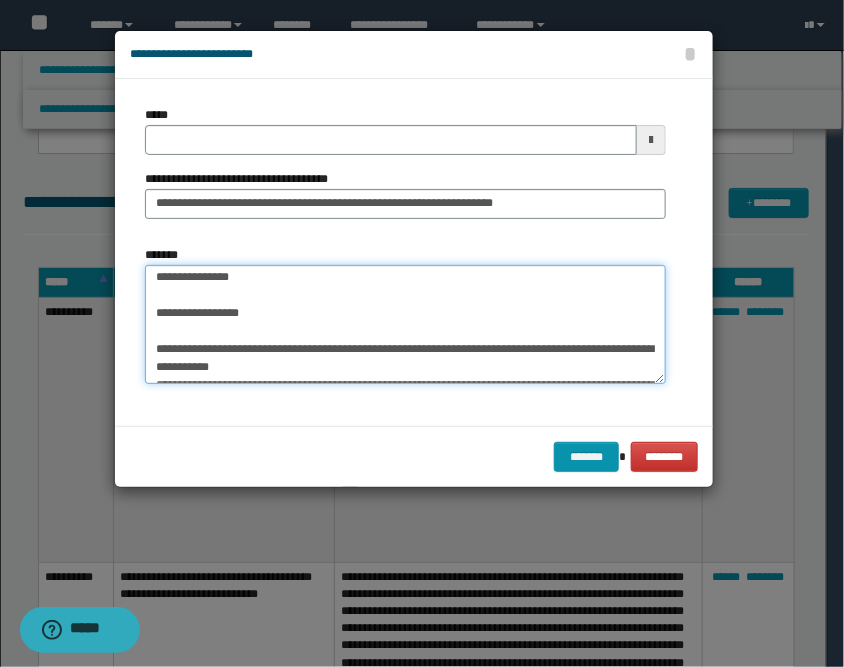 scroll, scrollTop: 0, scrollLeft: 0, axis: both 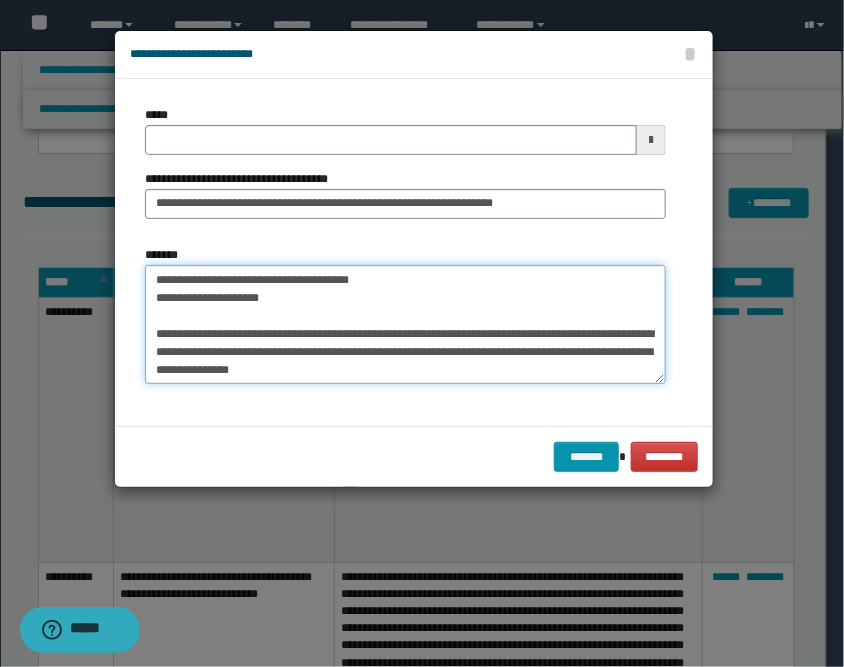 click on "**********" at bounding box center (405, 325) 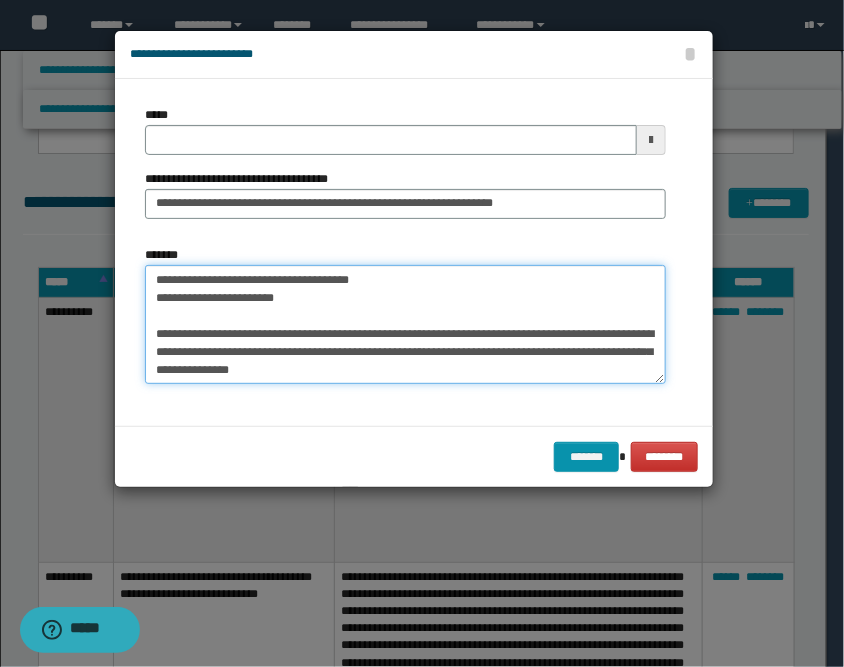 click on "**********" at bounding box center (405, 325) 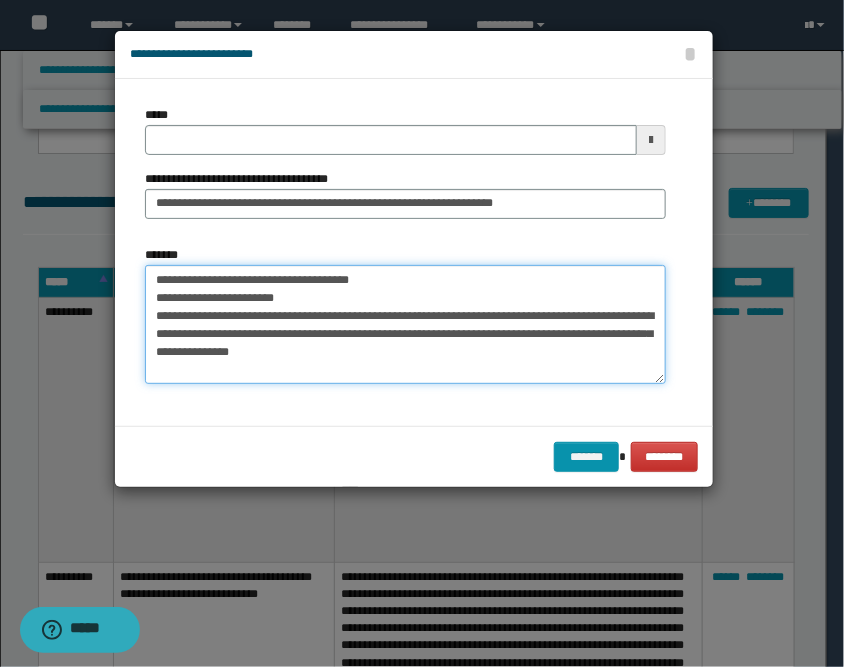 click on "**********" at bounding box center (405, 325) 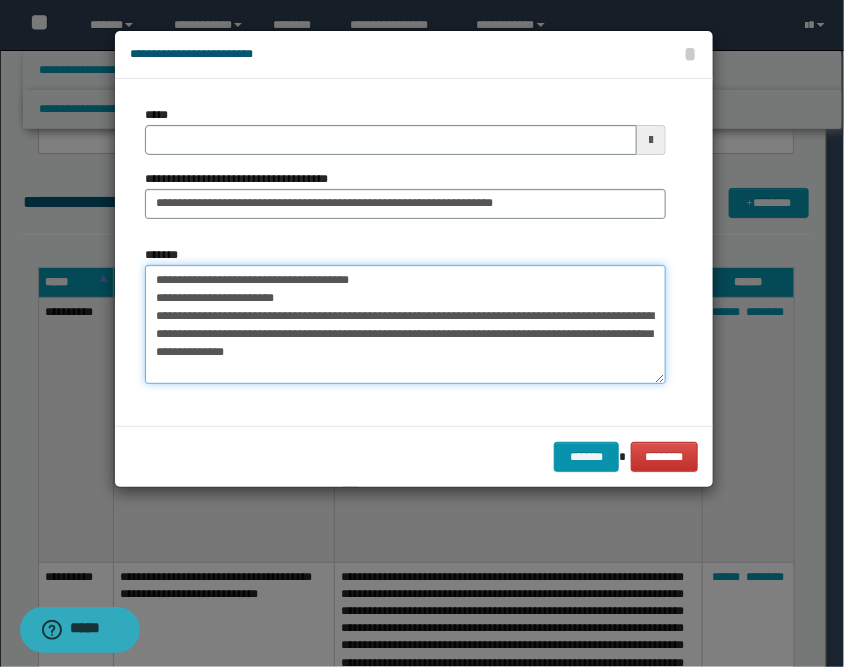 click on "**********" at bounding box center [405, 325] 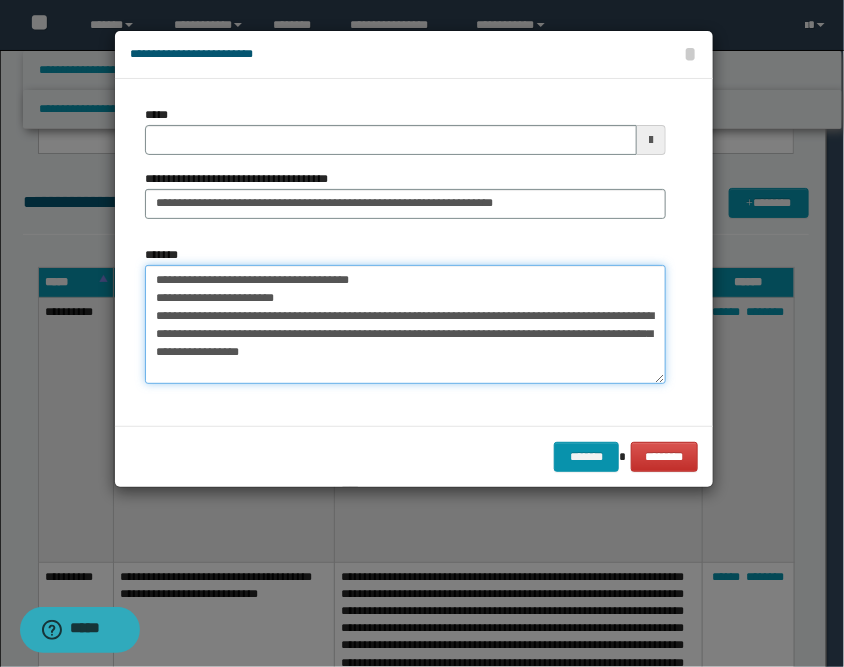 click on "**********" at bounding box center (405, 325) 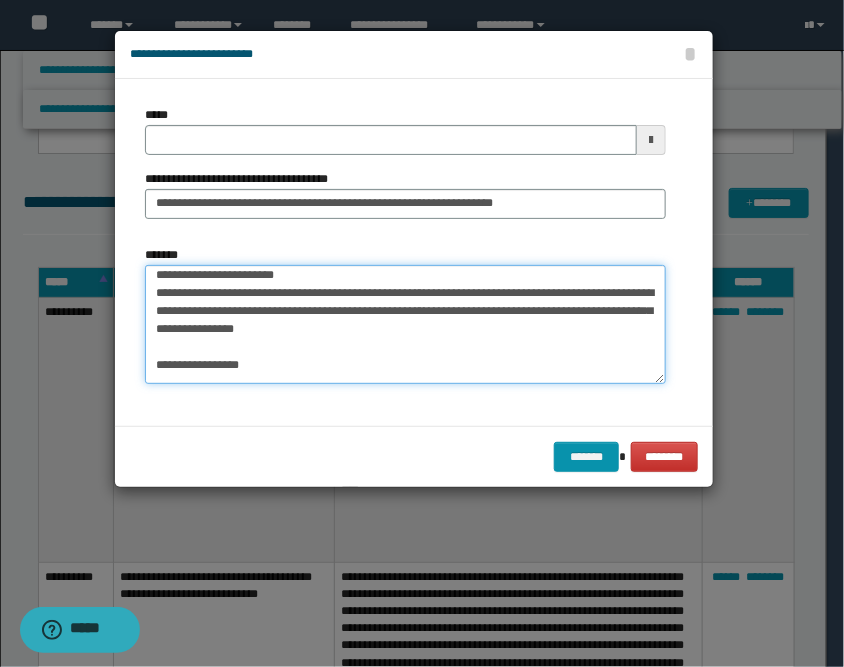 scroll, scrollTop: 44, scrollLeft: 0, axis: vertical 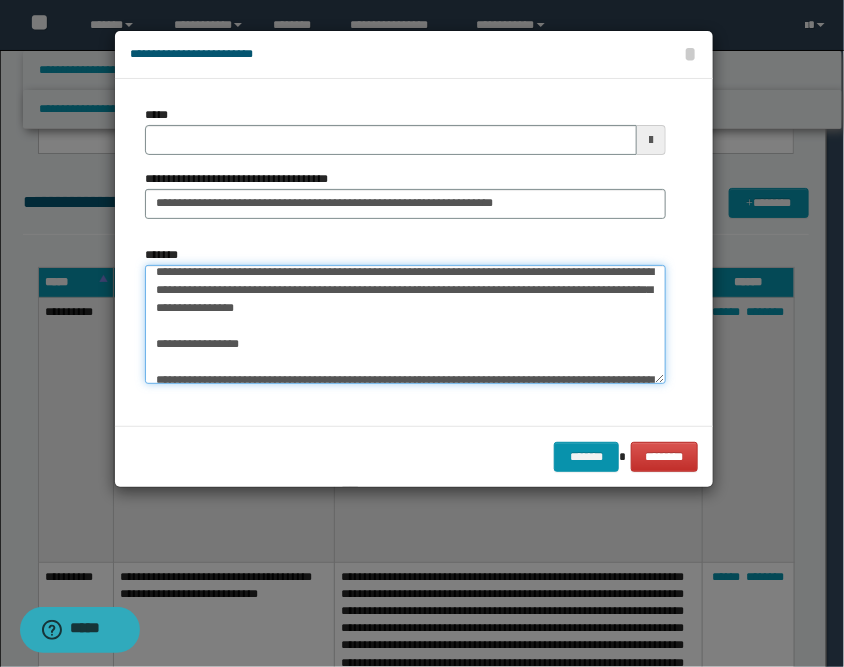 click on "**********" at bounding box center (405, 325) 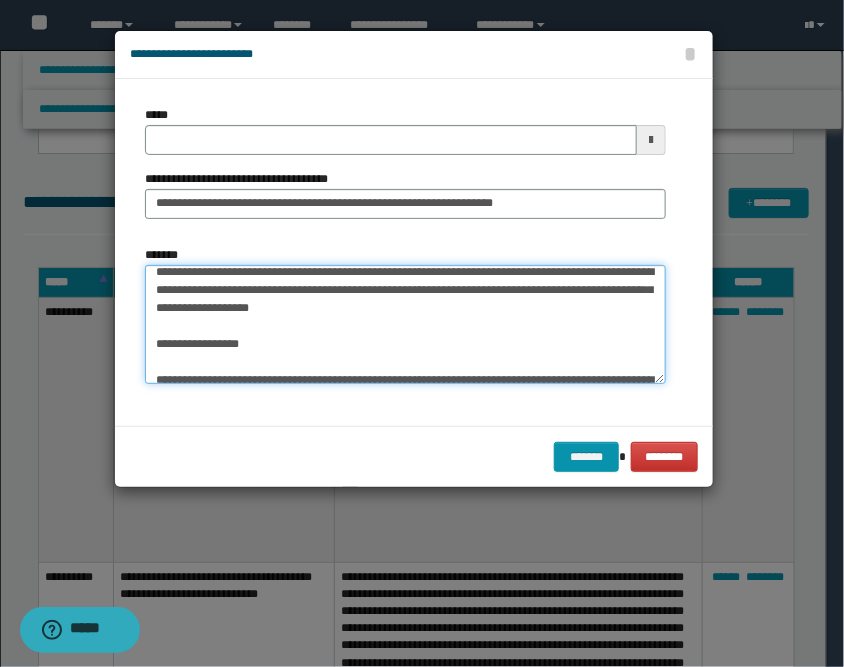 click on "**********" at bounding box center (405, 325) 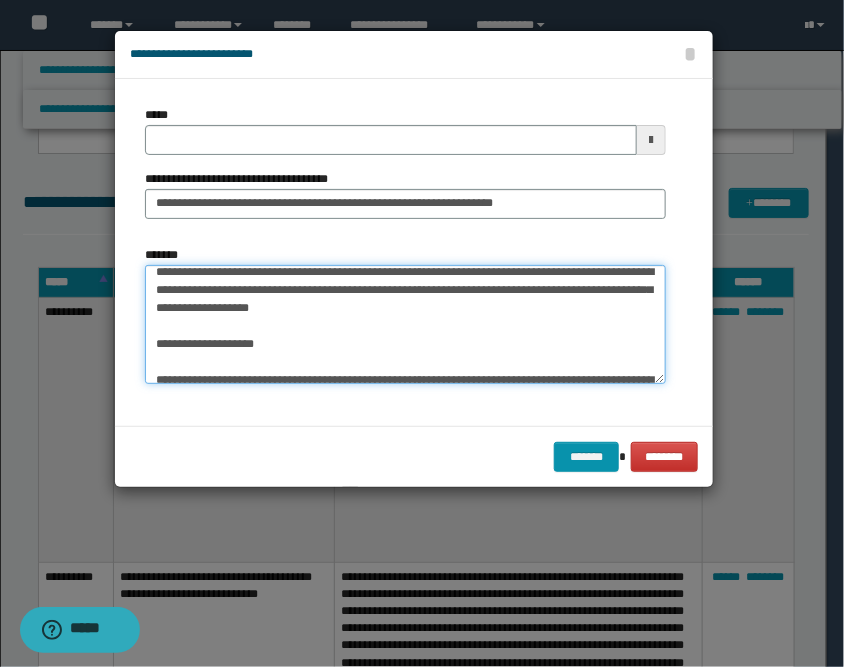 click on "**********" at bounding box center [405, 325] 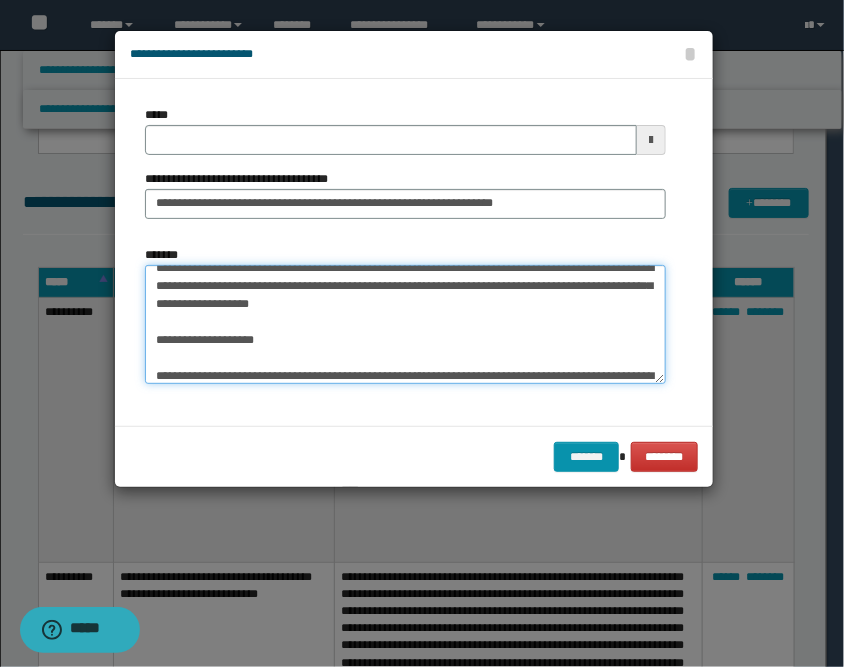 click on "**********" at bounding box center (405, 325) 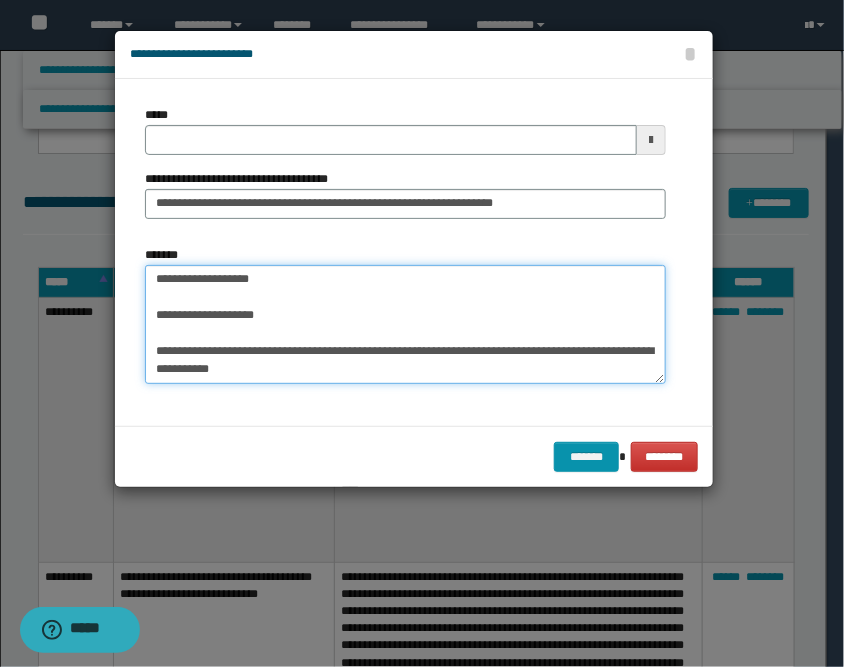 scroll, scrollTop: 93, scrollLeft: 0, axis: vertical 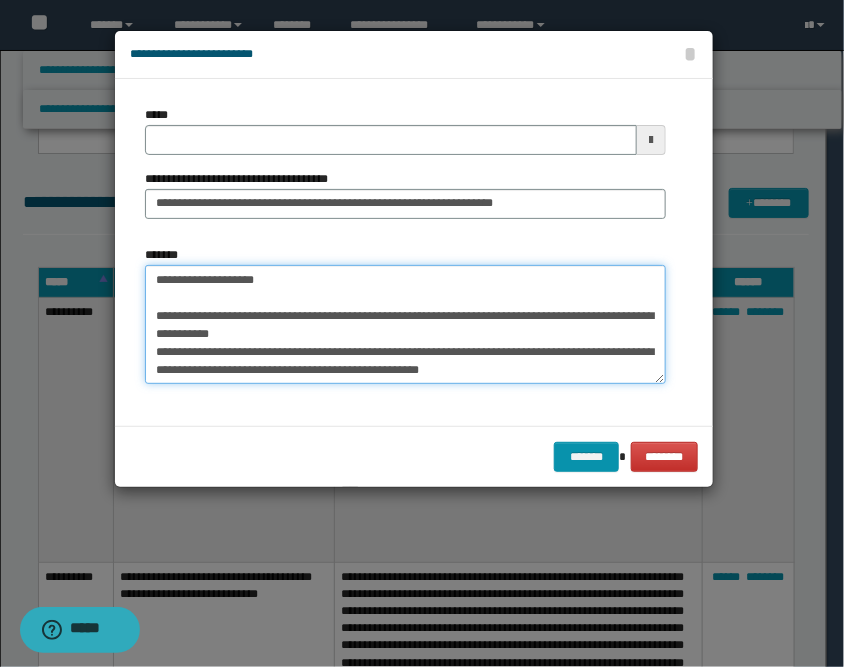 click on "**********" at bounding box center (405, 325) 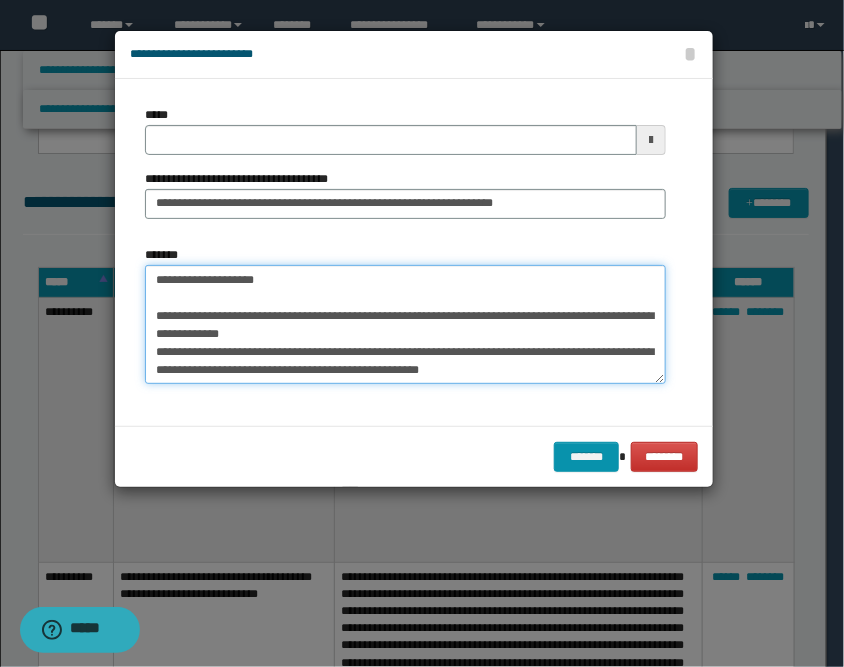 click on "**********" at bounding box center (405, 325) 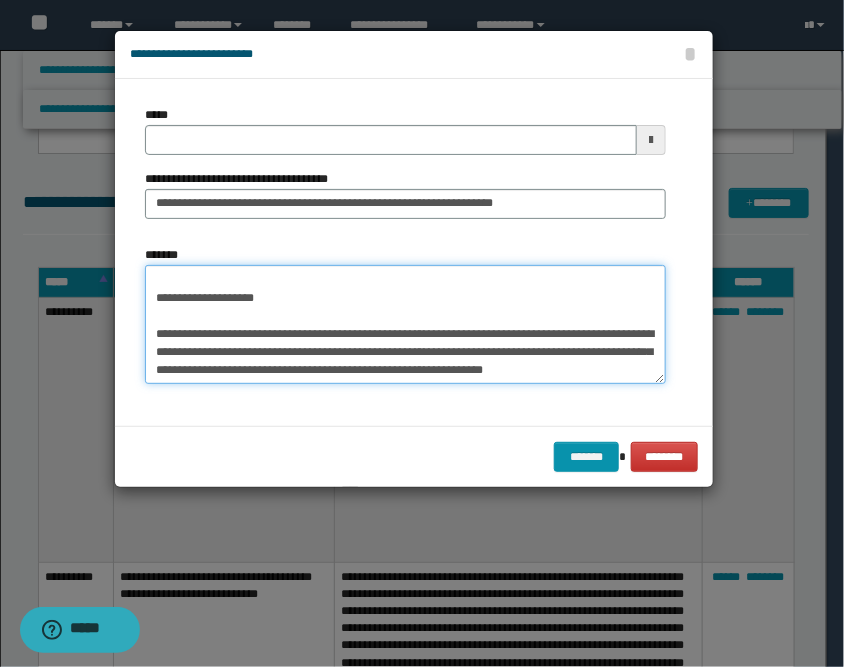 scroll, scrollTop: 120, scrollLeft: 0, axis: vertical 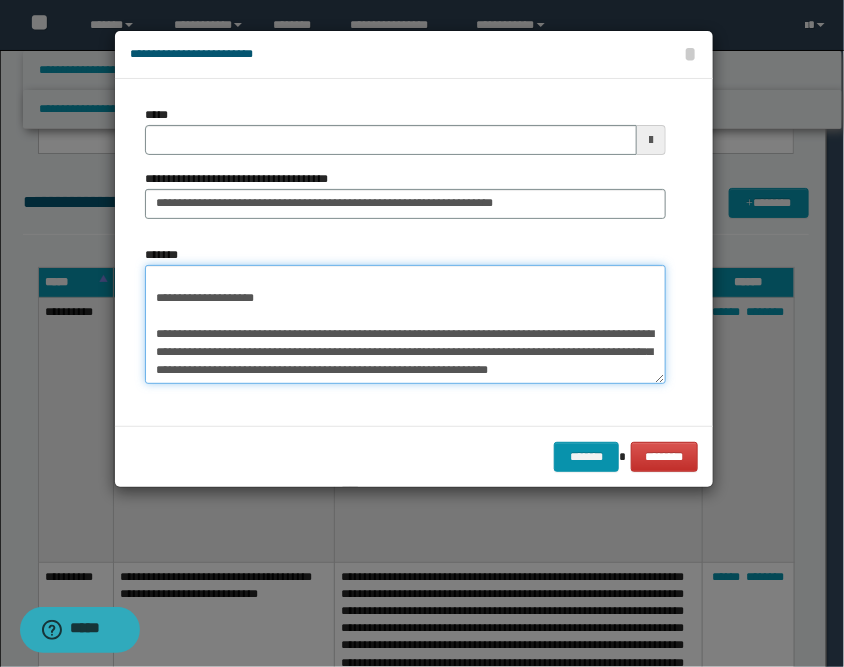 click on "**********" at bounding box center [405, 325] 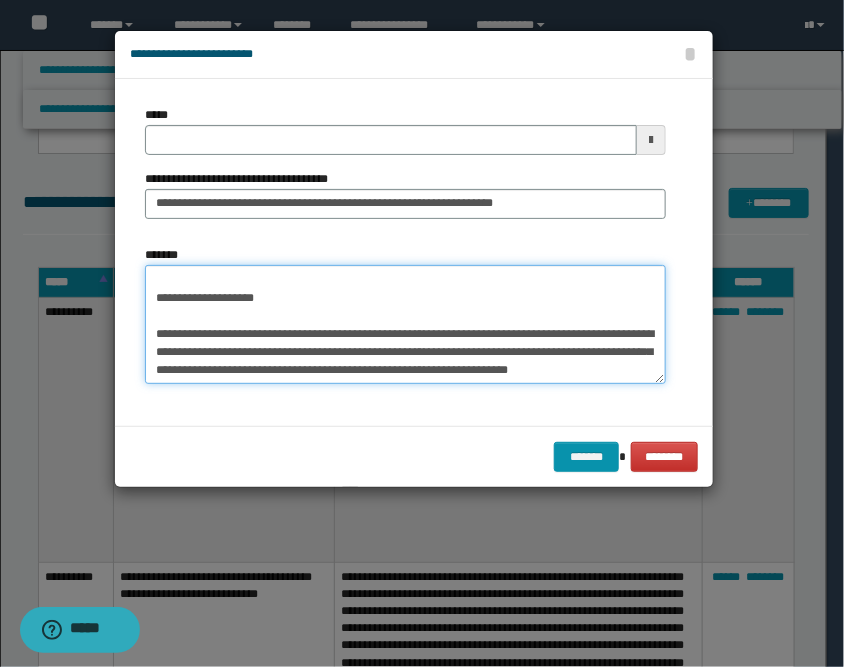 scroll, scrollTop: 120, scrollLeft: 0, axis: vertical 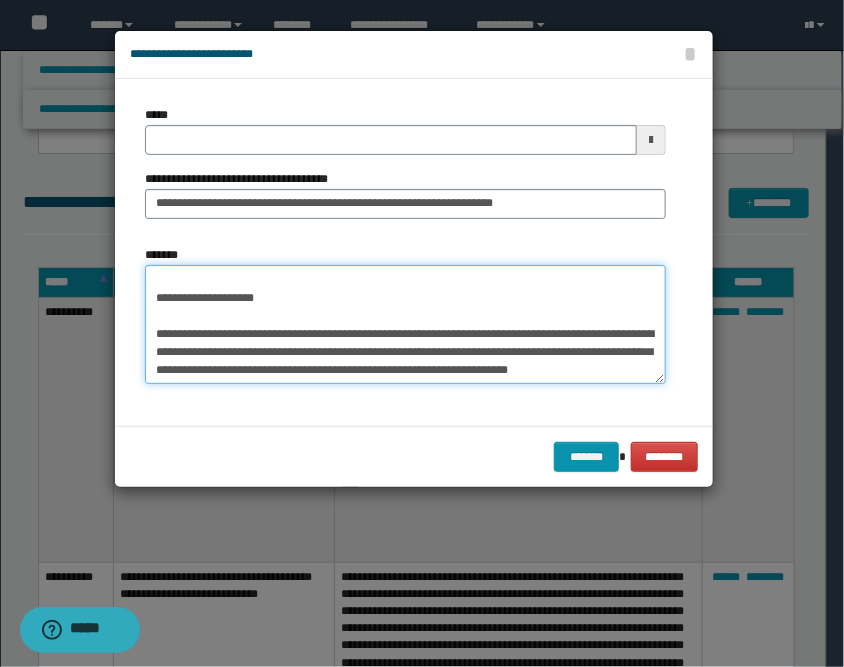 click on "**********" at bounding box center [405, 325] 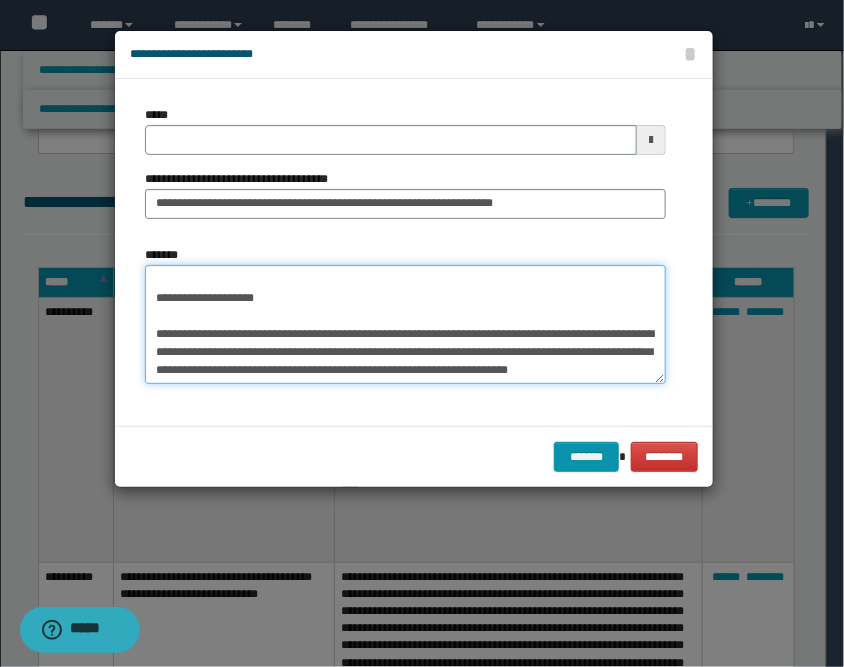 paste on "**********" 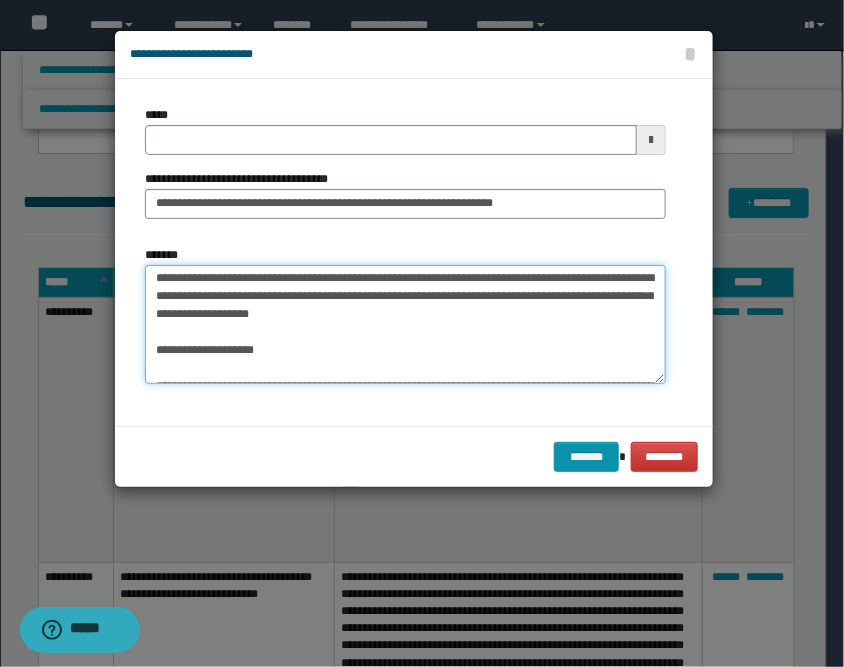 scroll, scrollTop: 0, scrollLeft: 0, axis: both 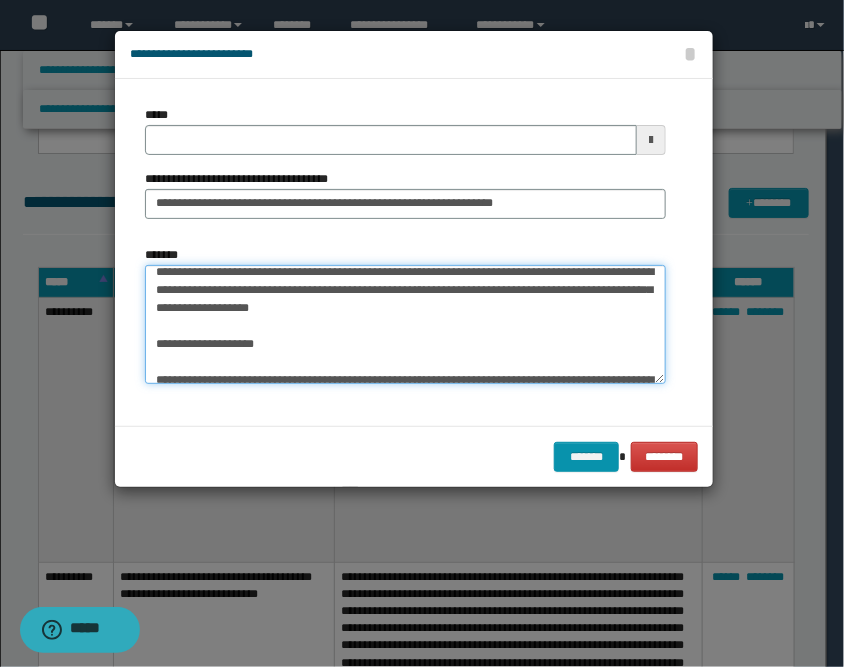 click on "*******" at bounding box center (405, 325) 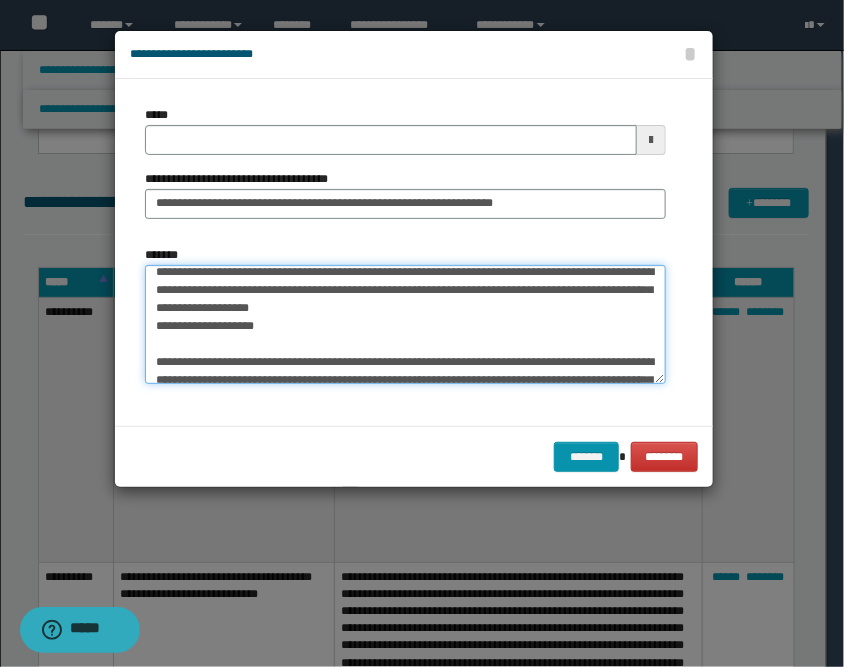 scroll, scrollTop: 26, scrollLeft: 0, axis: vertical 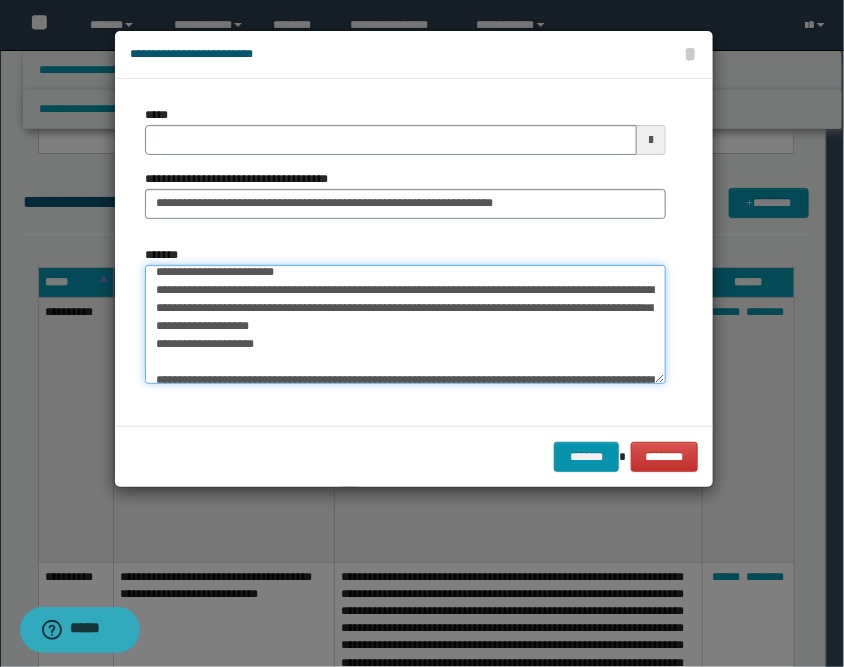 click on "*******" at bounding box center (405, 325) 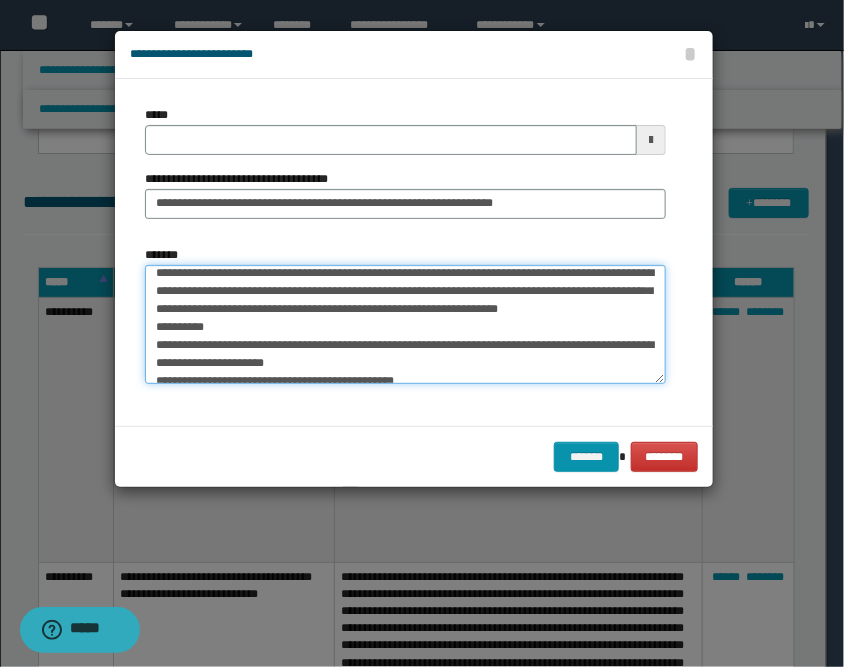 scroll, scrollTop: 160, scrollLeft: 0, axis: vertical 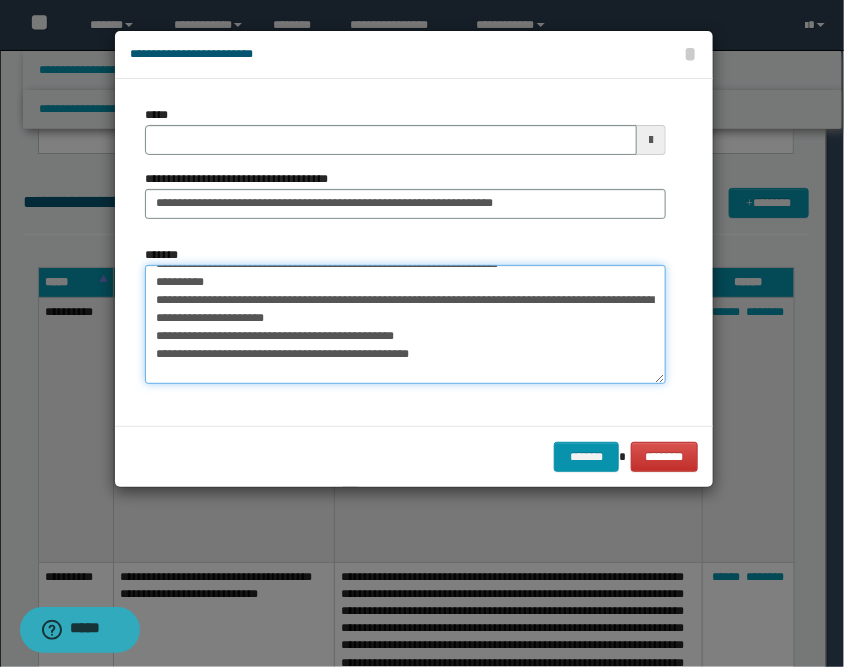 click on "*******" at bounding box center (405, 325) 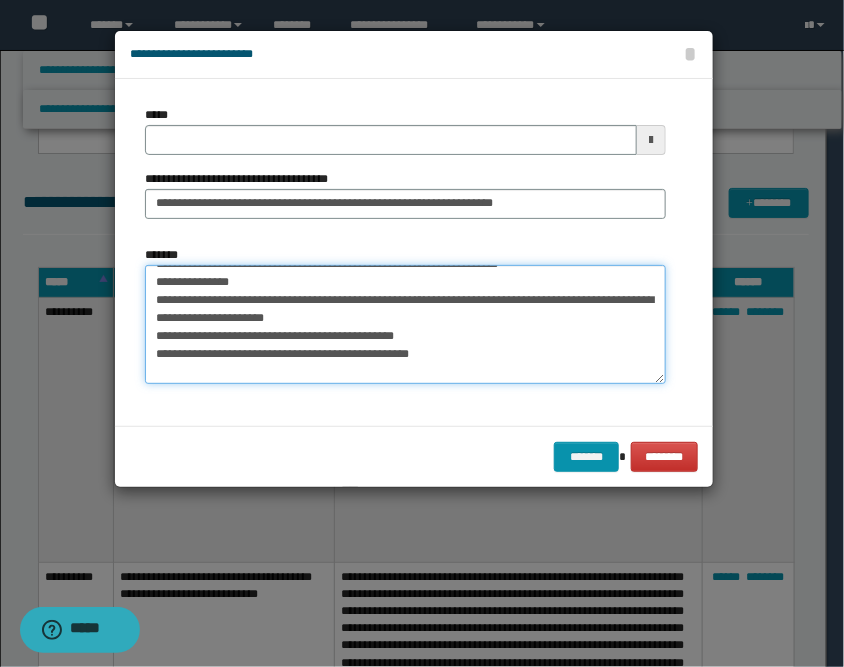 click on "*******" at bounding box center (405, 325) 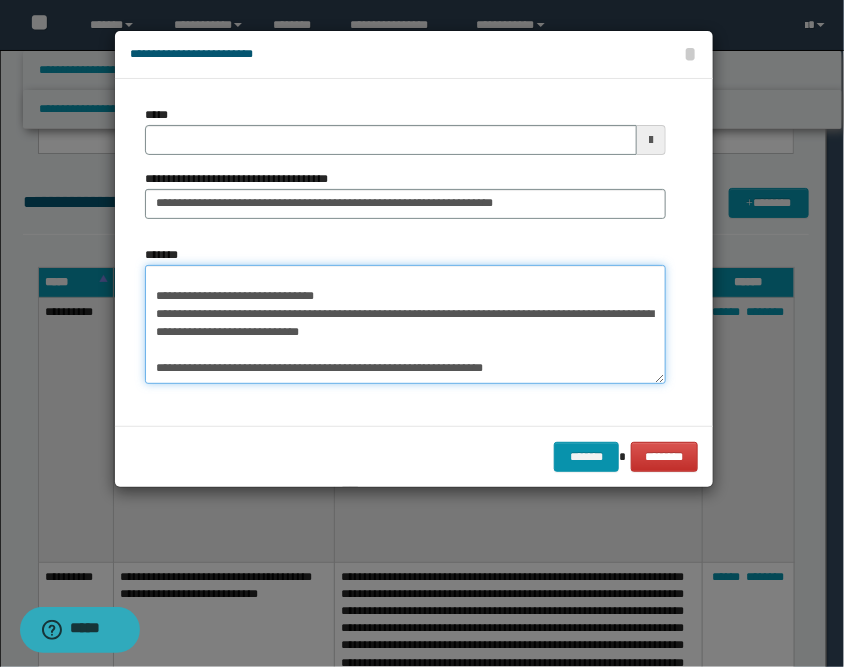 scroll, scrollTop: 293, scrollLeft: 0, axis: vertical 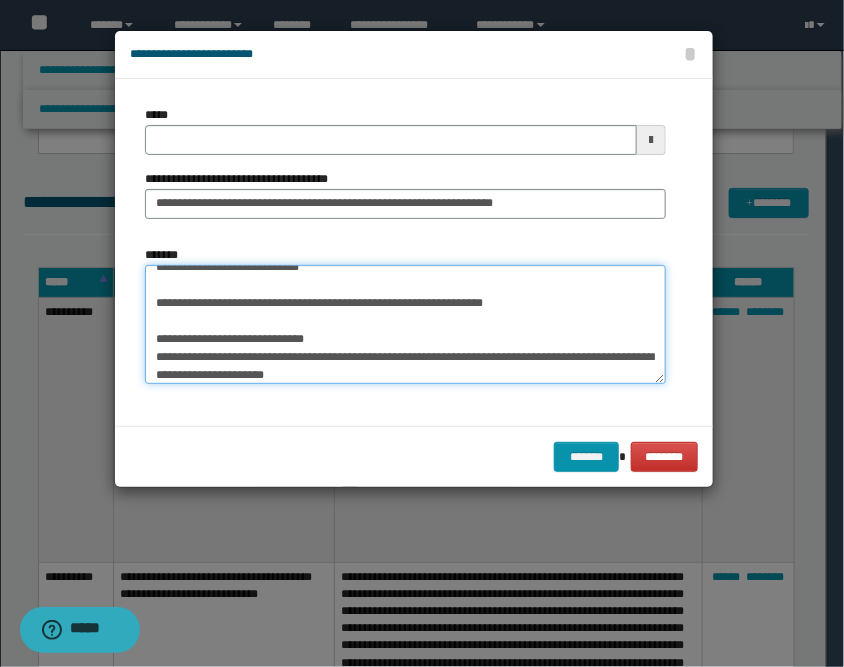 click on "*******" at bounding box center [405, 325] 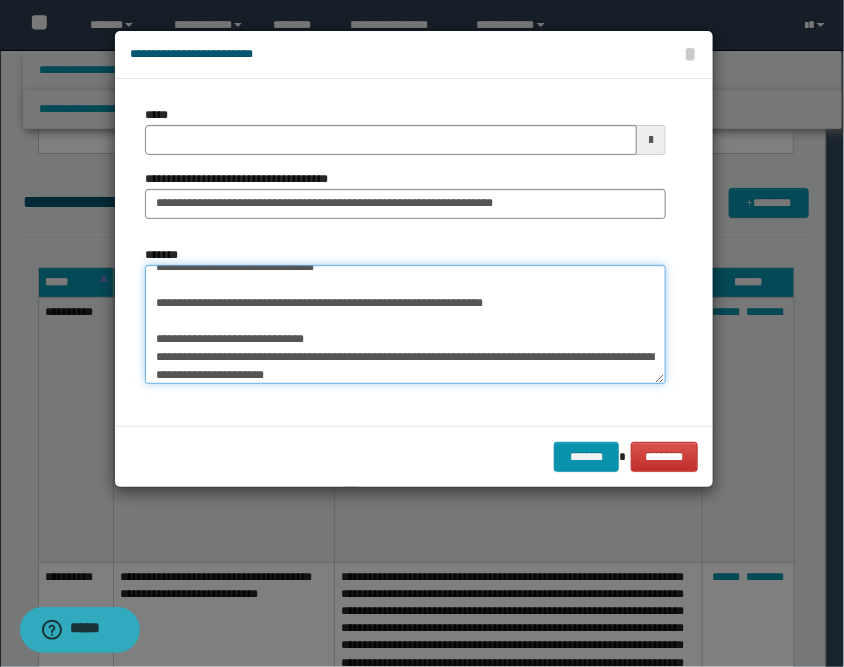 click on "*******" at bounding box center (405, 325) 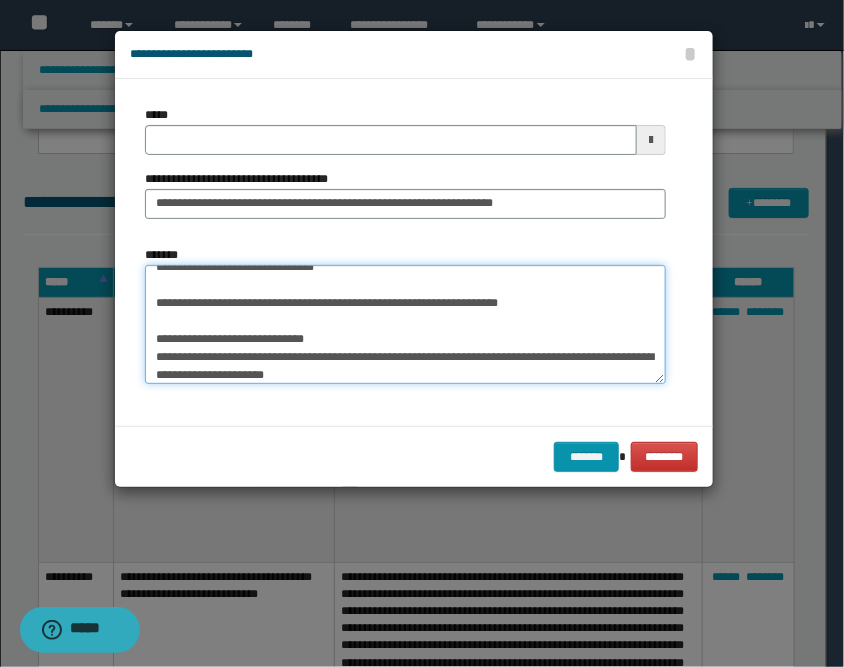 click on "*******" at bounding box center [405, 325] 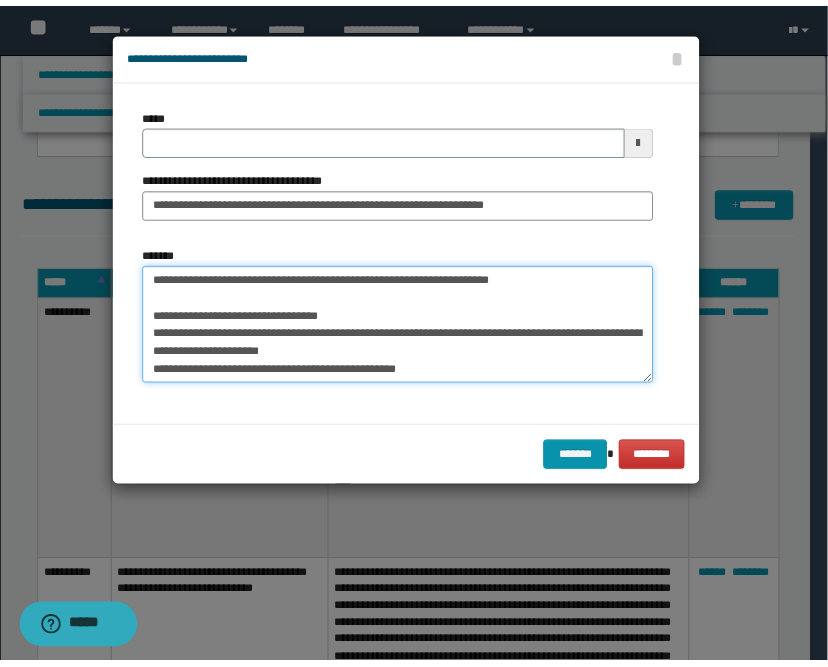 scroll, scrollTop: 382, scrollLeft: 0, axis: vertical 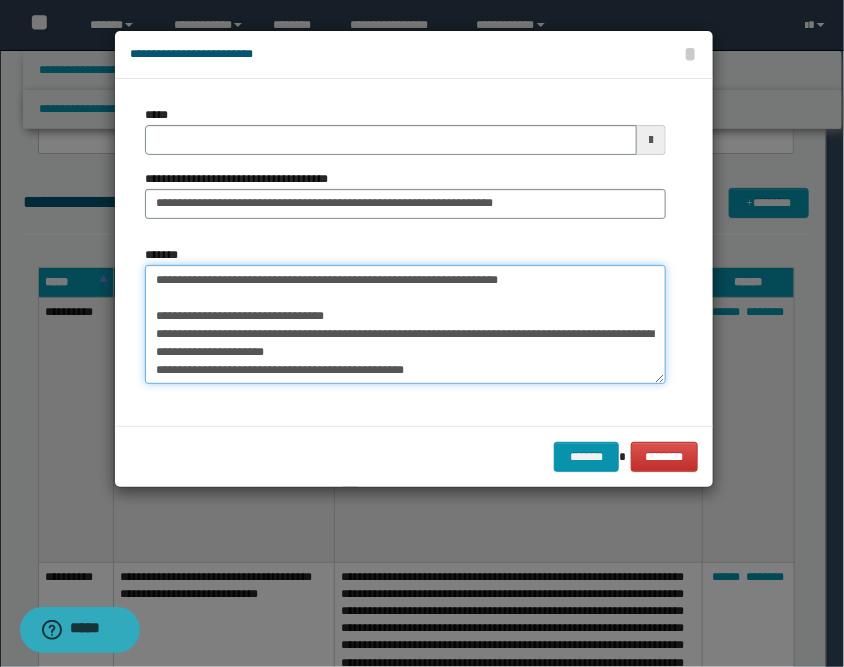 click on "*******" at bounding box center [405, 325] 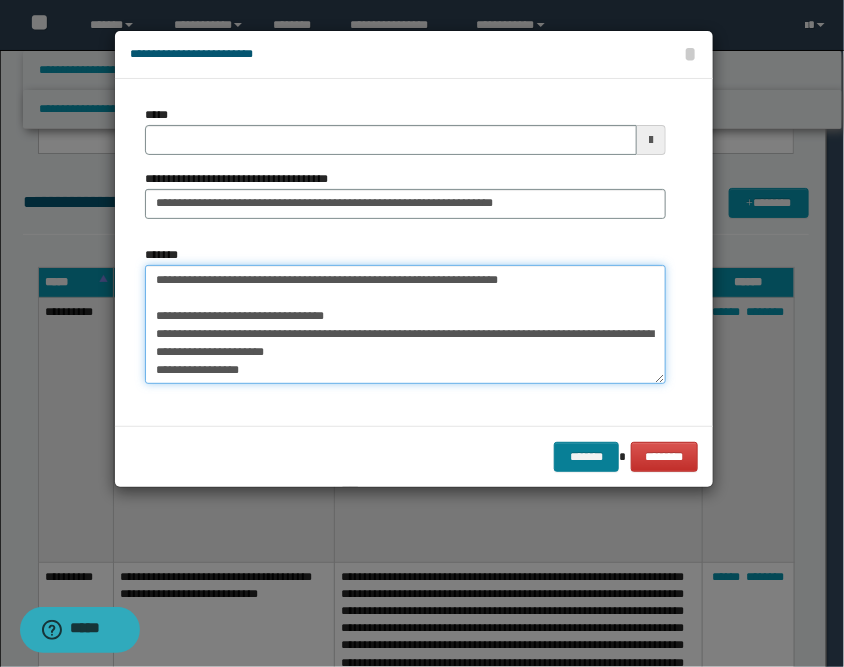 type on "**********" 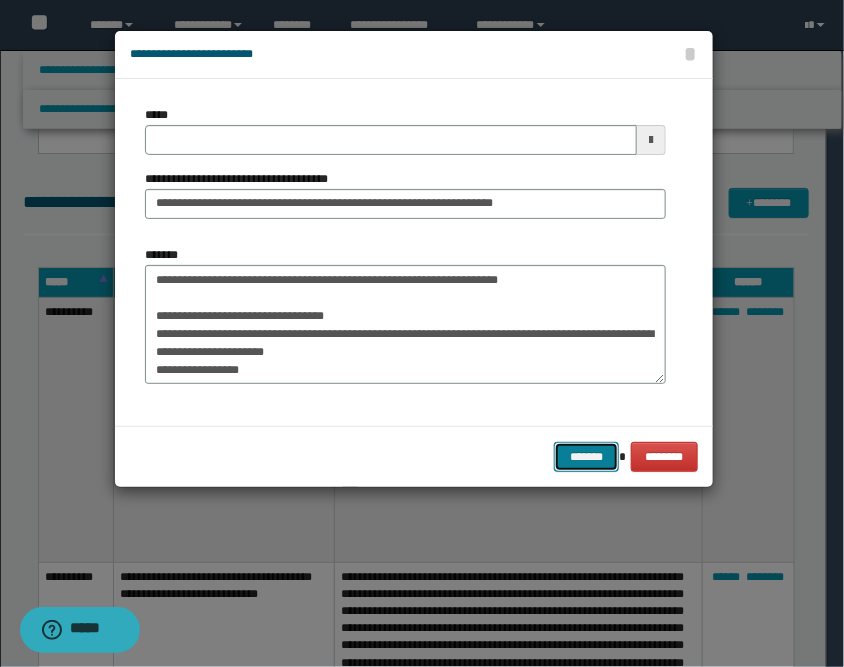 click on "*******" at bounding box center [586, 457] 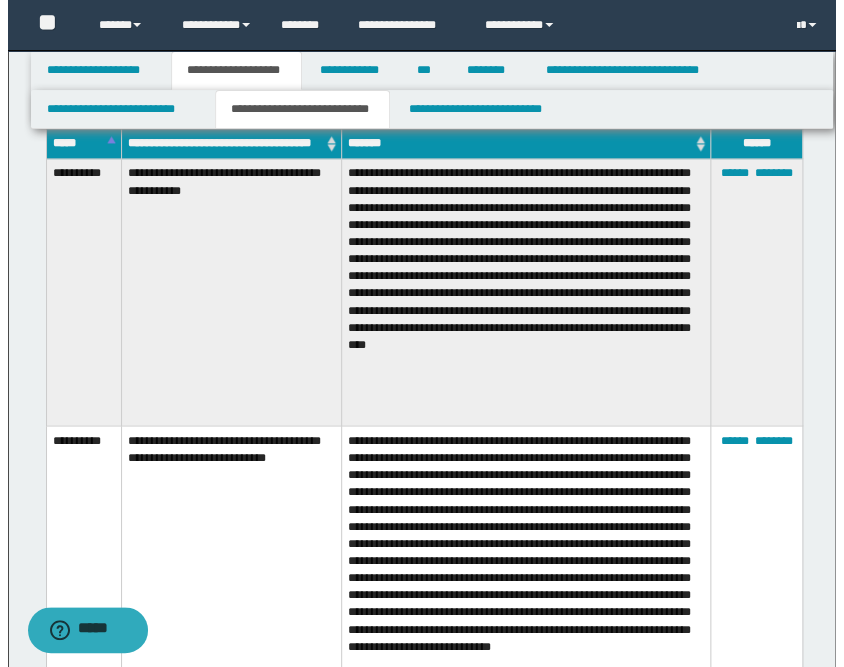 scroll, scrollTop: 204, scrollLeft: 0, axis: vertical 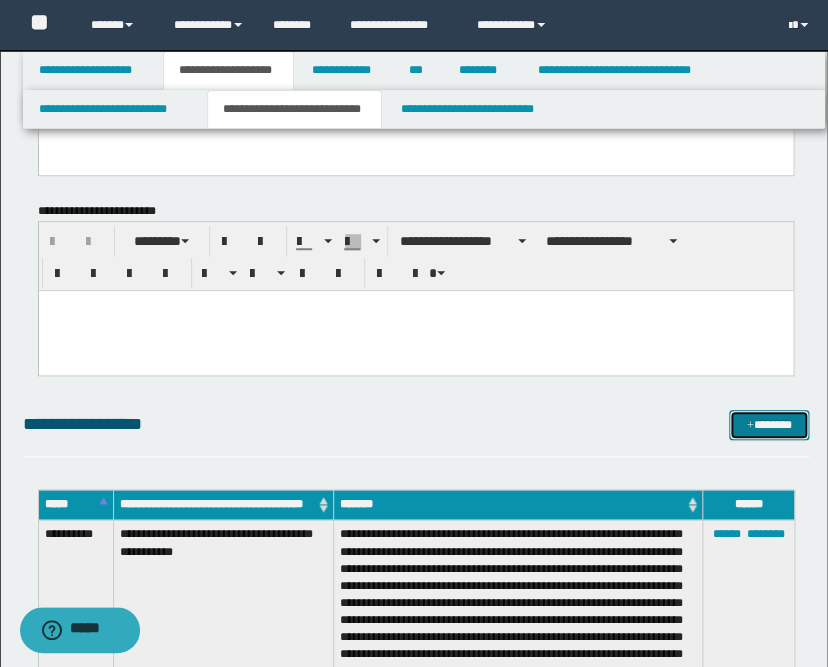 click on "*******" at bounding box center [769, 425] 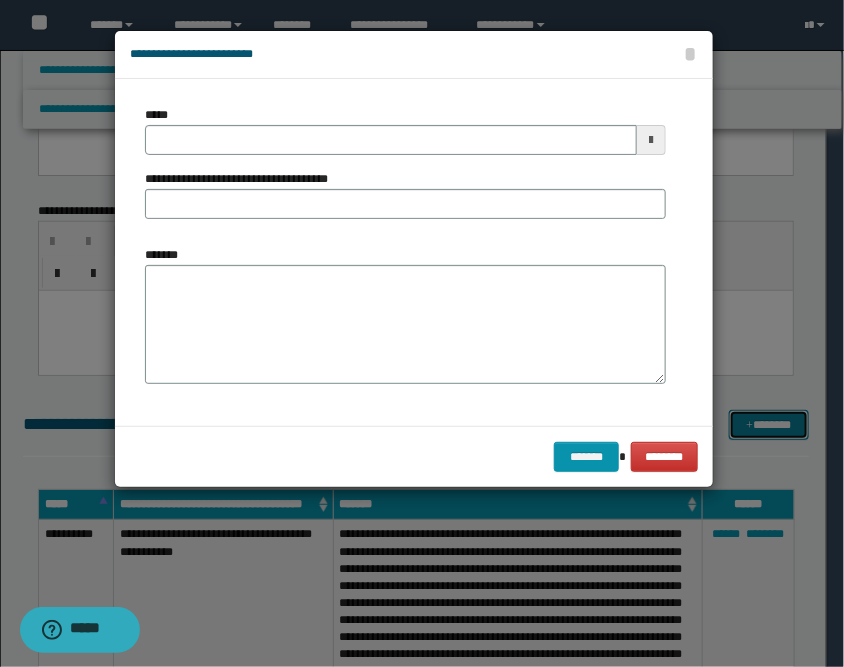 scroll, scrollTop: 0, scrollLeft: 0, axis: both 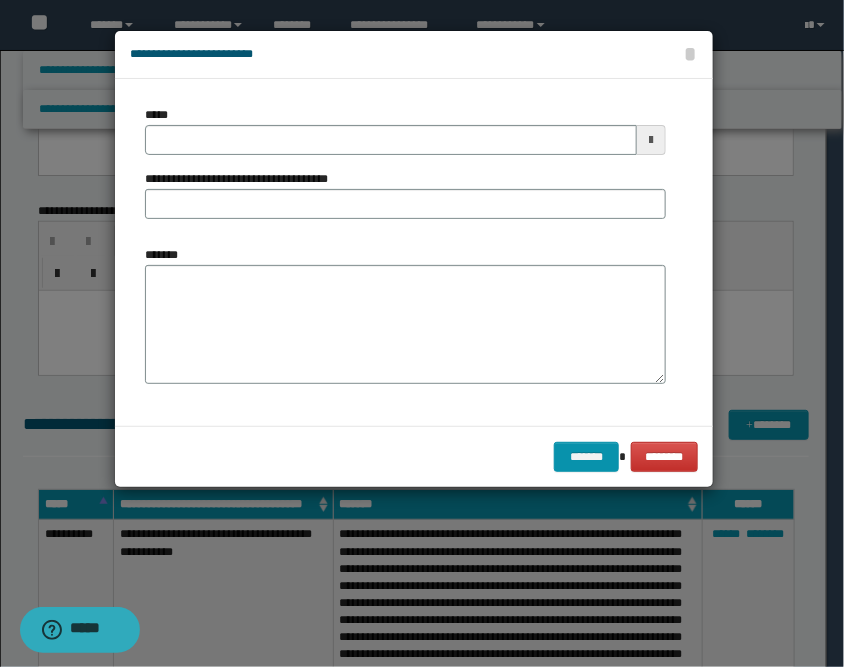 click at bounding box center [651, 140] 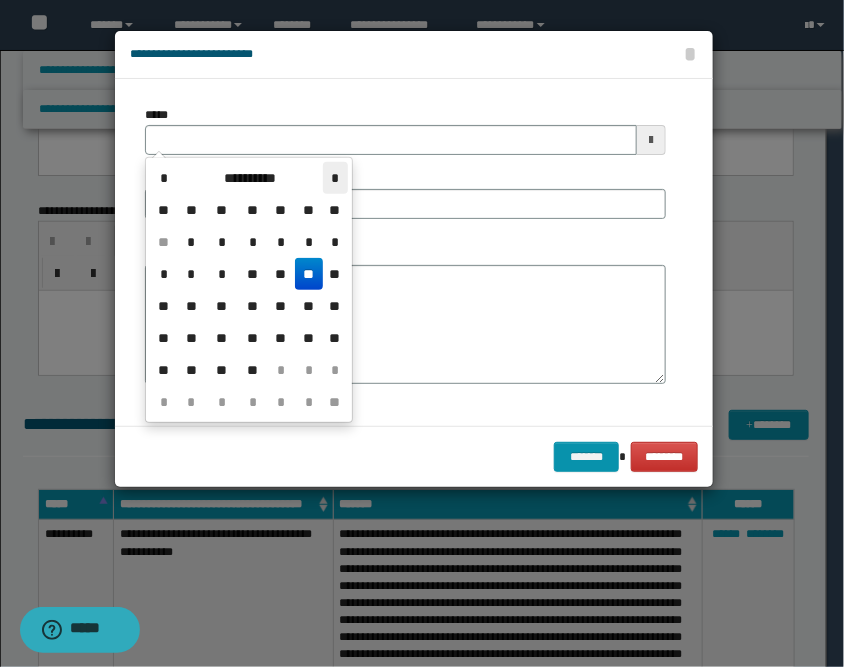 click on "*" at bounding box center (335, 178) 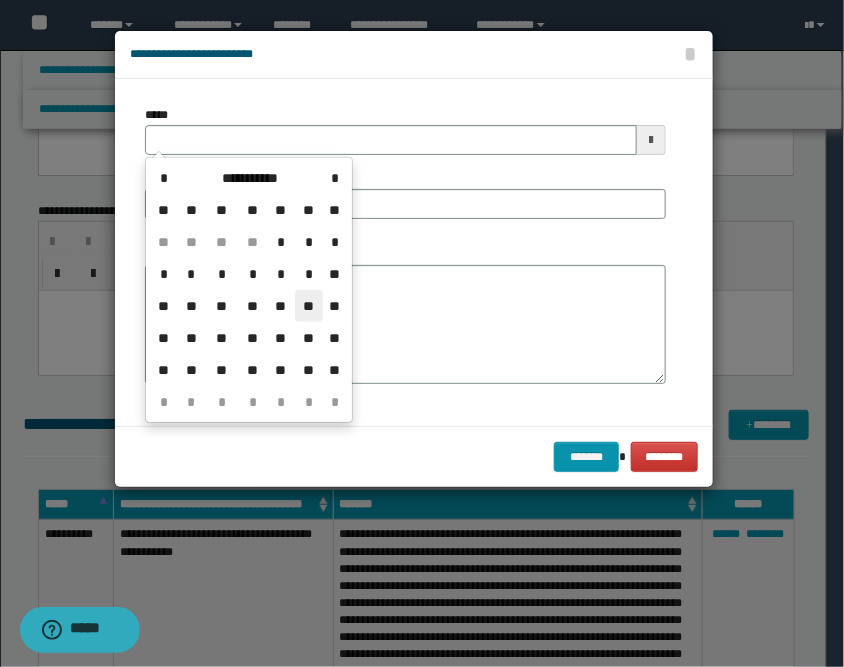 click on "**" at bounding box center (309, 306) 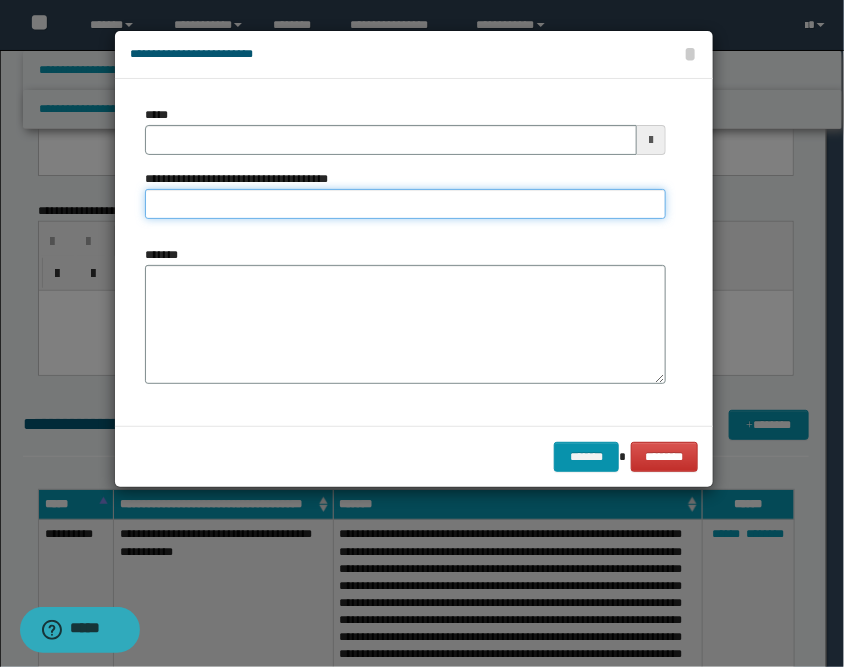 click on "**********" at bounding box center (405, 204) 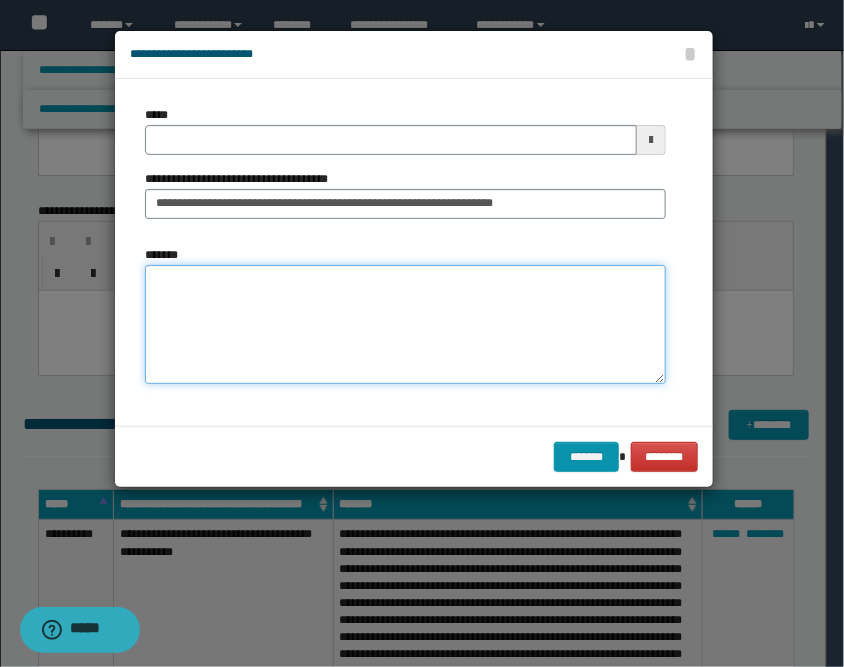 click on "*******" at bounding box center [405, 325] 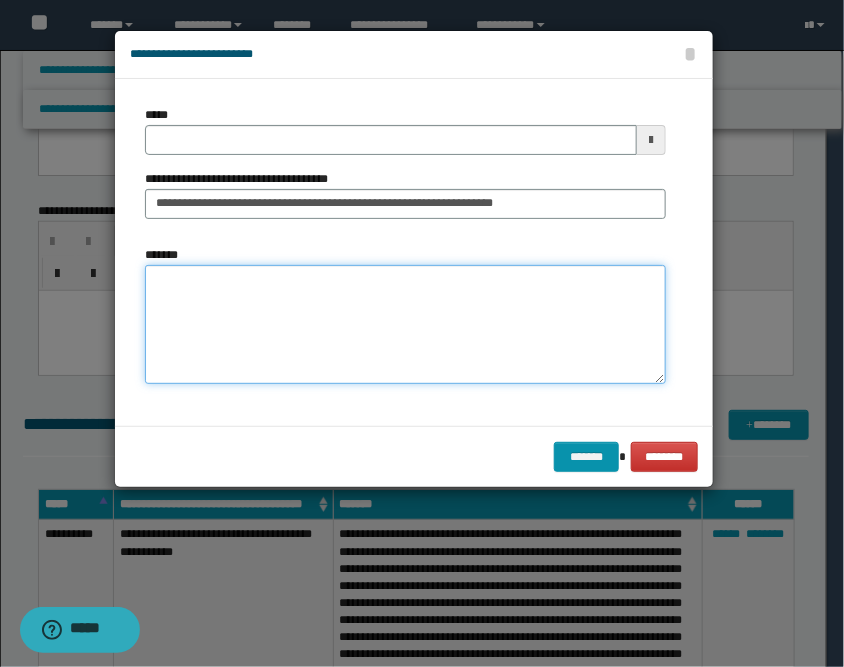 paste on "**********" 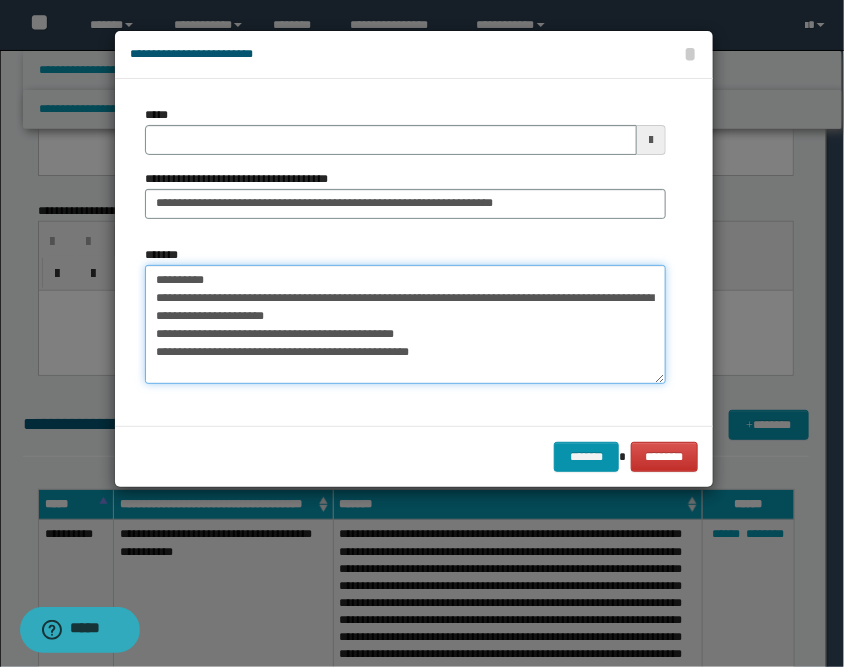 scroll, scrollTop: 210, scrollLeft: 0, axis: vertical 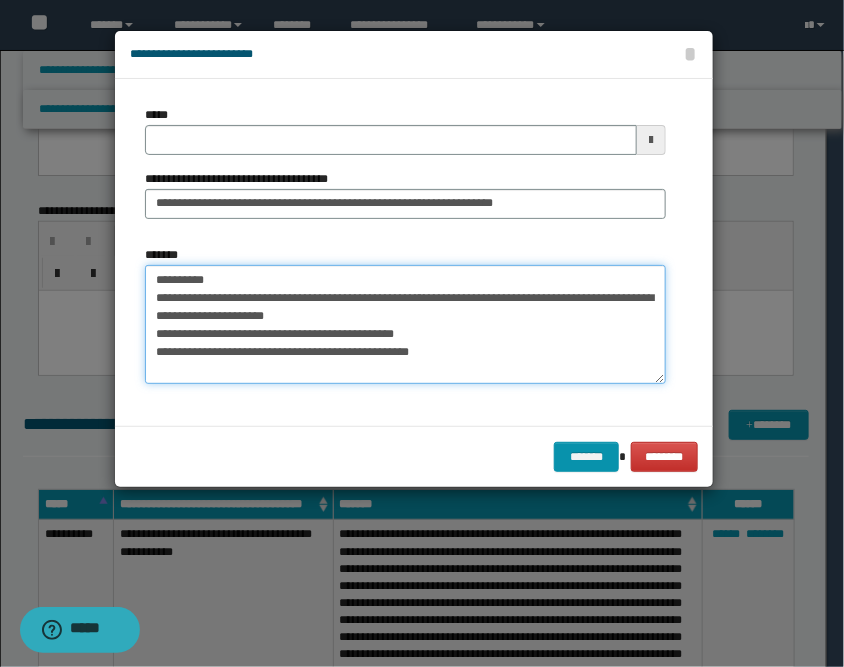 drag, startPoint x: 429, startPoint y: 362, endPoint x: 120, endPoint y: 243, distance: 331.12234 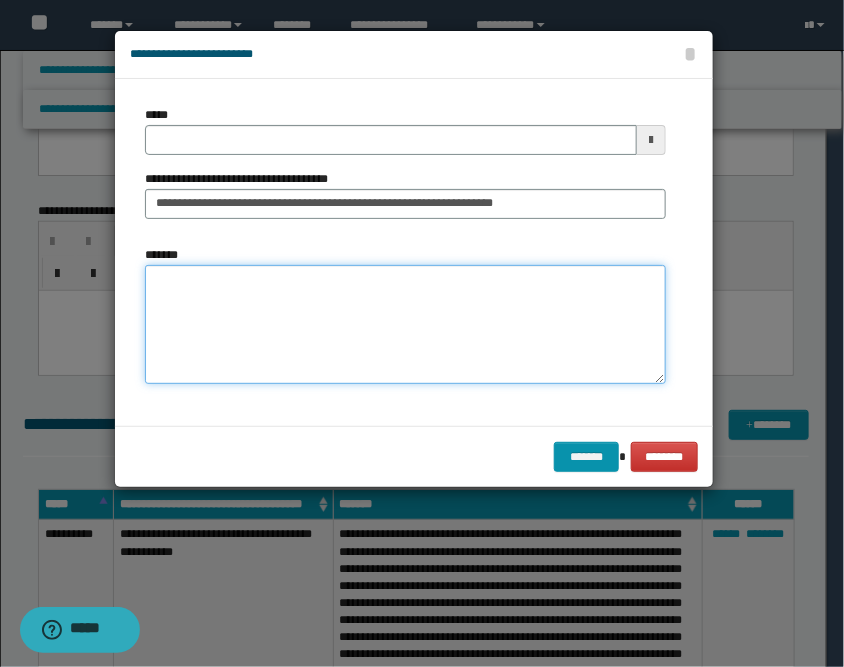 paste on "**********" 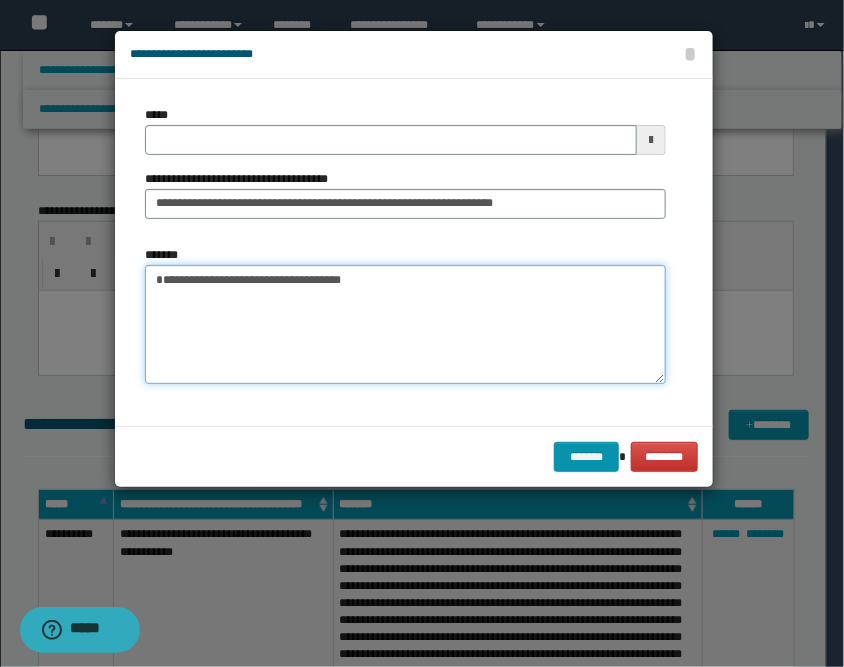click on "**********" at bounding box center [405, 325] 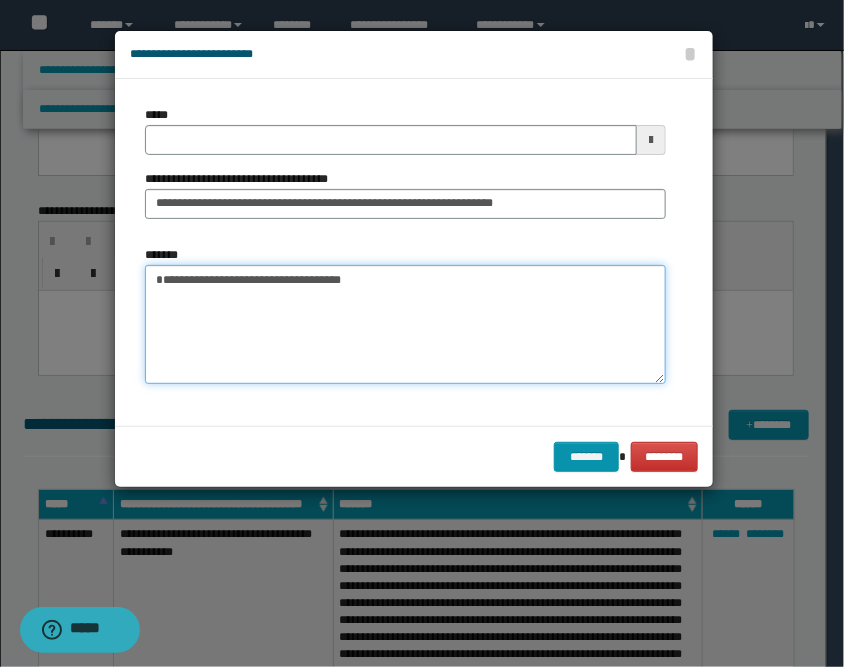 click on "**********" at bounding box center [405, 325] 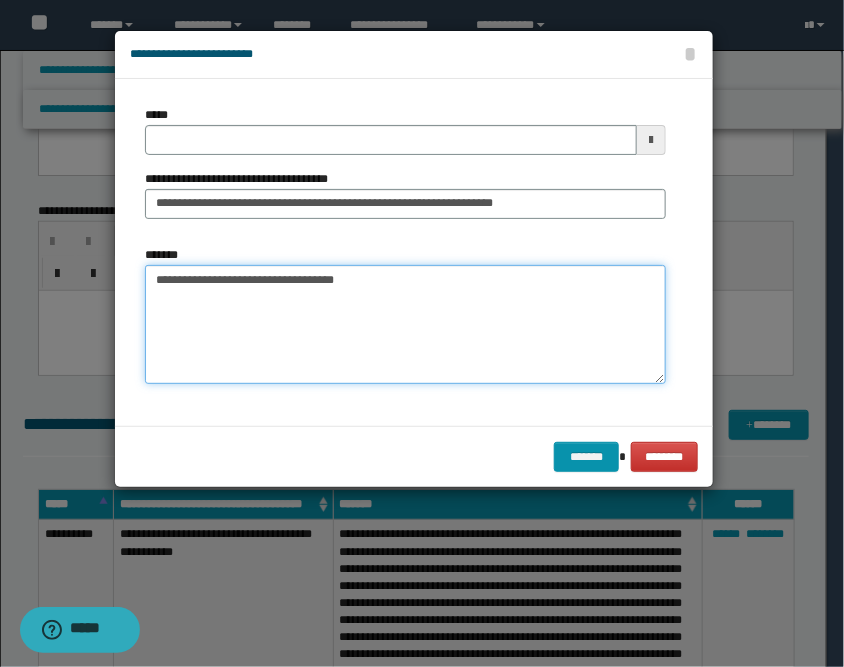 click on "**********" at bounding box center [405, 325] 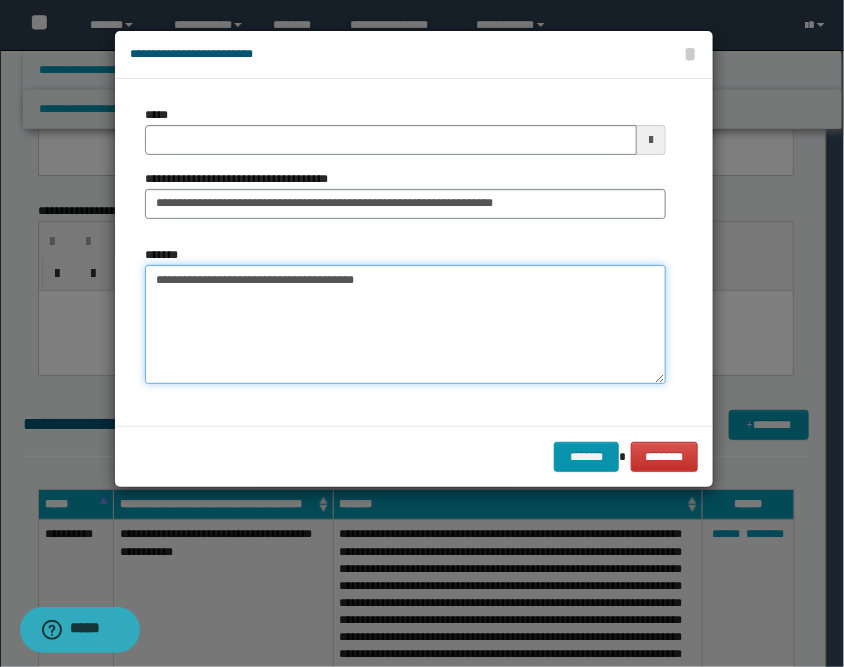 click on "**********" at bounding box center (405, 325) 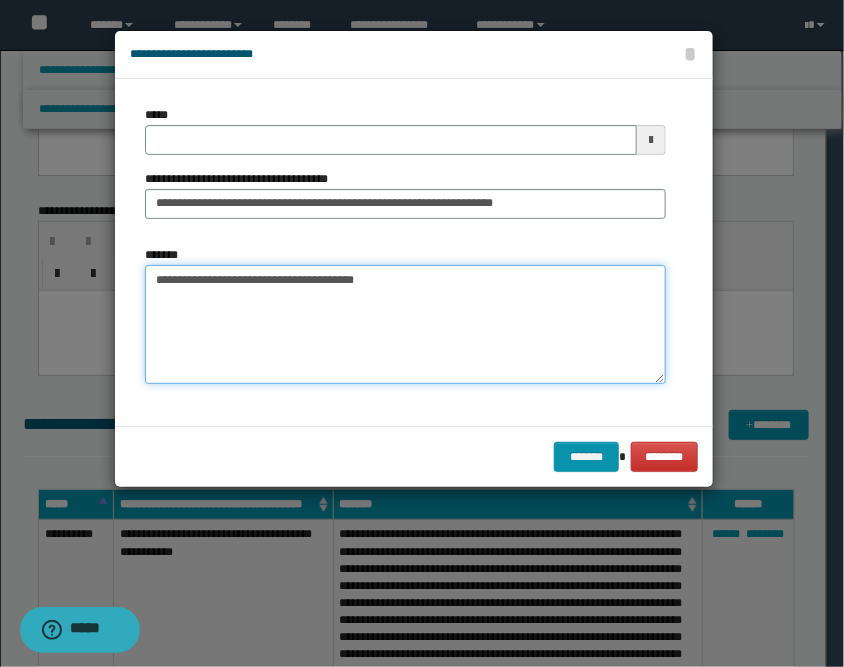 paste on "**********" 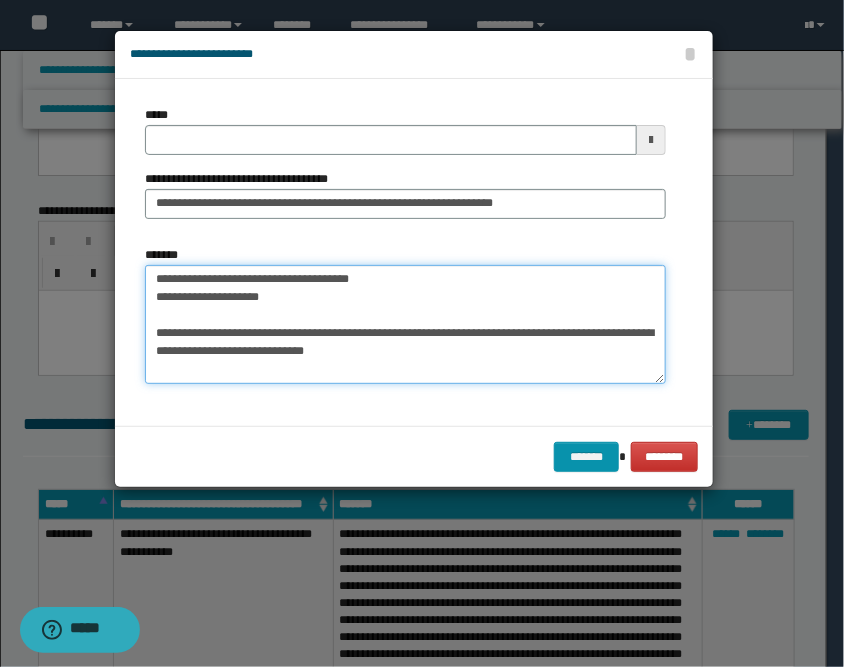 scroll, scrollTop: 0, scrollLeft: 0, axis: both 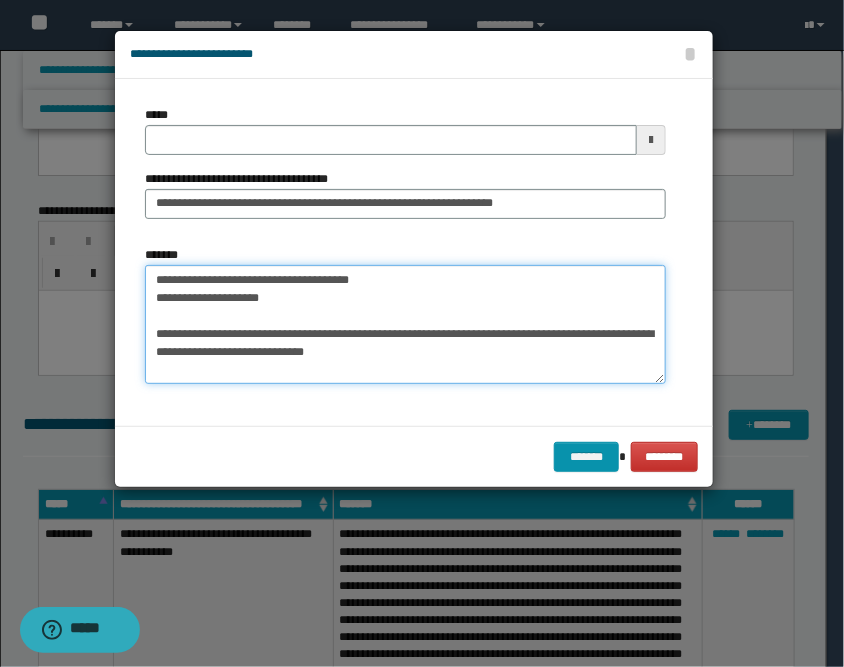 click on "**********" at bounding box center (405, 325) 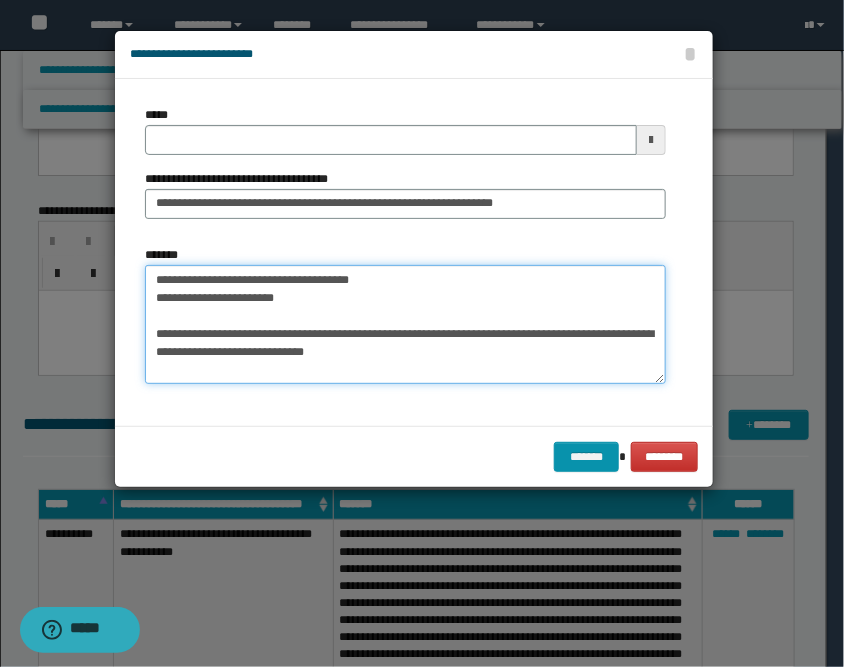 click on "**********" at bounding box center [405, 325] 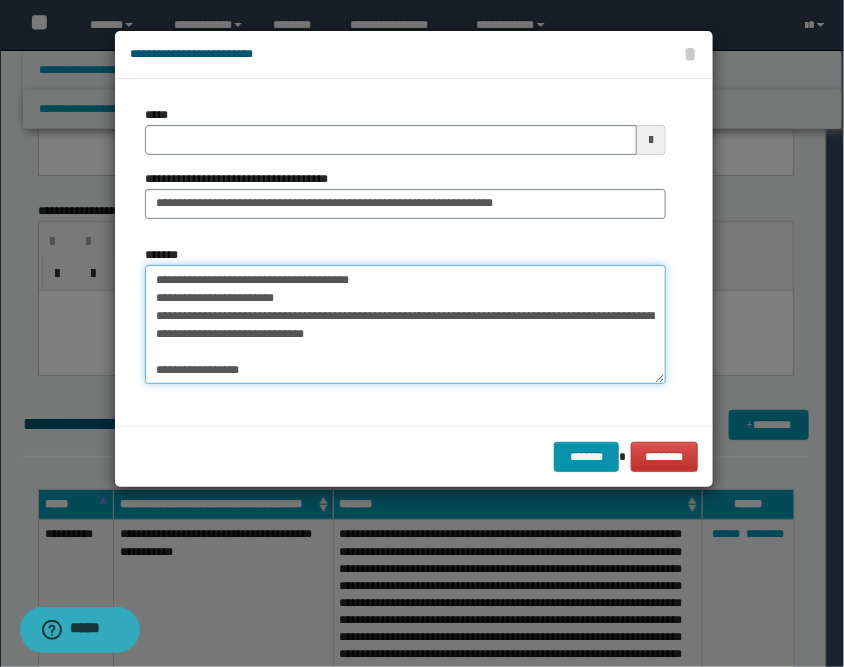 click on "**********" at bounding box center (405, 325) 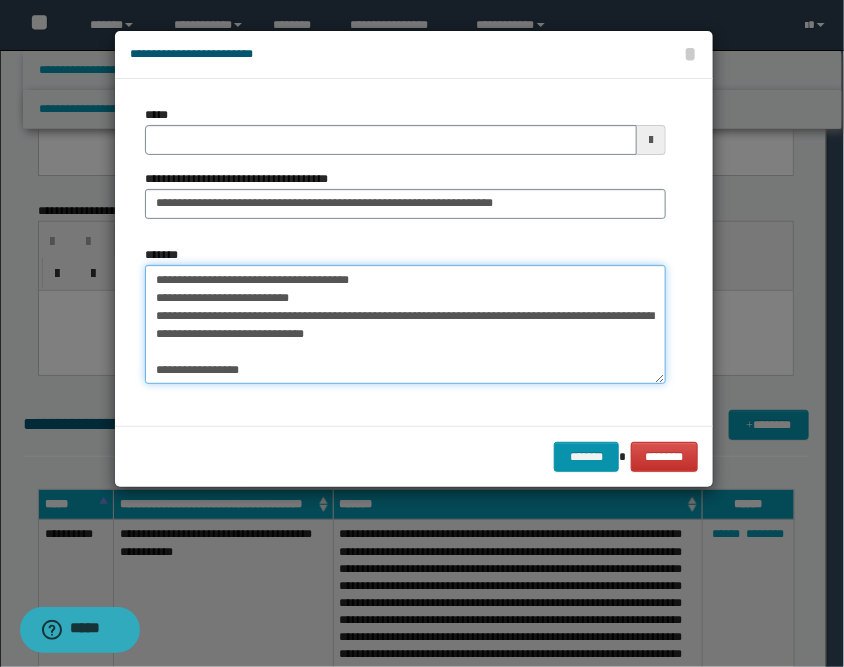click on "**********" at bounding box center [405, 325] 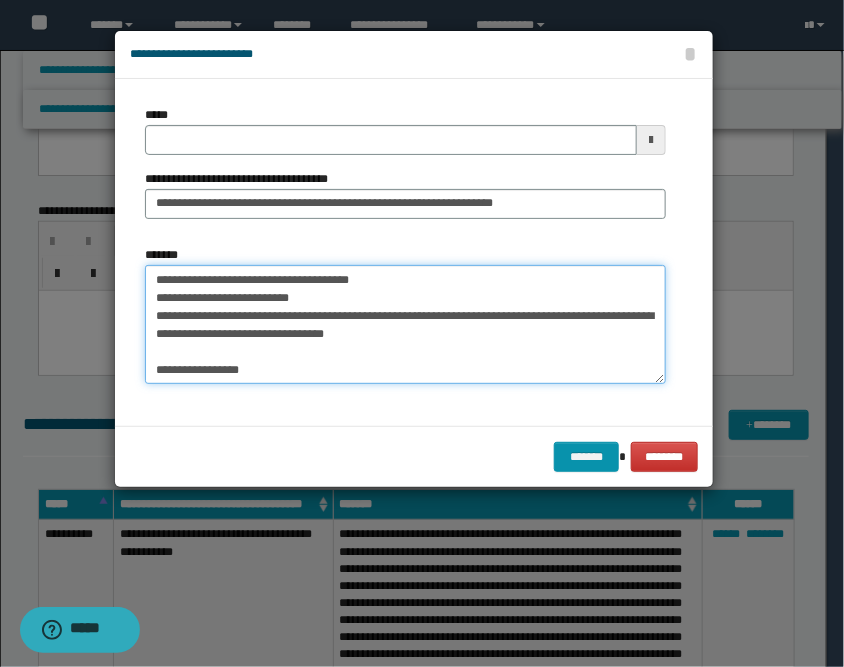 click on "**********" at bounding box center (405, 325) 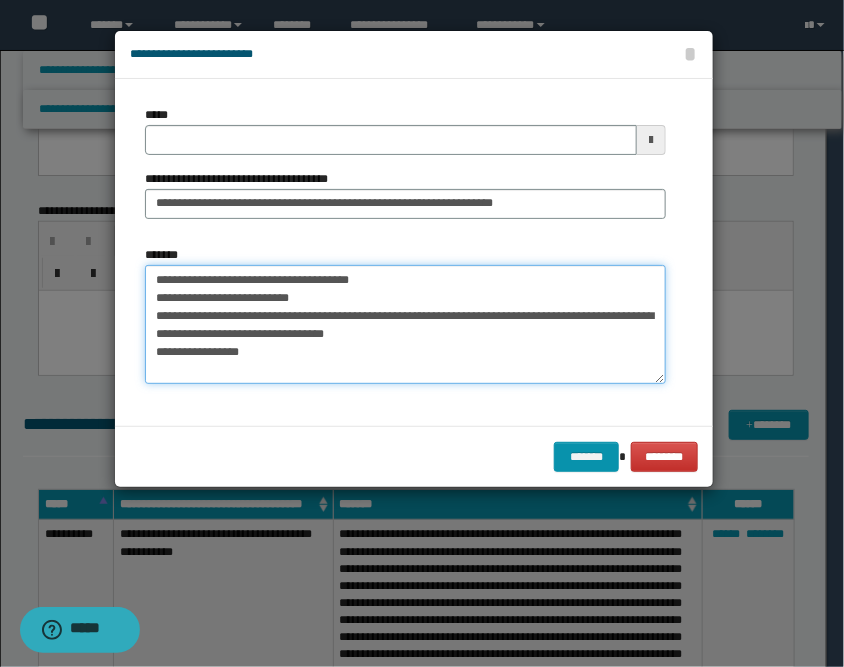 click on "**********" at bounding box center (405, 325) 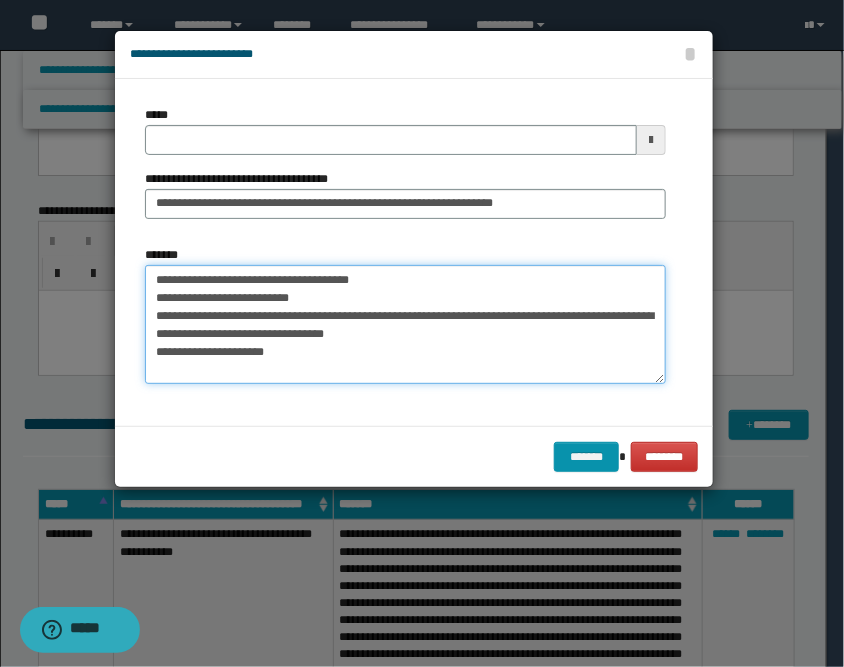 scroll, scrollTop: 44, scrollLeft: 0, axis: vertical 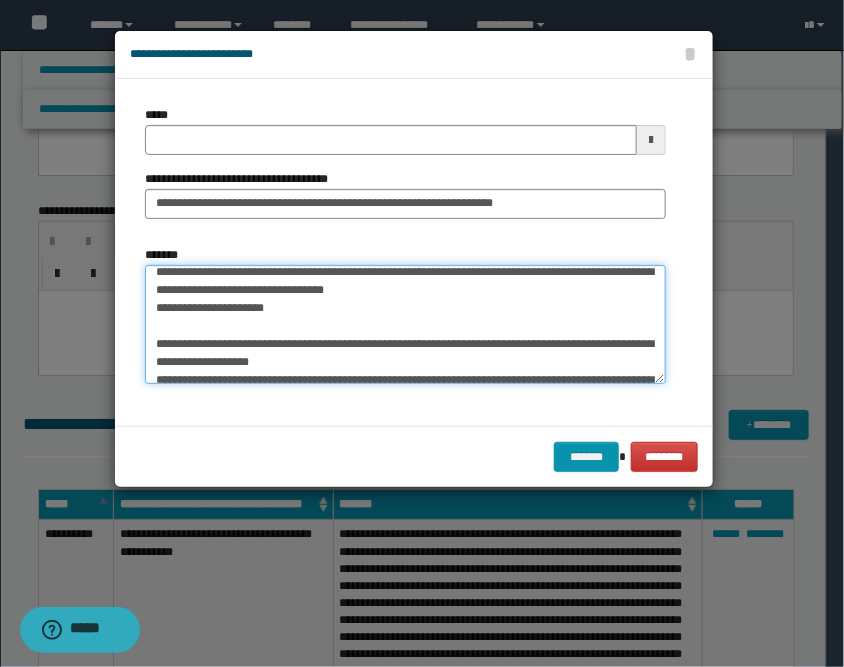 click on "**********" at bounding box center (405, 325) 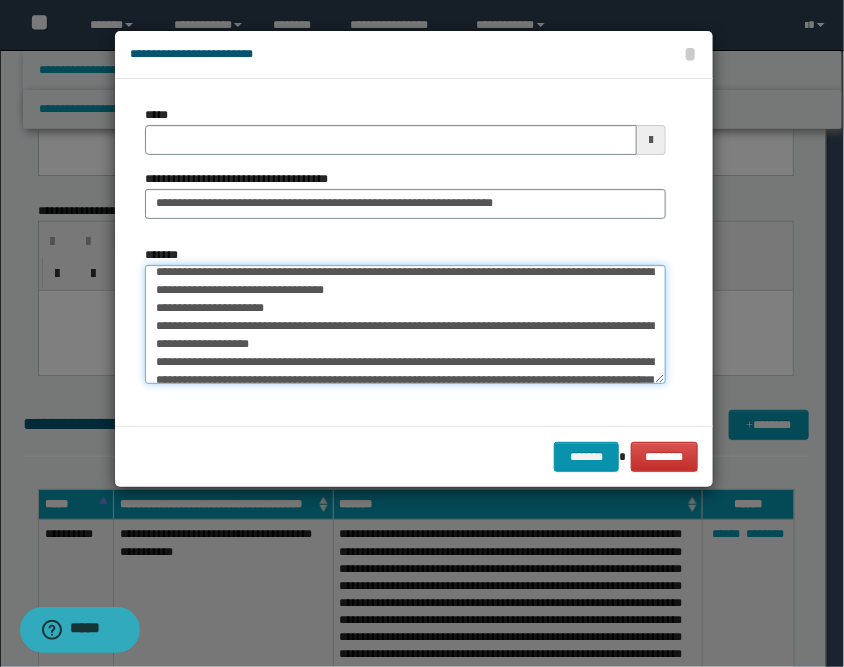 click on "**********" at bounding box center [405, 325] 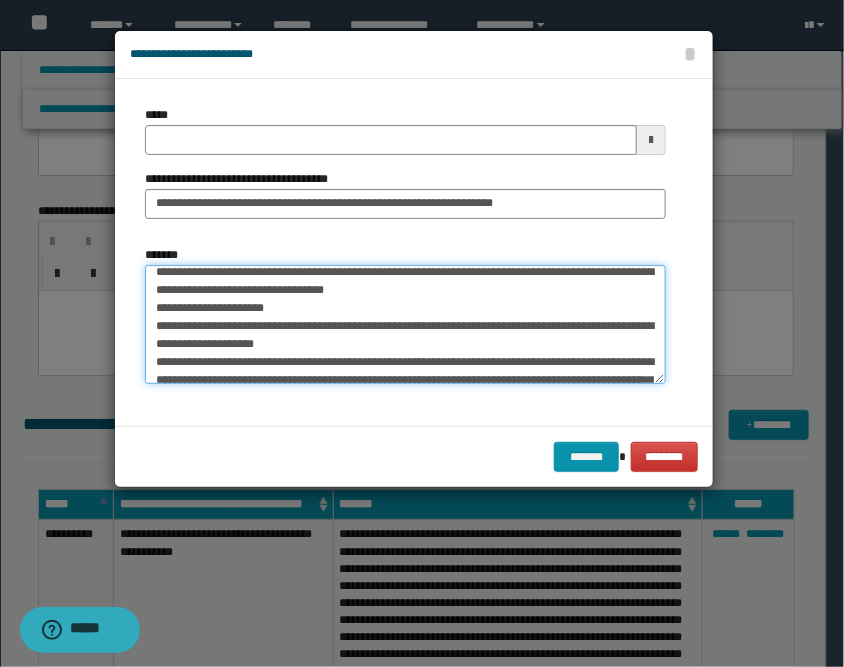click on "**********" at bounding box center (405, 325) 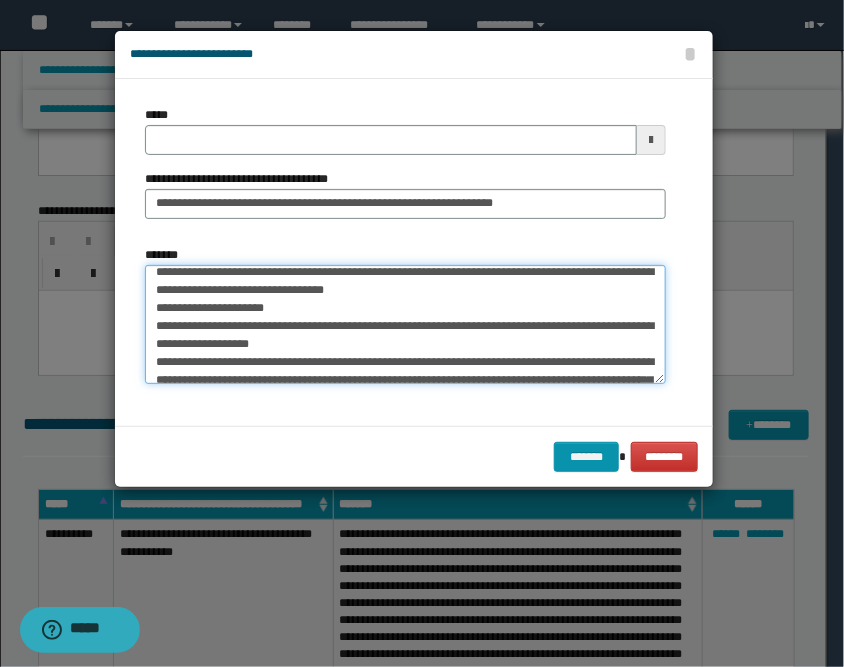 click on "**********" at bounding box center [405, 325] 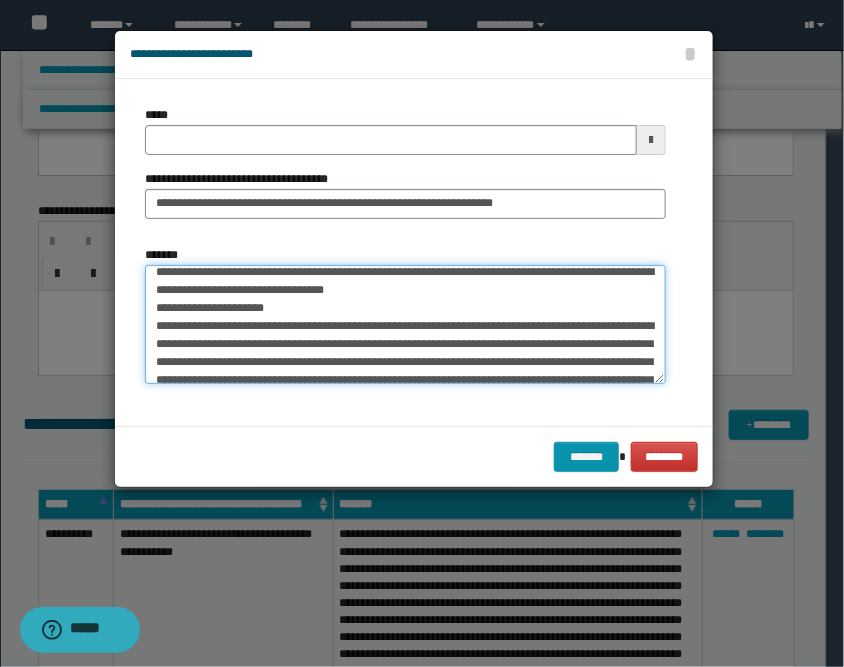 scroll, scrollTop: 88, scrollLeft: 0, axis: vertical 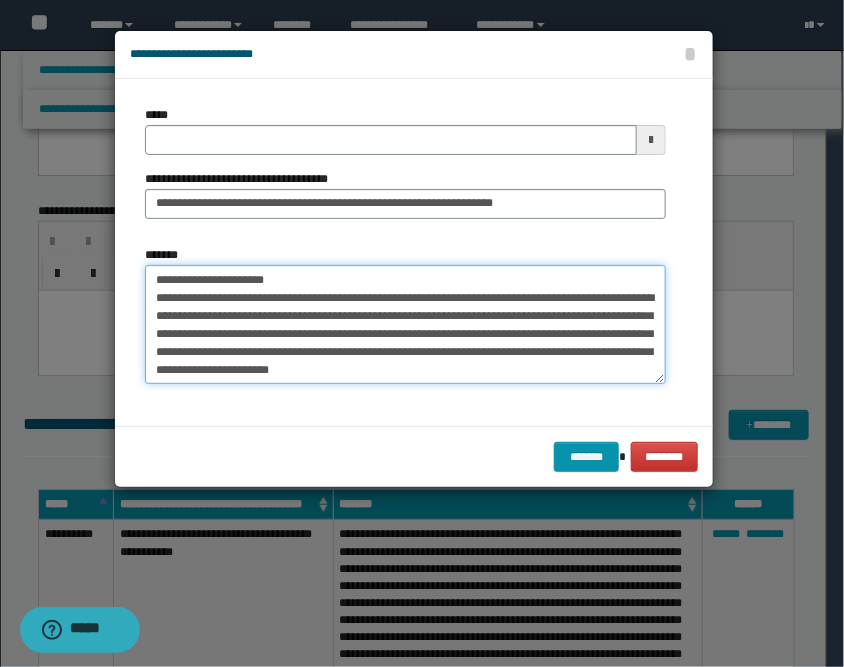click on "**********" at bounding box center [405, 325] 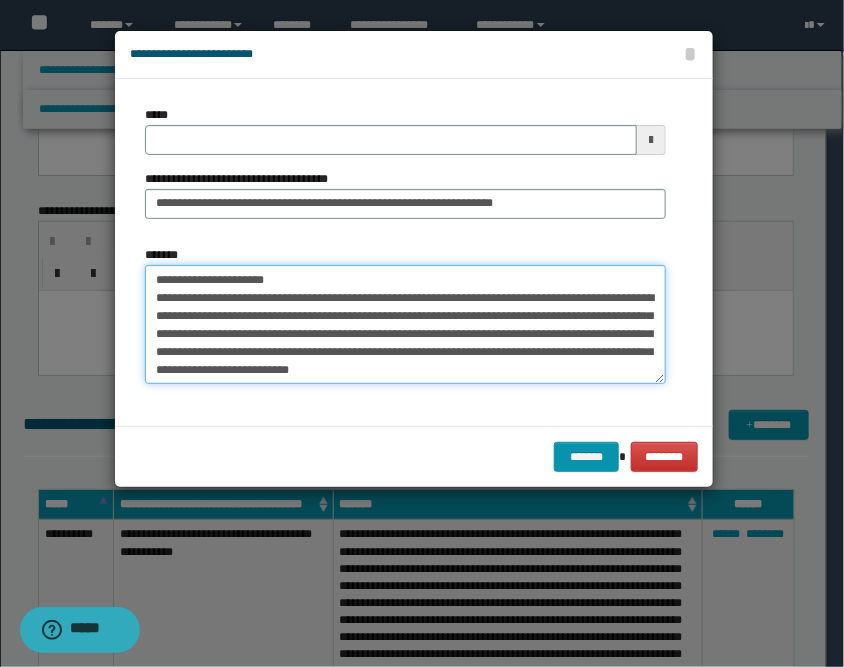 paste on "**********" 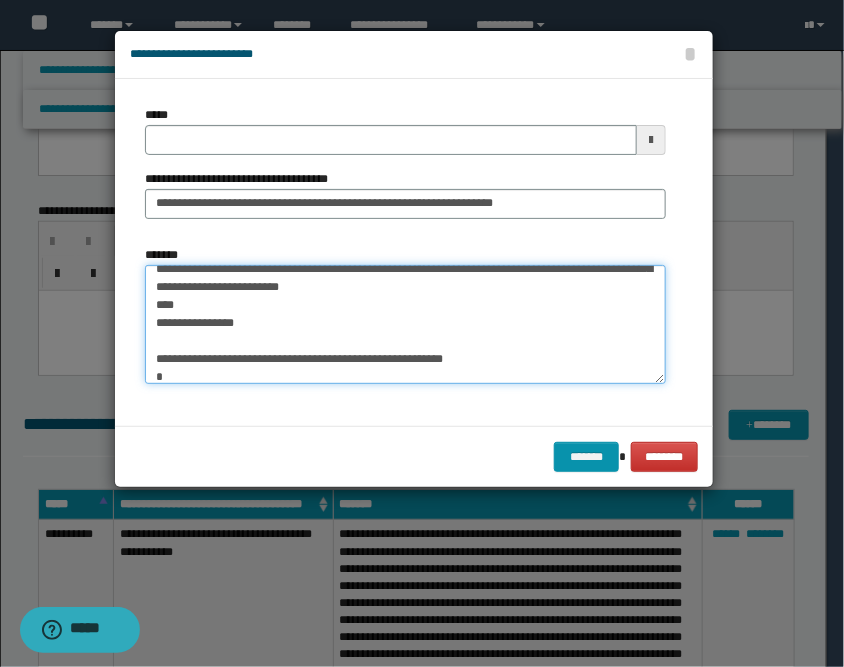 scroll, scrollTop: 117, scrollLeft: 0, axis: vertical 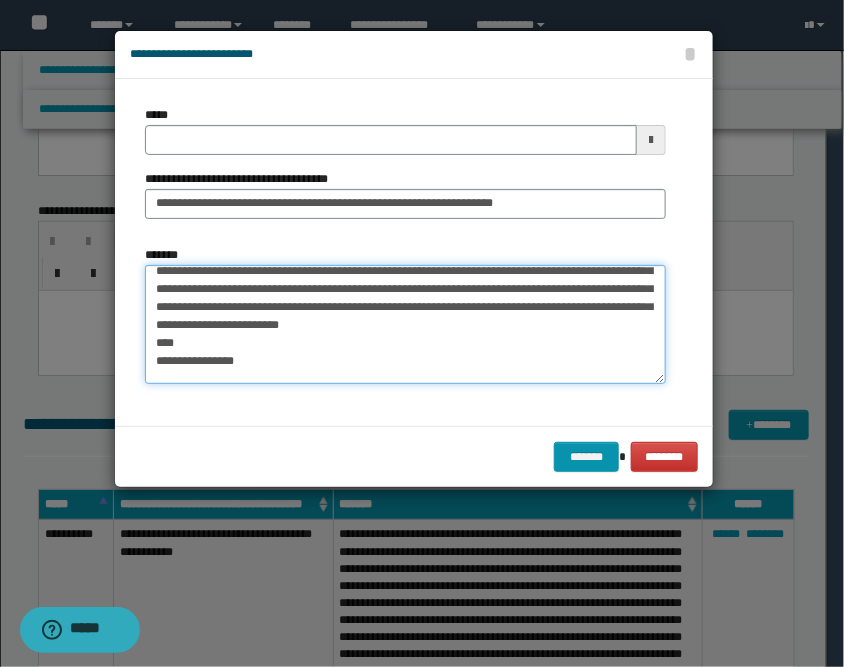 click on "**********" at bounding box center [405, 325] 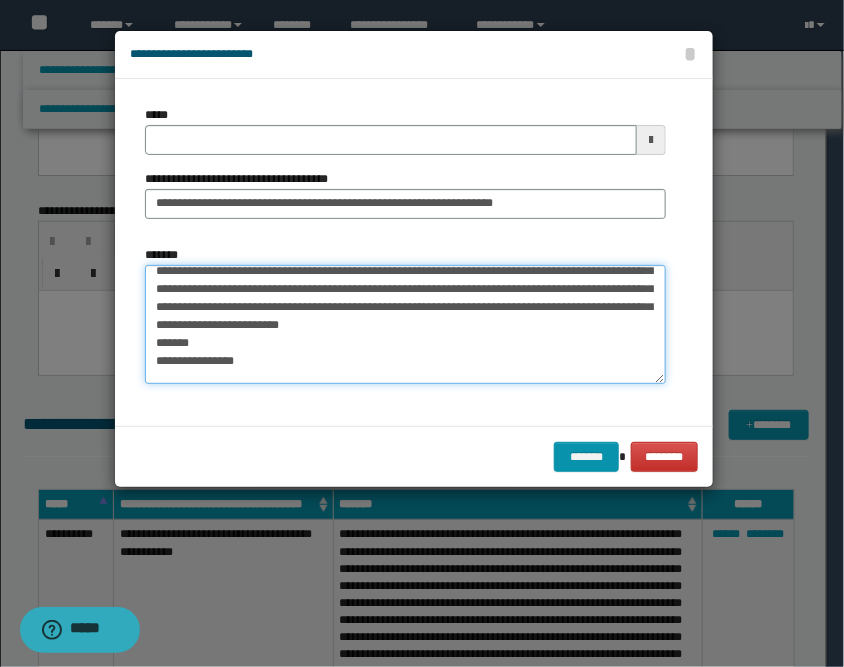 click on "**********" at bounding box center (405, 325) 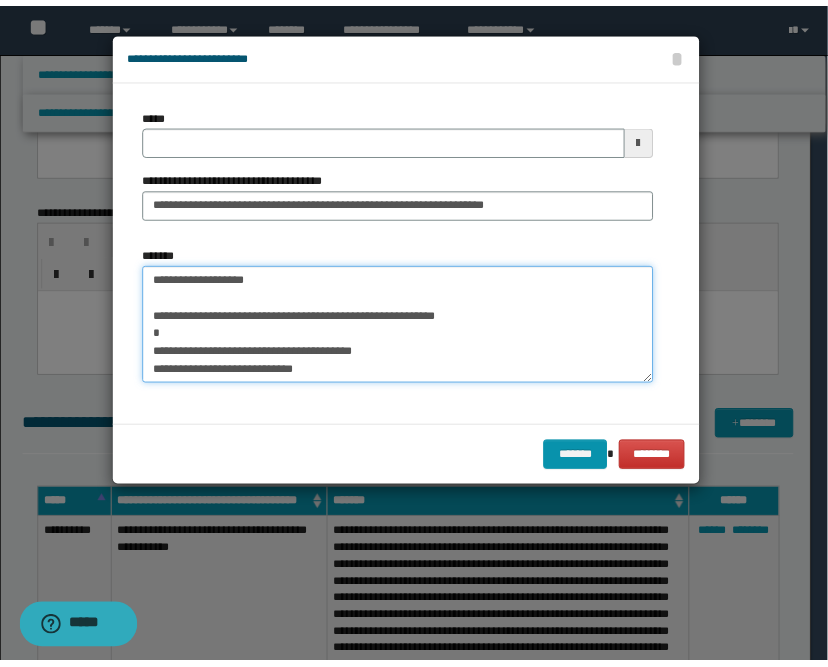 scroll, scrollTop: 251, scrollLeft: 0, axis: vertical 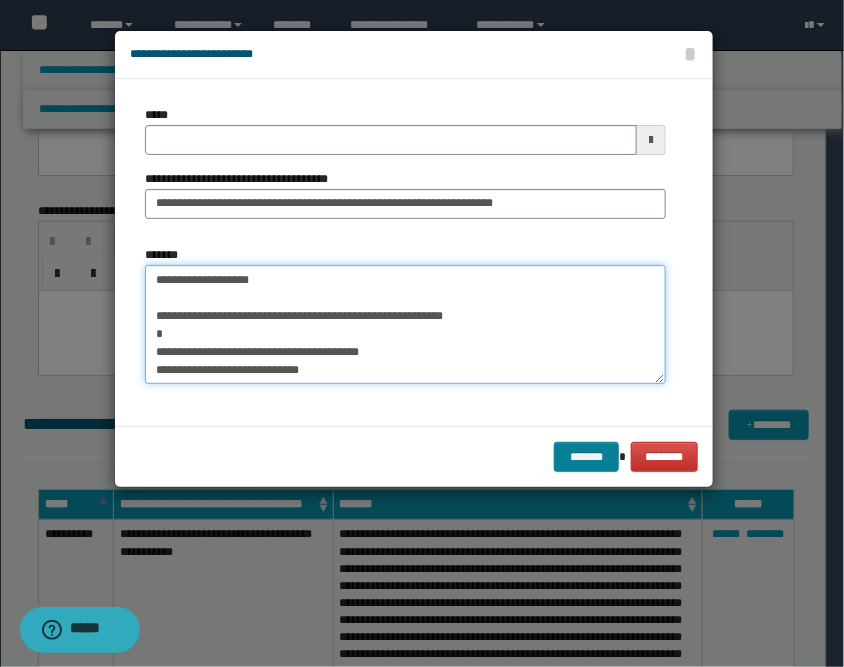 type on "**********" 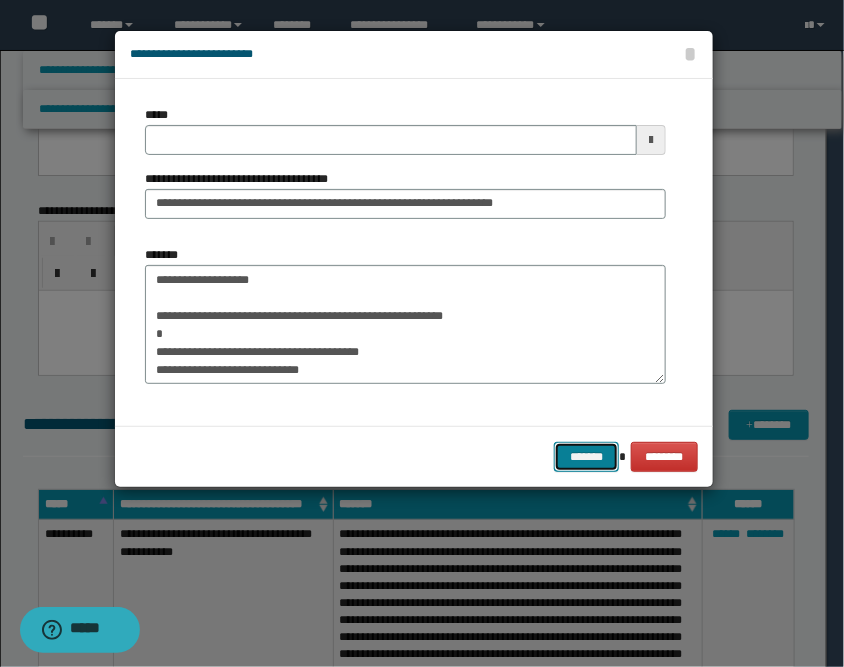 click on "*******" at bounding box center (586, 457) 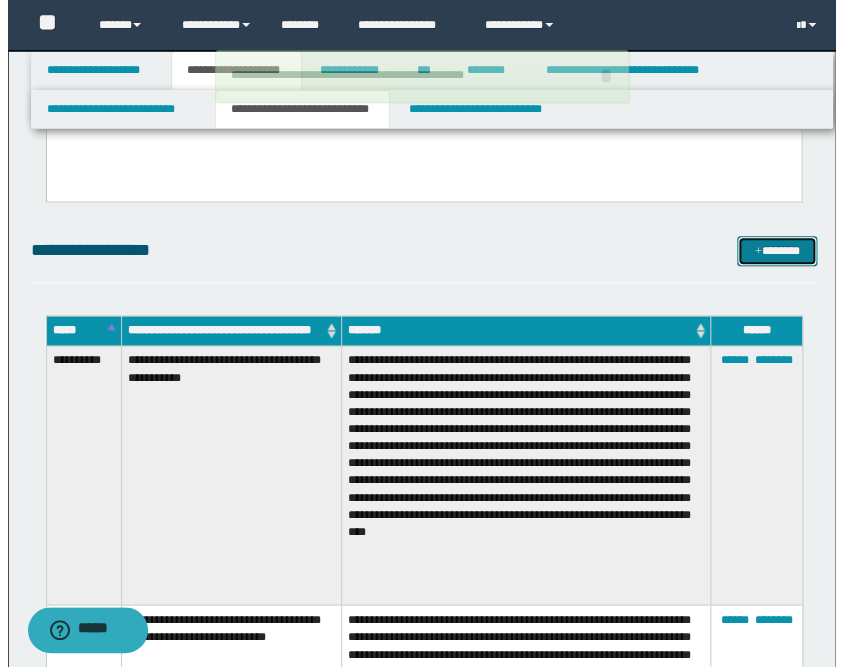 scroll, scrollTop: 555, scrollLeft: 0, axis: vertical 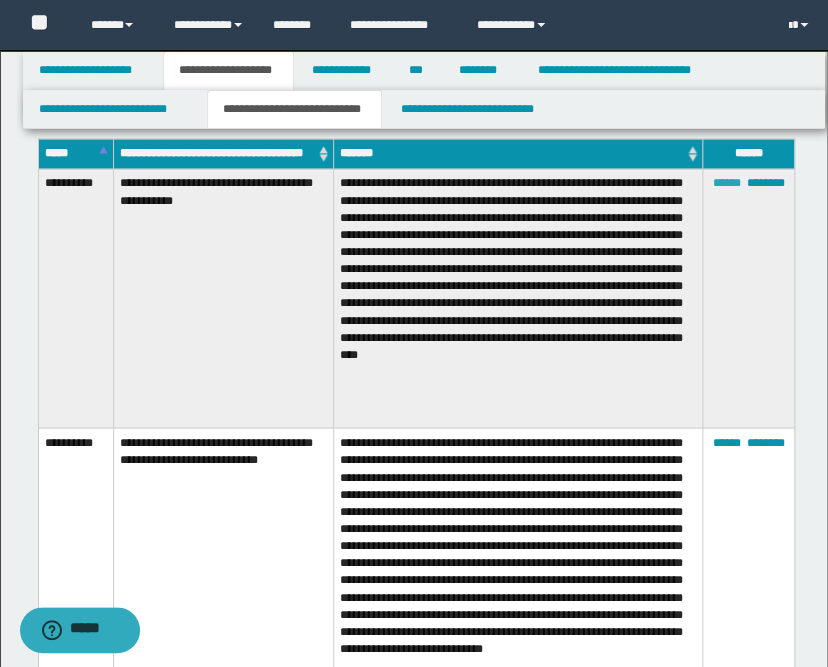 click on "******" at bounding box center (726, 183) 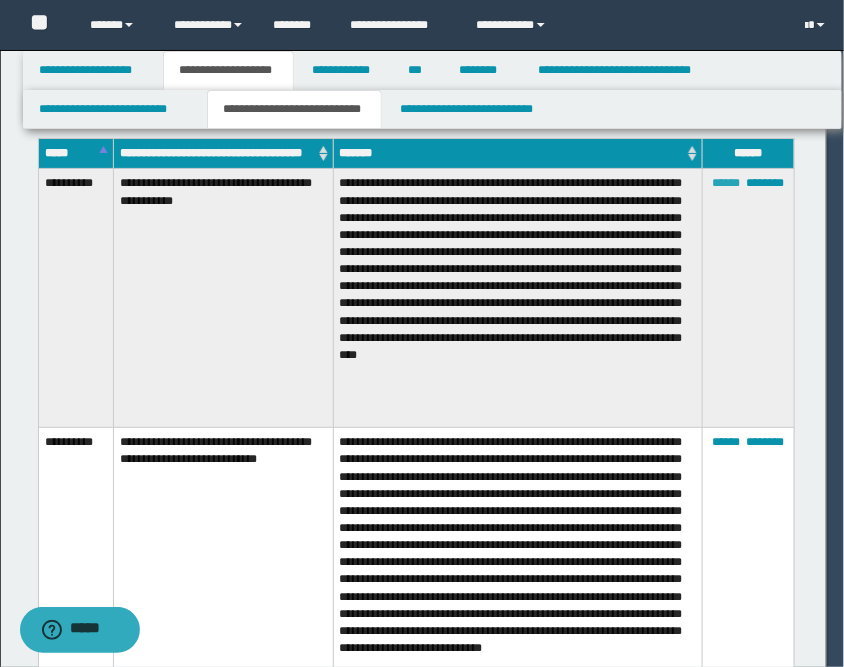 scroll, scrollTop: 72, scrollLeft: 0, axis: vertical 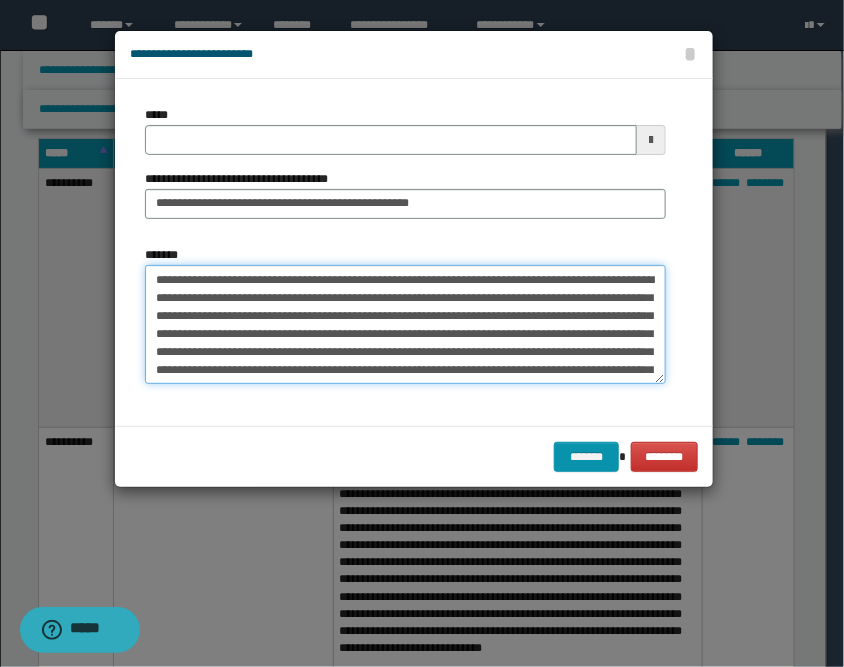 click on "**********" at bounding box center [405, 325] 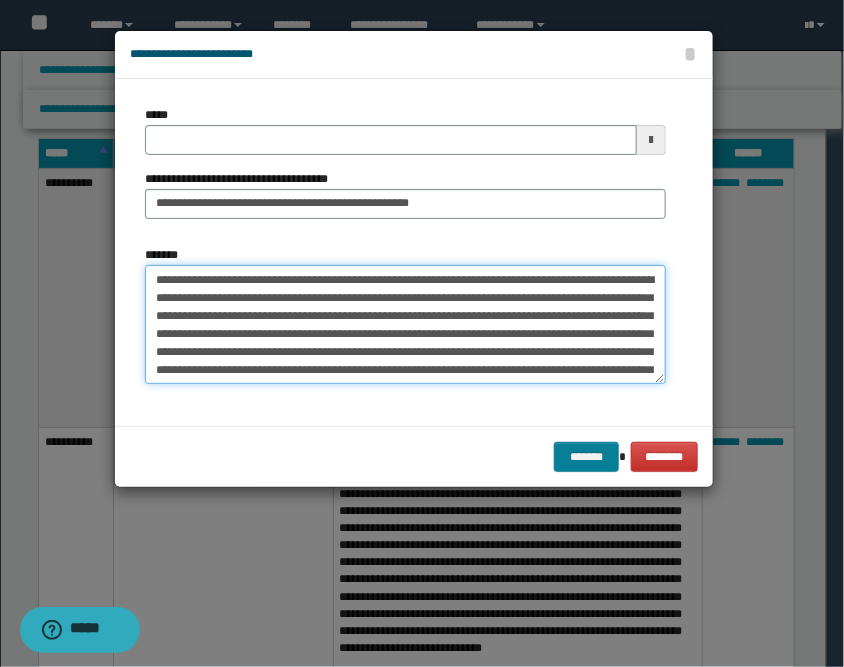 type on "**********" 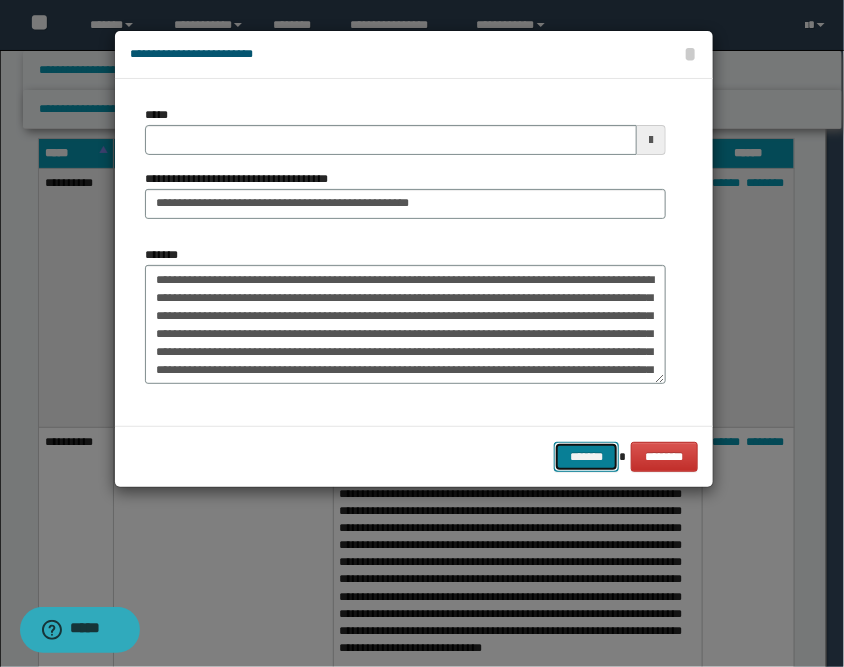 click on "*******" at bounding box center (586, 457) 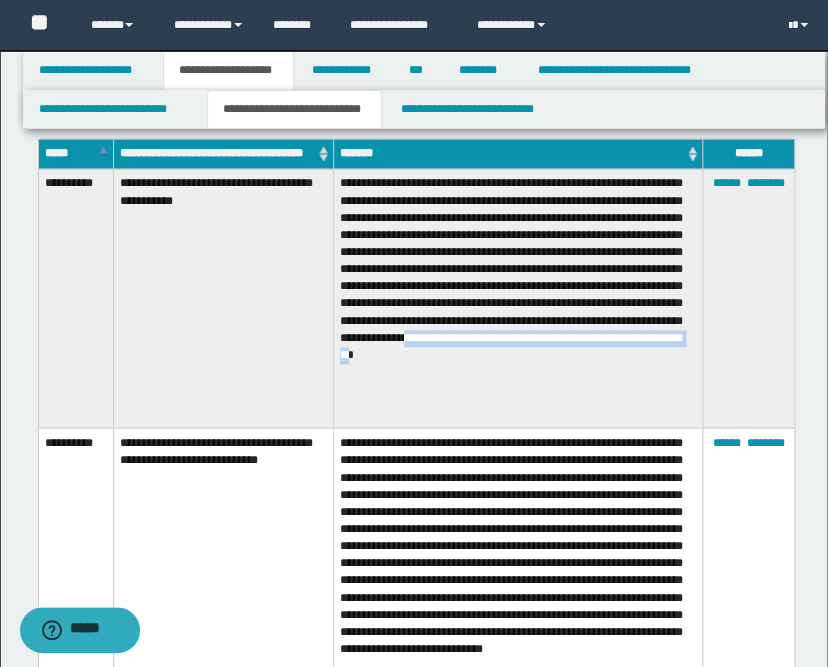 drag, startPoint x: 424, startPoint y: 424, endPoint x: 352, endPoint y: 404, distance: 74.726166 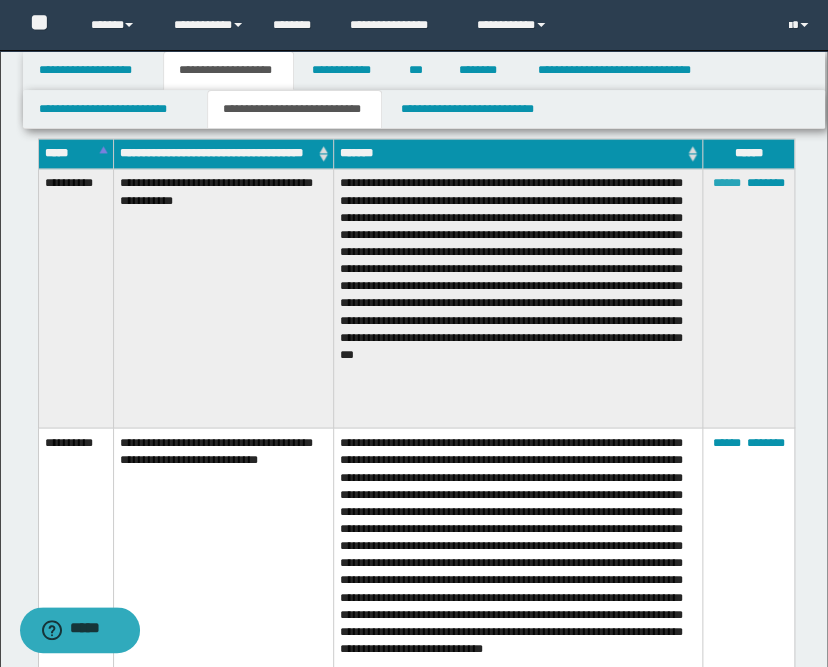 click on "******" at bounding box center [726, 183] 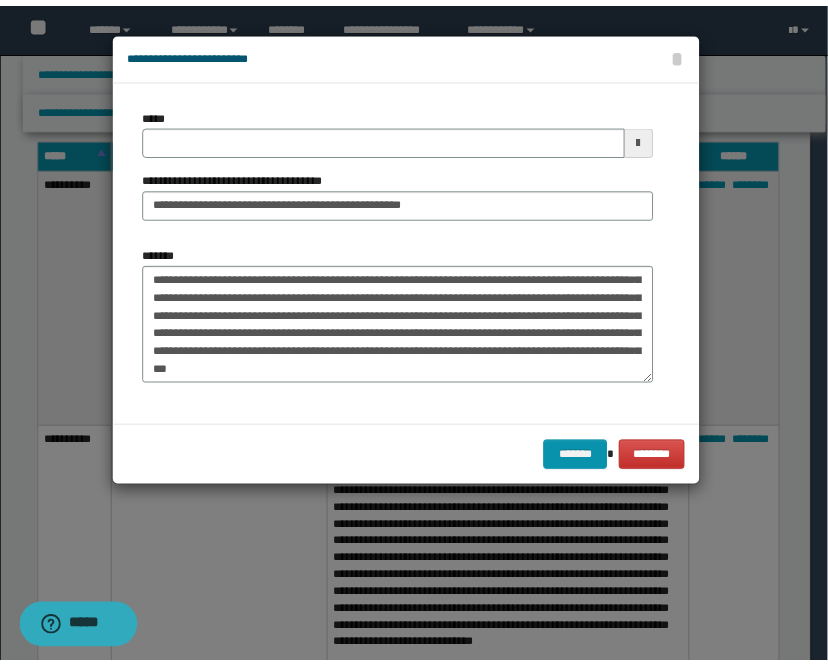 scroll, scrollTop: 72, scrollLeft: 0, axis: vertical 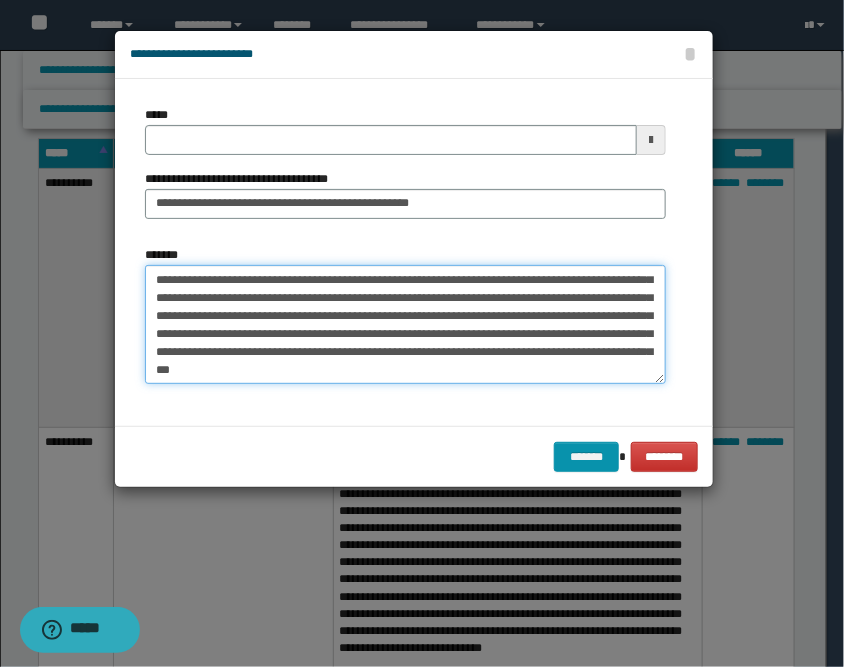 click on "**********" at bounding box center (405, 325) 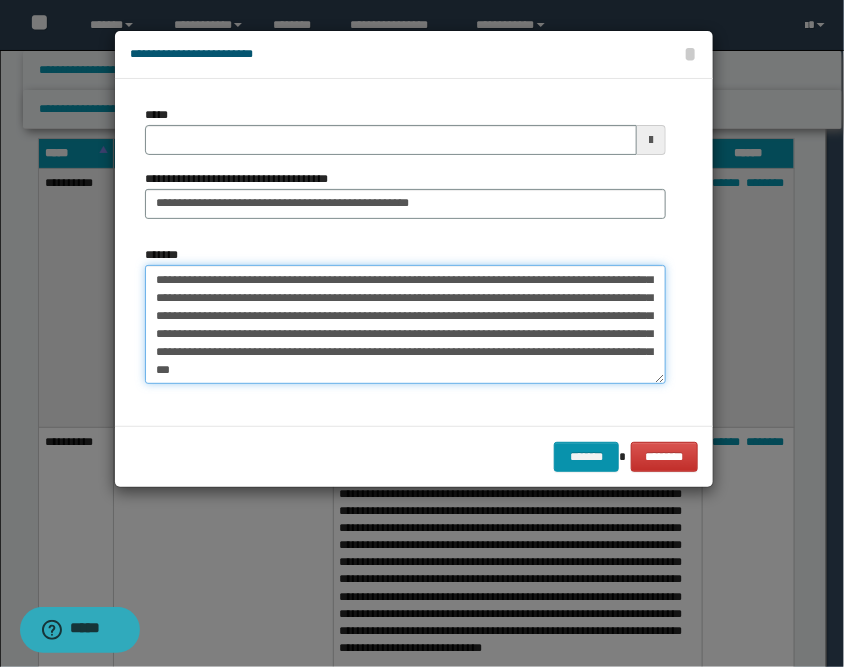 click on "**********" at bounding box center (405, 325) 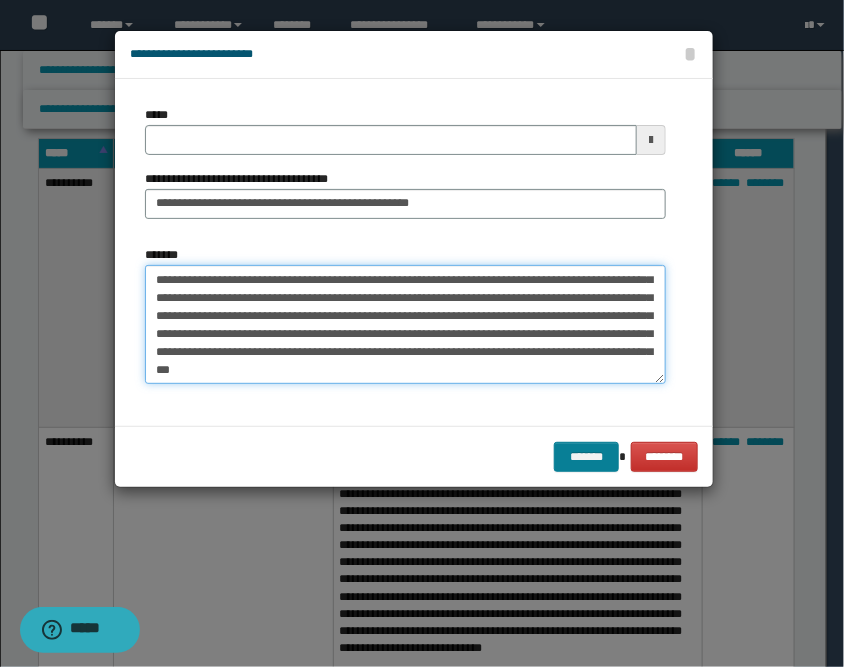 type on "**********" 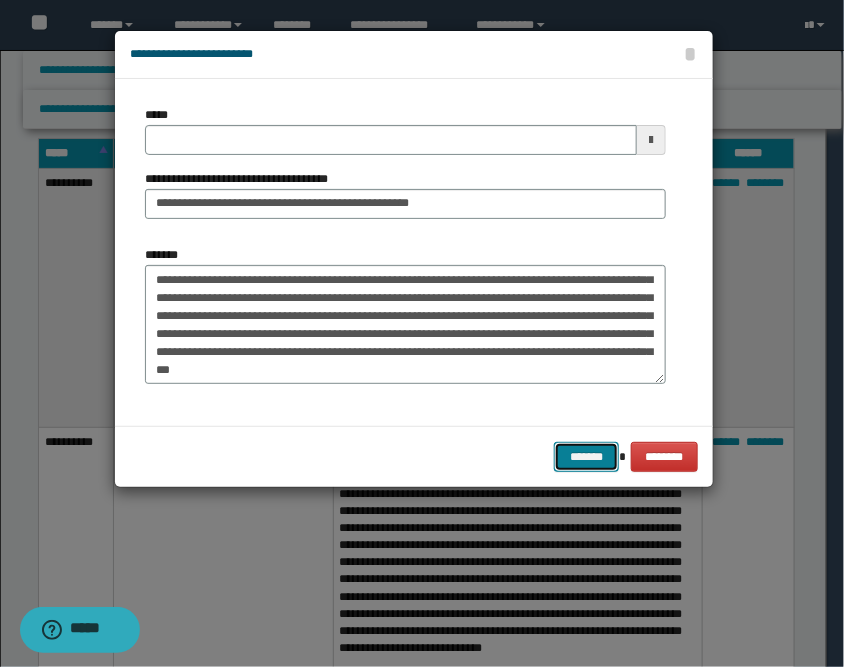 click on "*******" at bounding box center (586, 457) 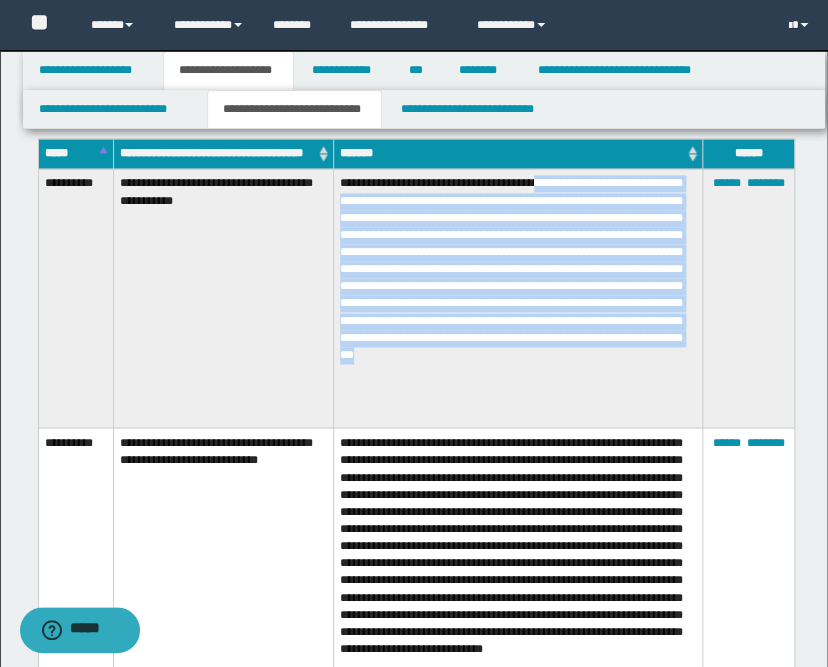 drag, startPoint x: 434, startPoint y: 421, endPoint x: 587, endPoint y: 205, distance: 264.69794 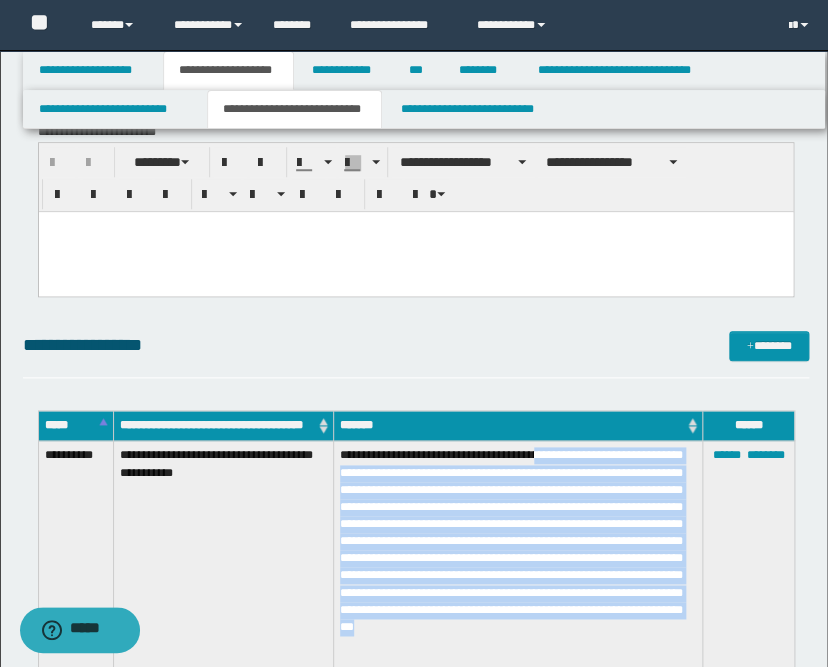 scroll, scrollTop: 0, scrollLeft: 0, axis: both 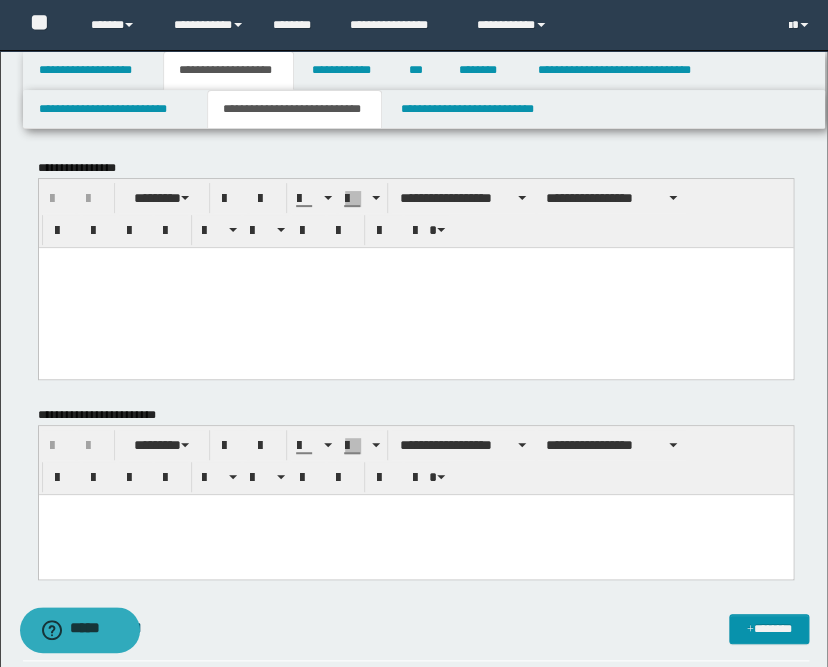 click at bounding box center [415, 287] 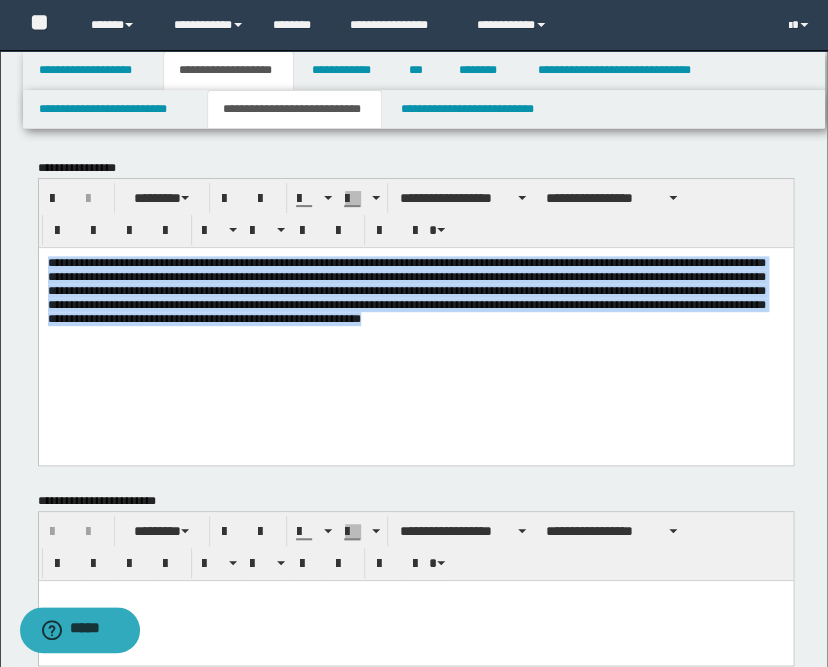 drag, startPoint x: 48, startPoint y: 260, endPoint x: 650, endPoint y: 393, distance: 616.51685 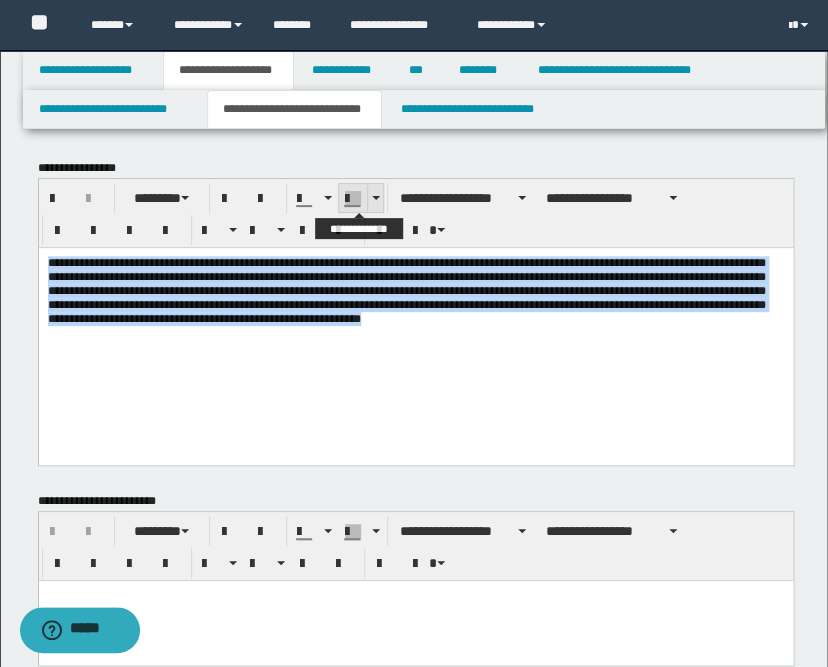 click at bounding box center (375, 198) 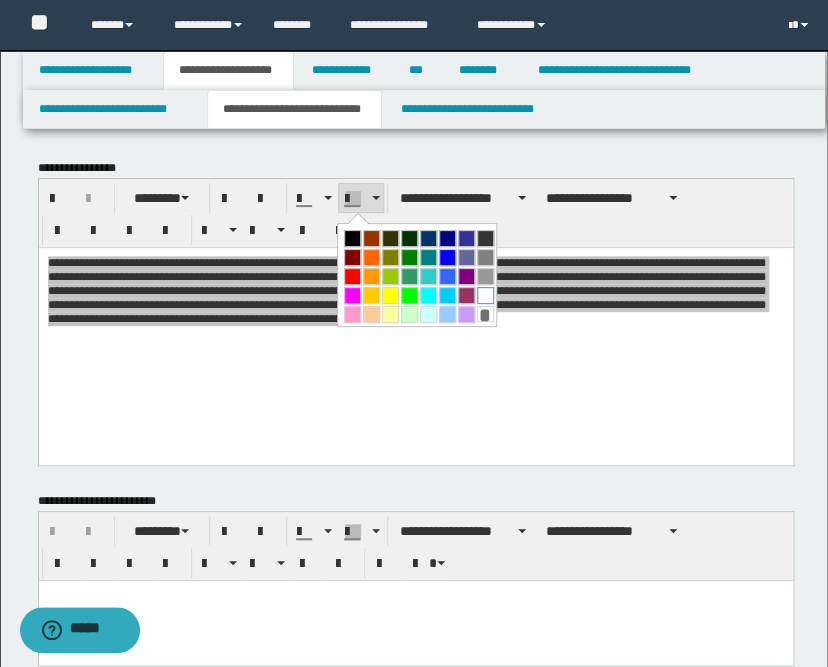 click at bounding box center [485, 295] 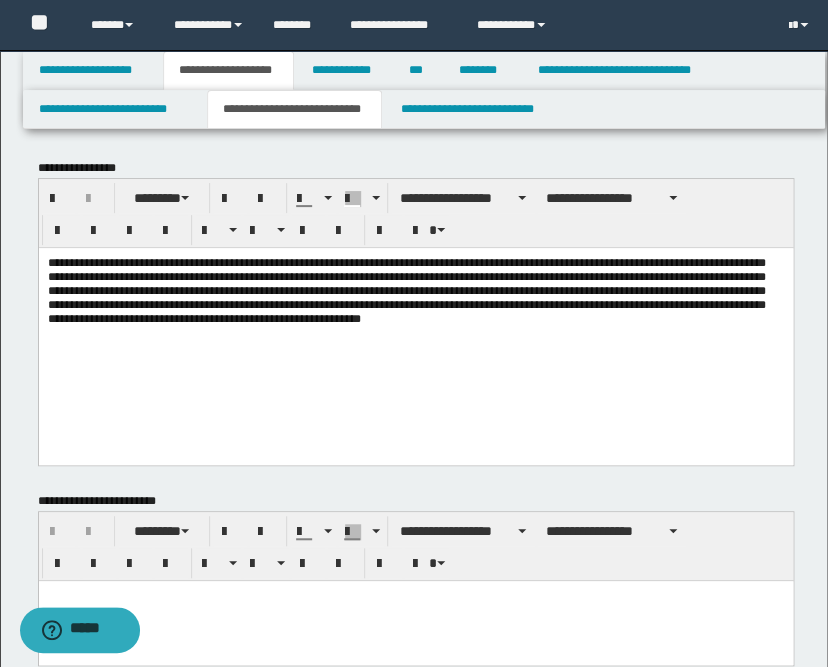 click on "**********" at bounding box center [415, 315] 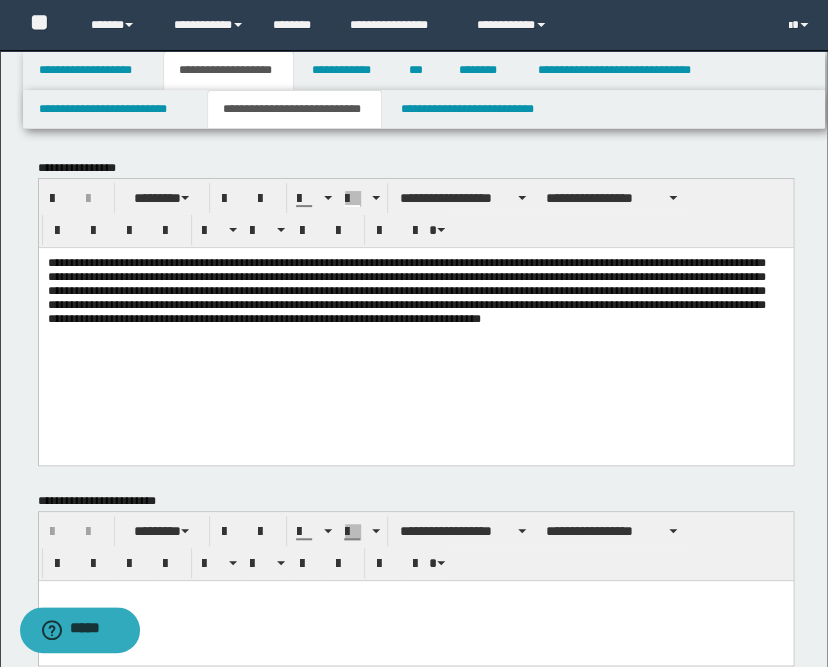 click on "**********" at bounding box center [406, 290] 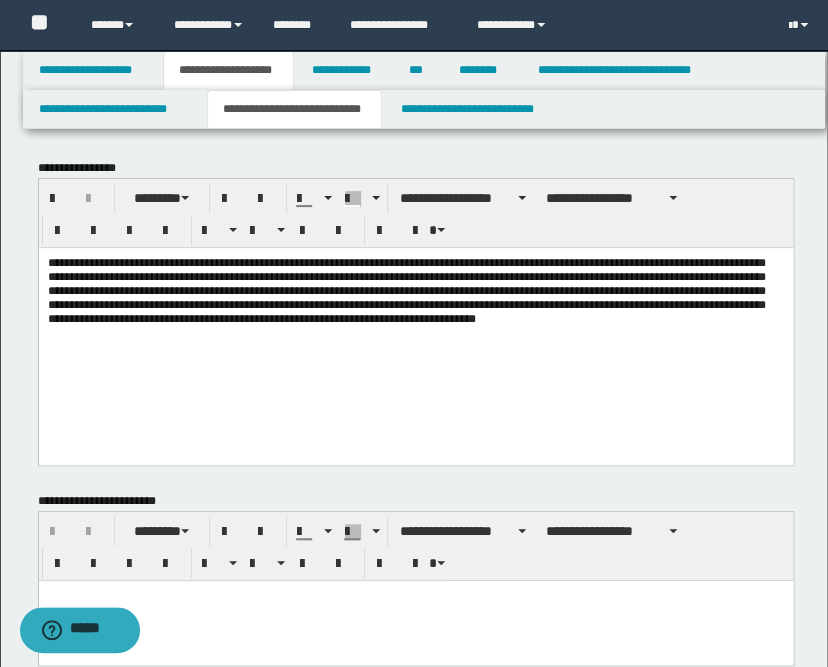 click on "**********" at bounding box center [406, 290] 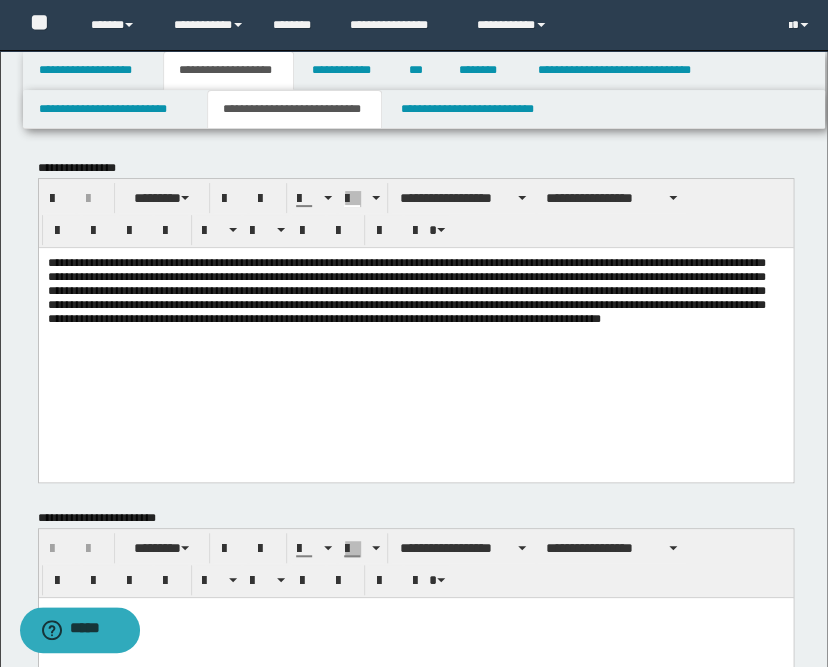 click on "**********" at bounding box center (406, 290) 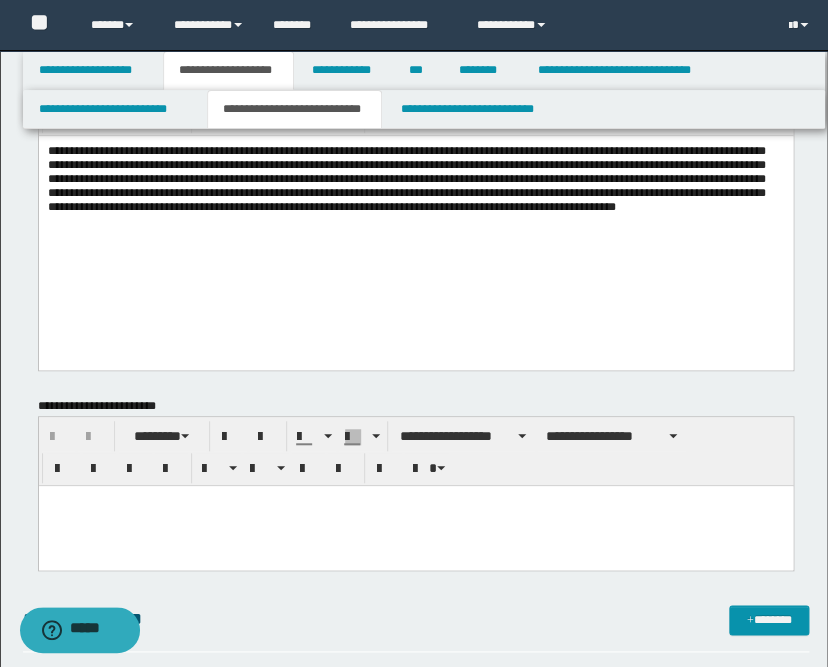 scroll, scrollTop: 0, scrollLeft: 0, axis: both 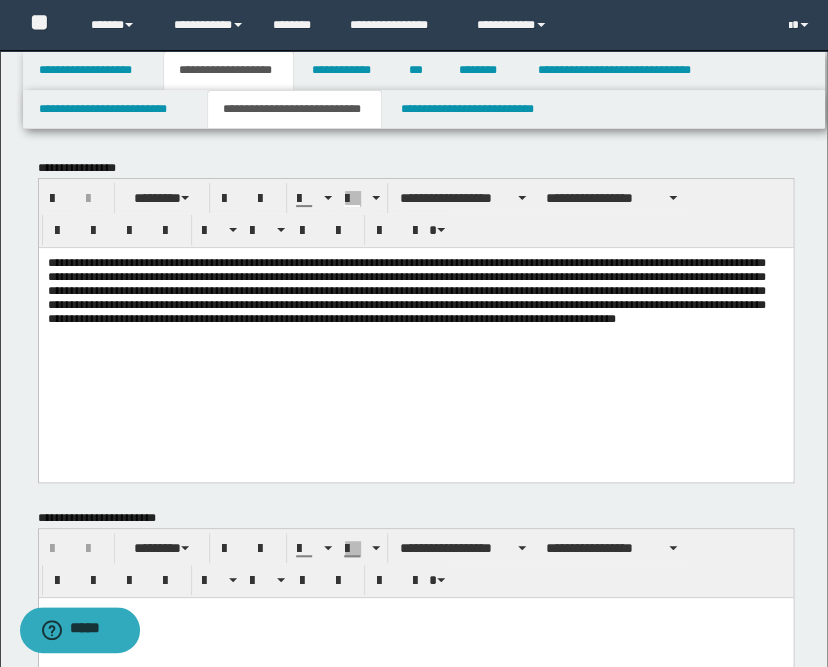 click on "**********" at bounding box center [415, 290] 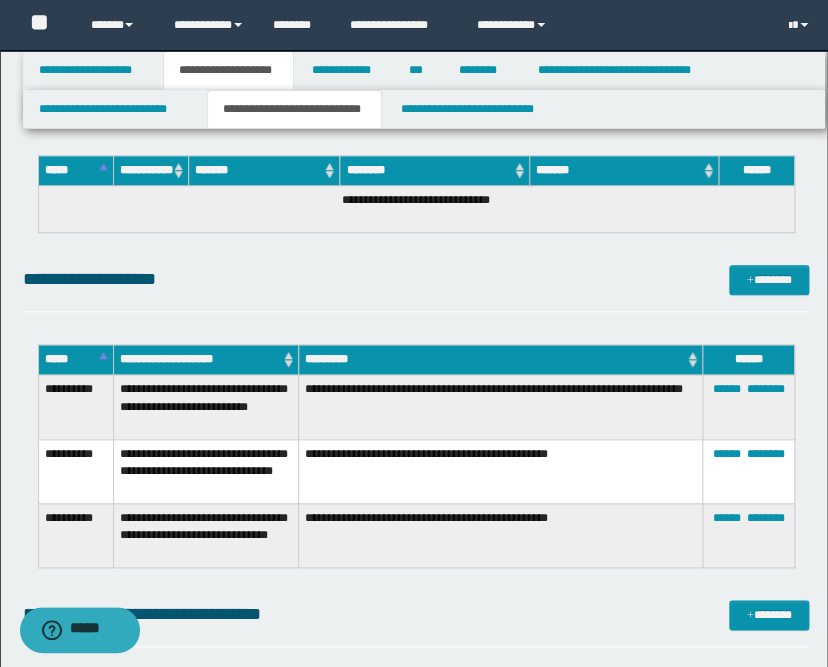 scroll, scrollTop: 2333, scrollLeft: 0, axis: vertical 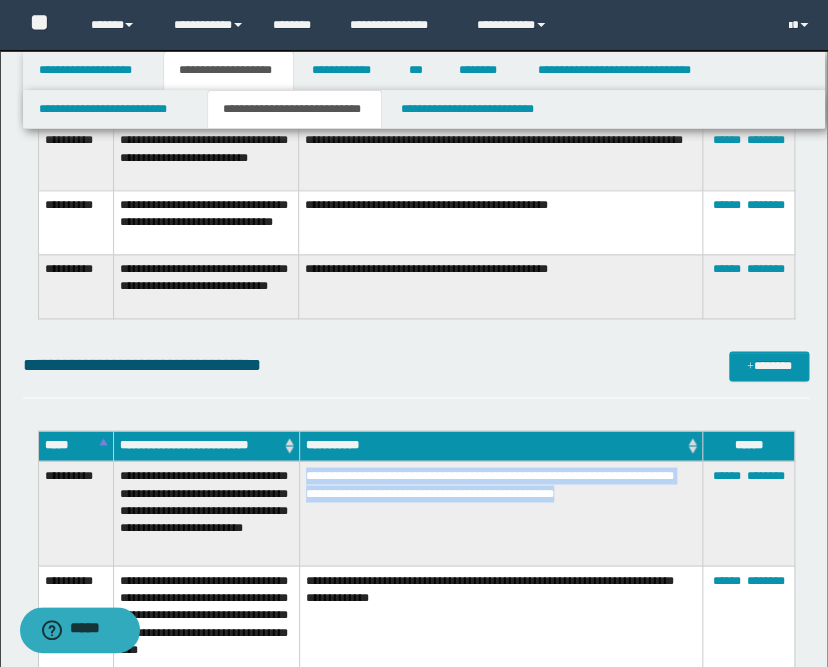drag, startPoint x: 307, startPoint y: 474, endPoint x: 687, endPoint y: 516, distance: 382.314 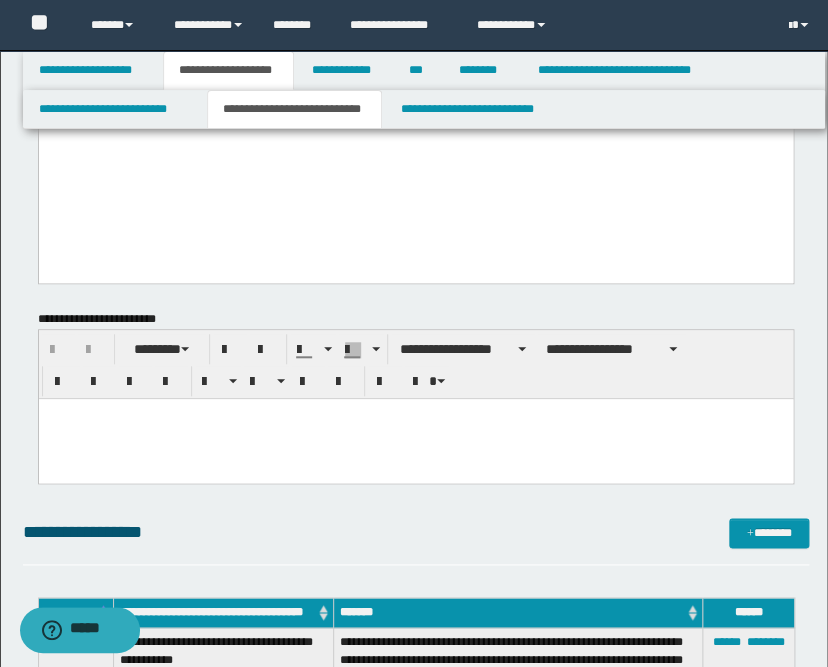 scroll, scrollTop: 0, scrollLeft: 0, axis: both 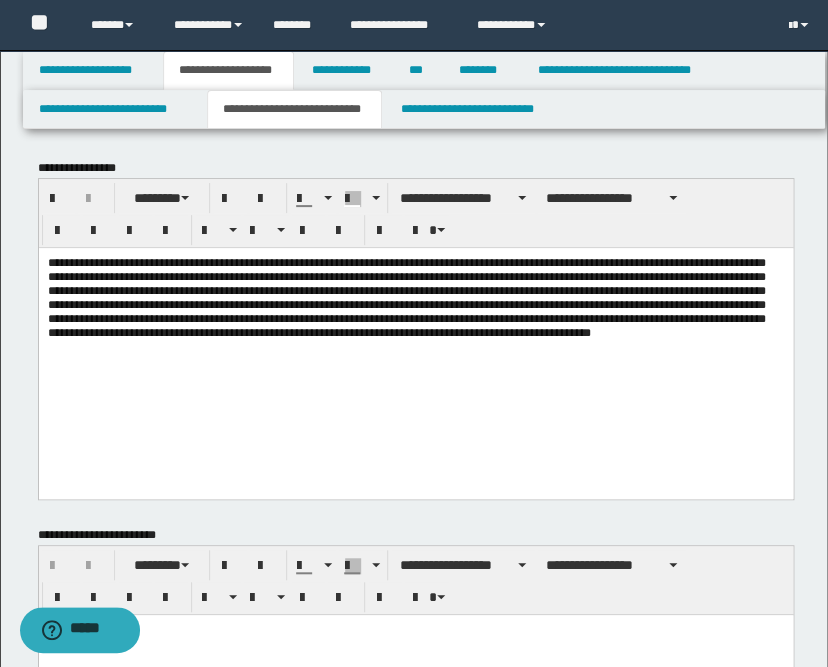 click on "**********" at bounding box center [415, 322] 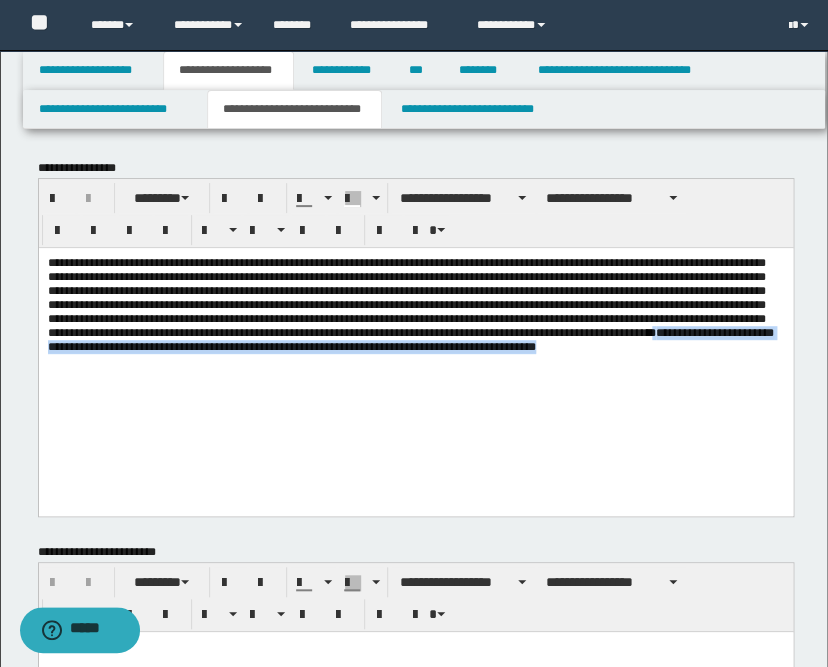 drag, startPoint x: 373, startPoint y: 382, endPoint x: 426, endPoint y: 413, distance: 61.400326 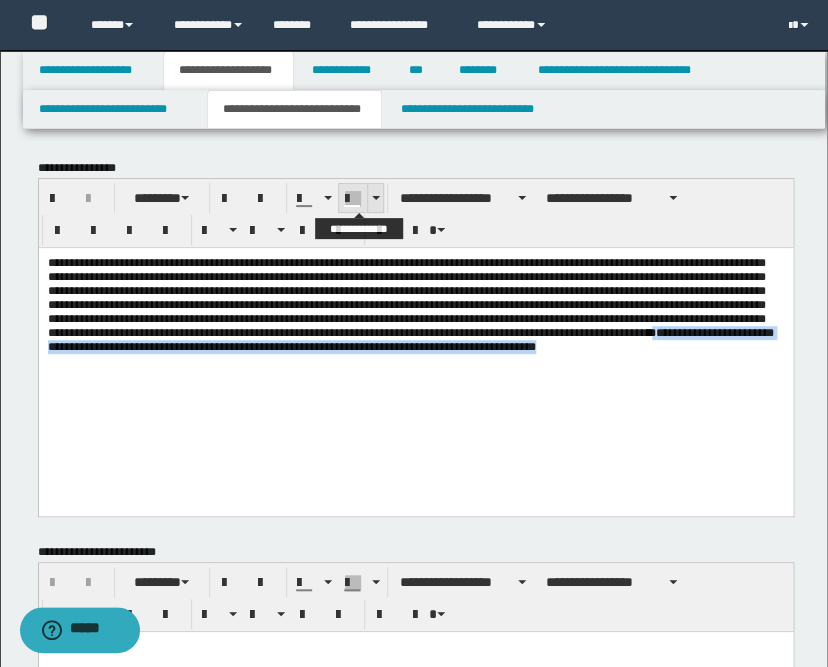 click at bounding box center (376, 198) 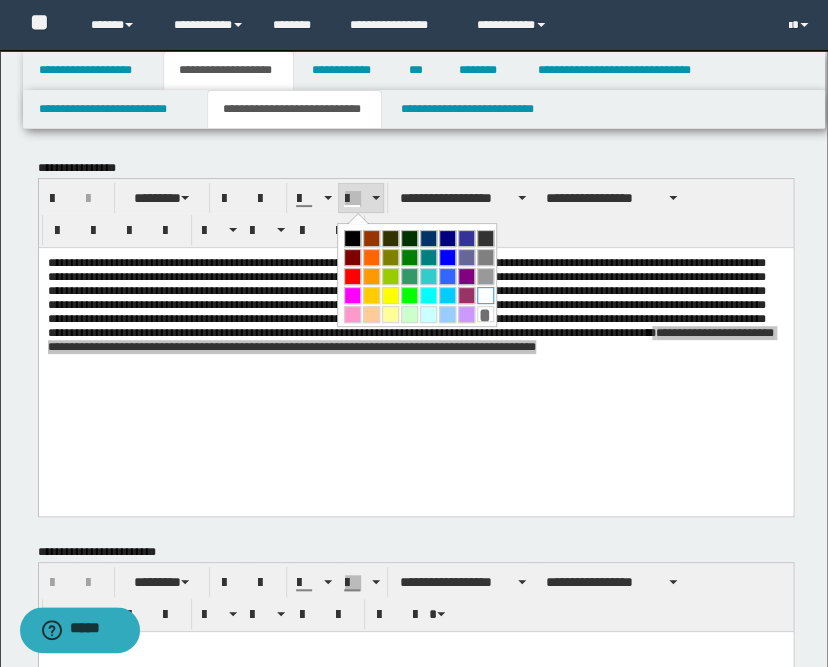 click at bounding box center [485, 295] 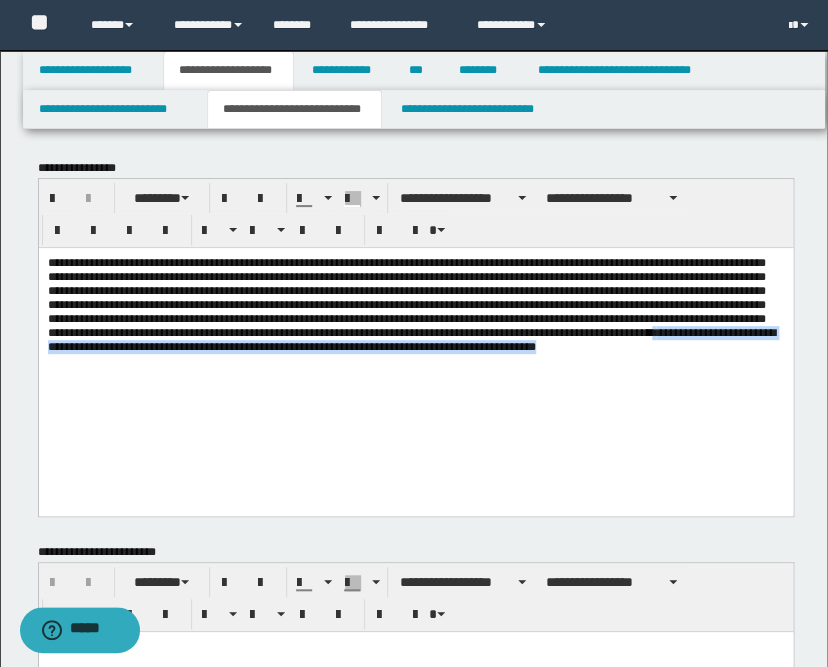 click on "**********" at bounding box center (411, 339) 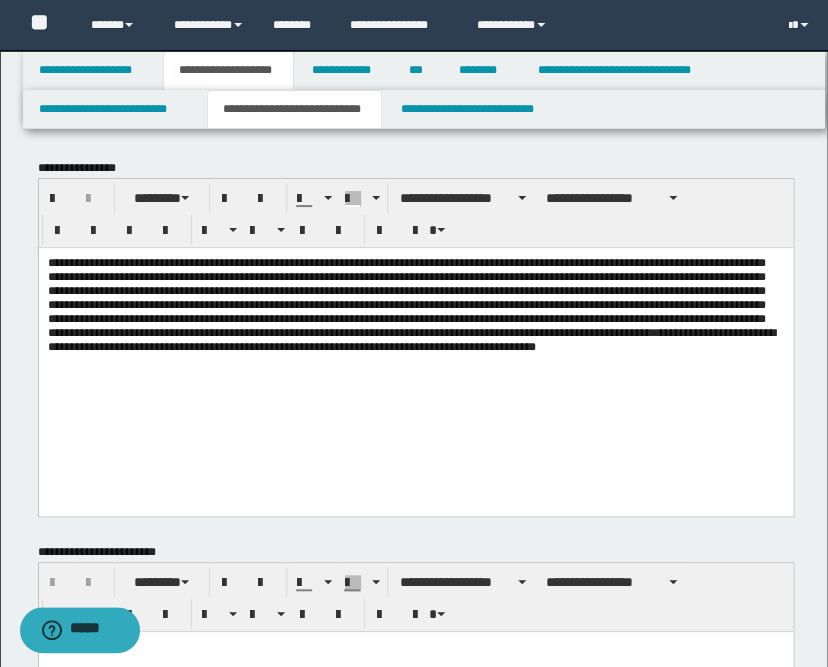 click on "**********" at bounding box center (415, 304) 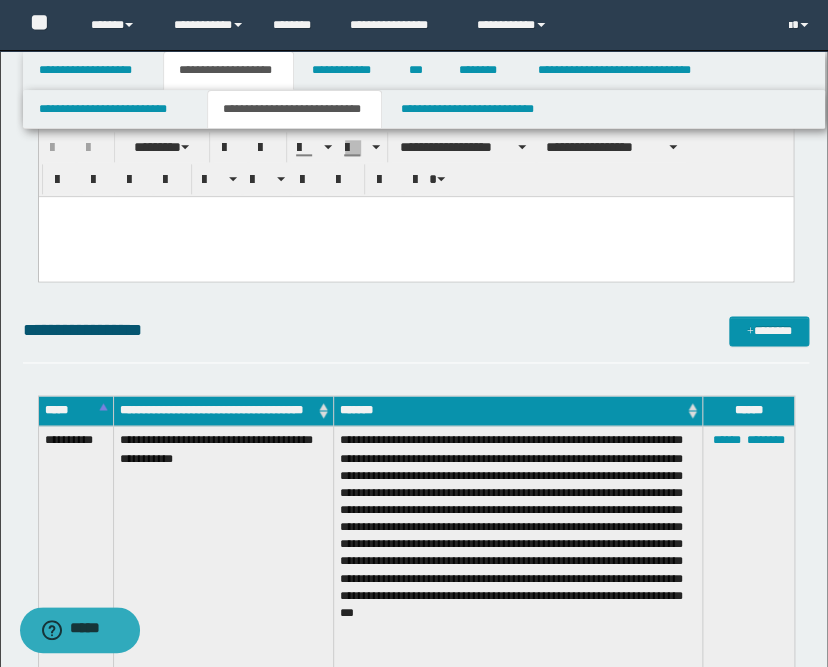 scroll, scrollTop: 448, scrollLeft: 0, axis: vertical 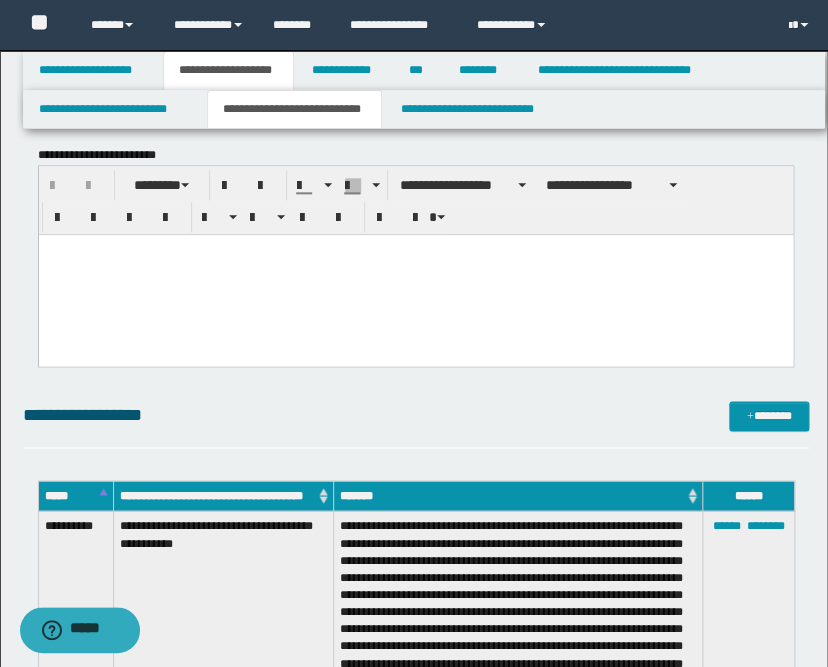 click at bounding box center (415, 275) 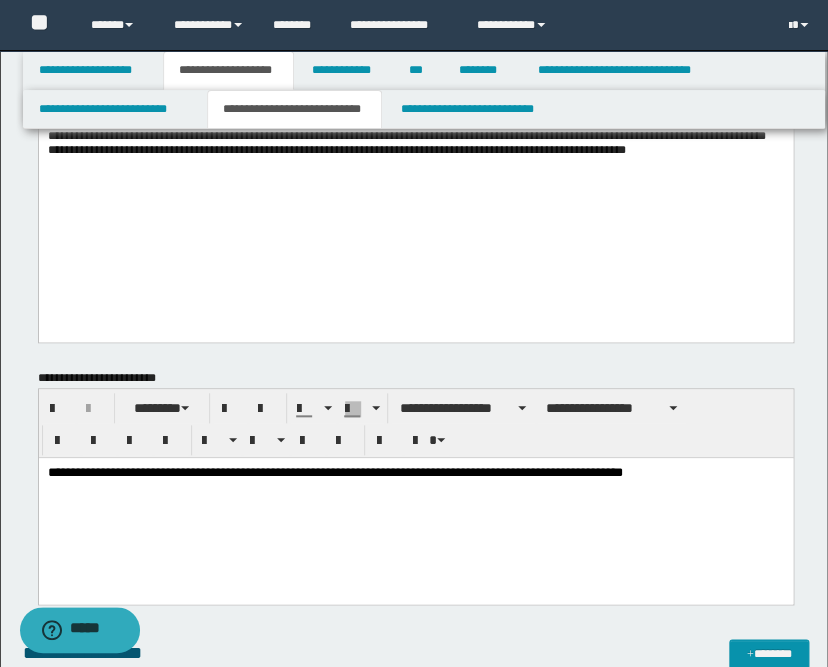scroll, scrollTop: 0, scrollLeft: 0, axis: both 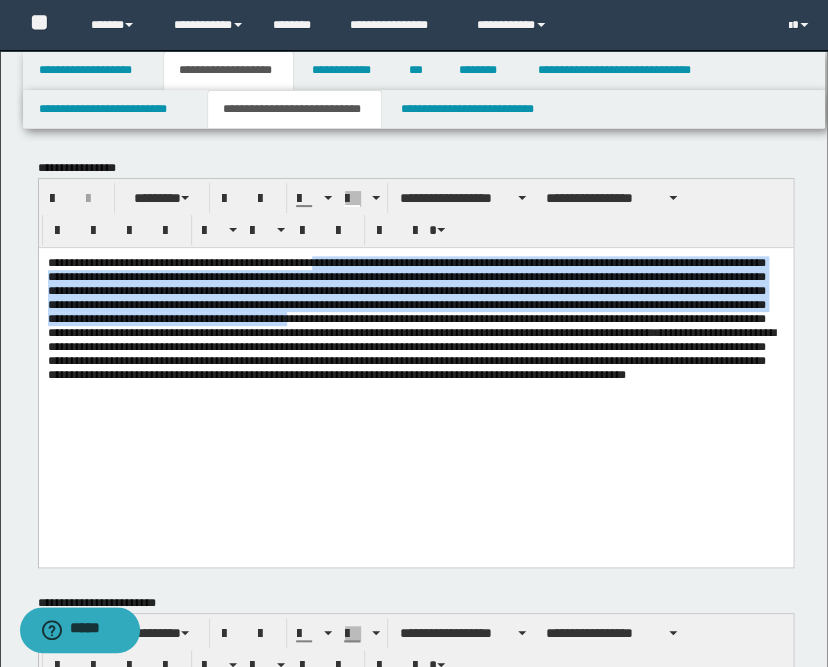 drag, startPoint x: 370, startPoint y: 256, endPoint x: 374, endPoint y: 349, distance: 93.08598 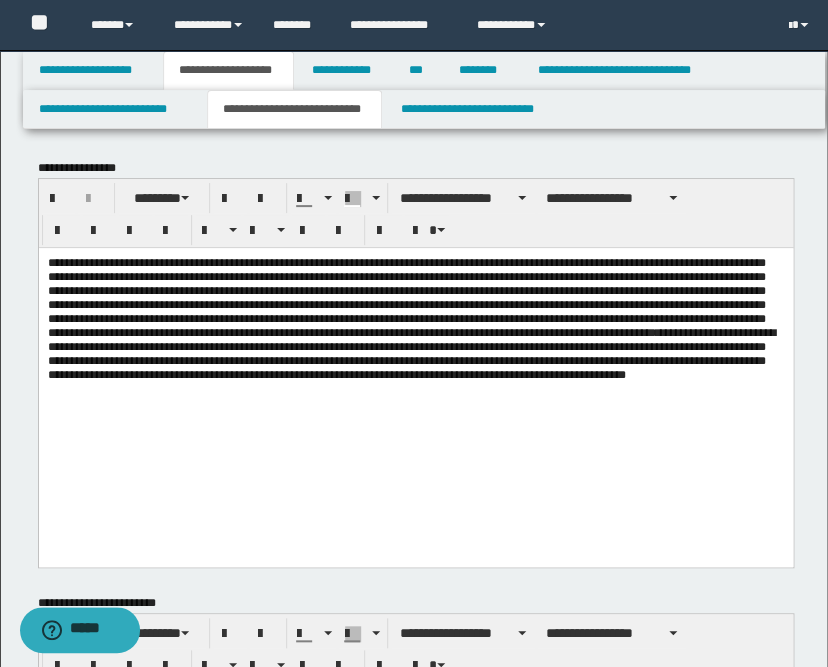 click on "**********" at bounding box center (411, 318) 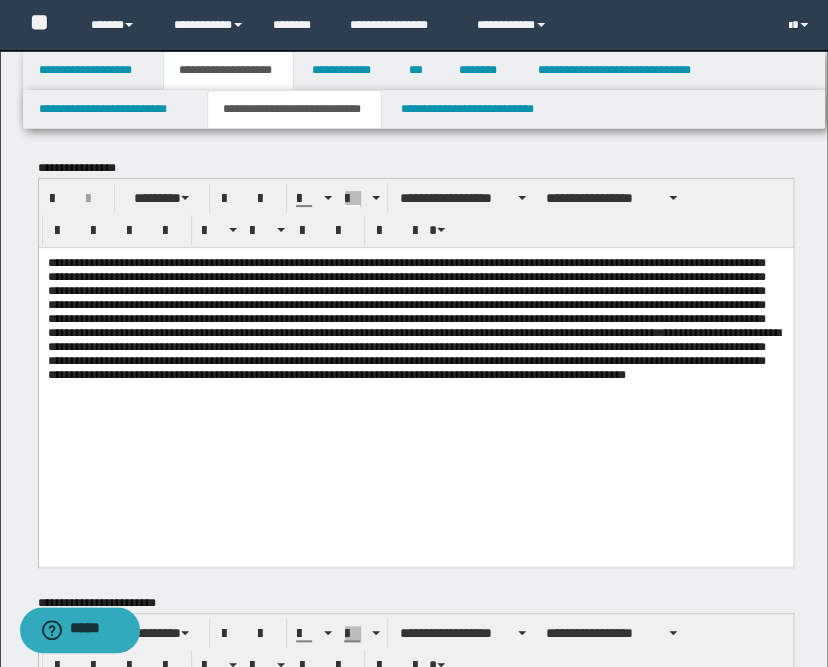 click on "**********" at bounding box center [413, 318] 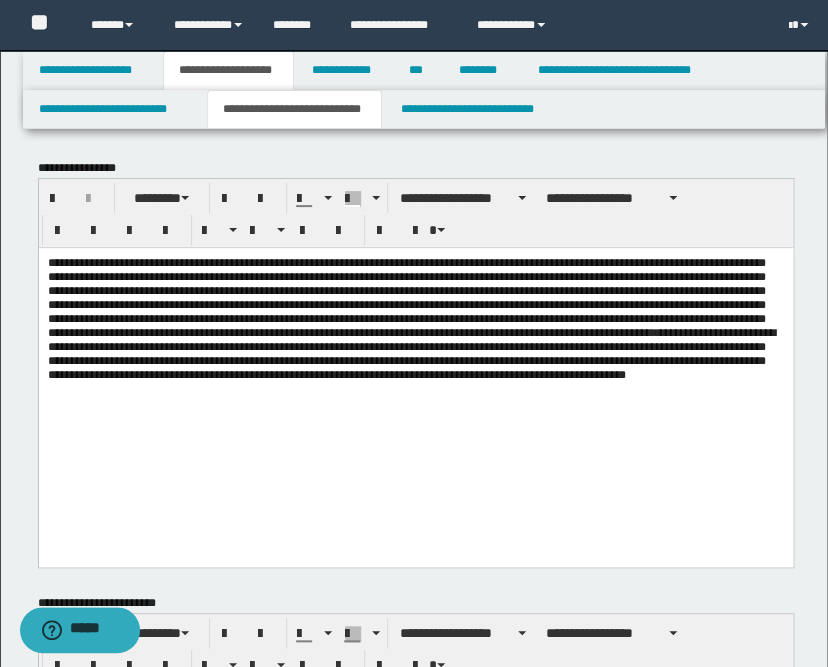 click on "**********" at bounding box center (411, 318) 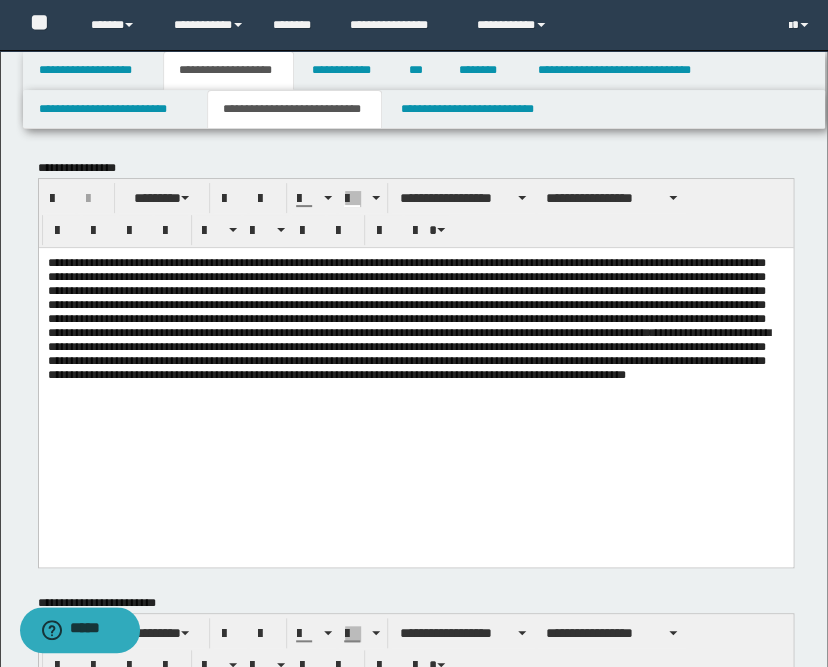 click on "**********" at bounding box center [408, 318] 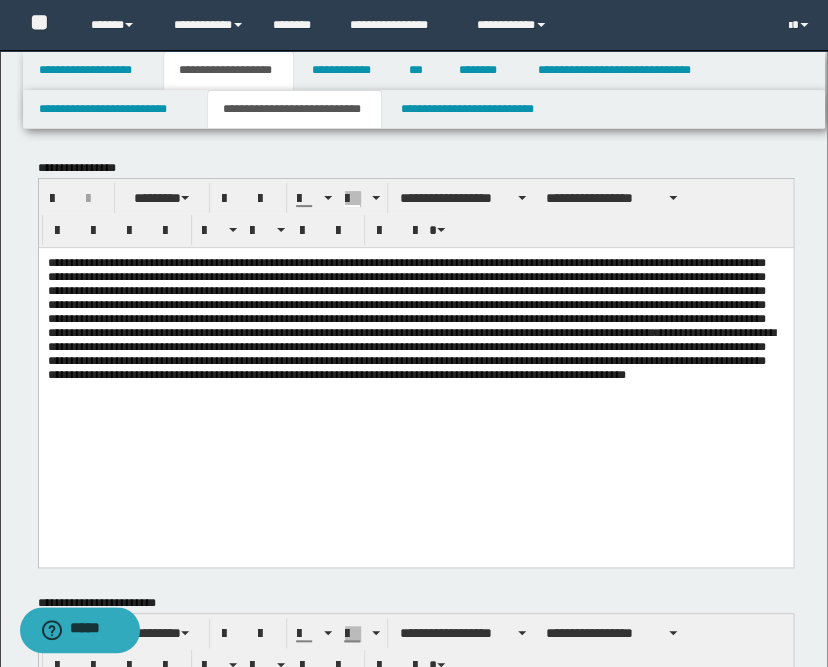 click on "**********" at bounding box center (411, 318) 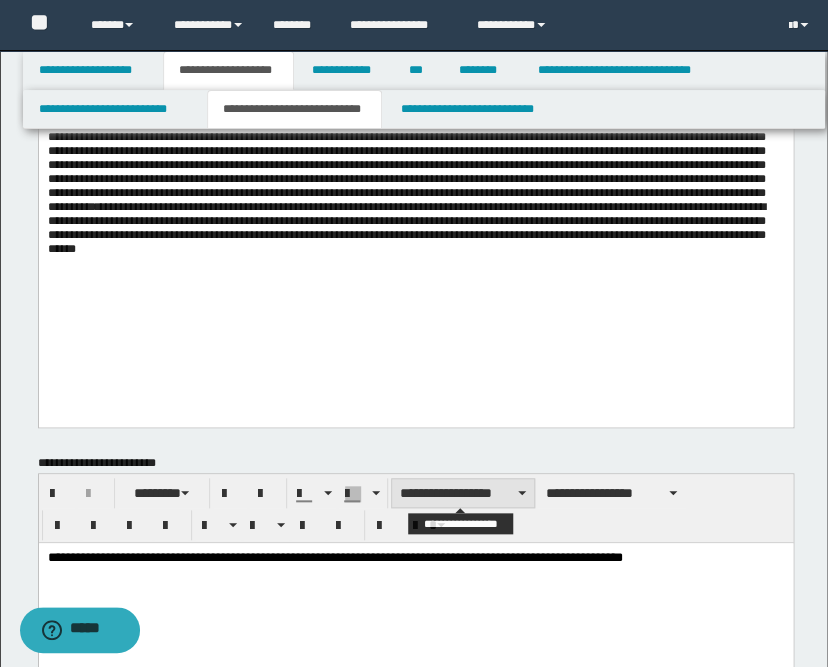 scroll, scrollTop: 0, scrollLeft: 0, axis: both 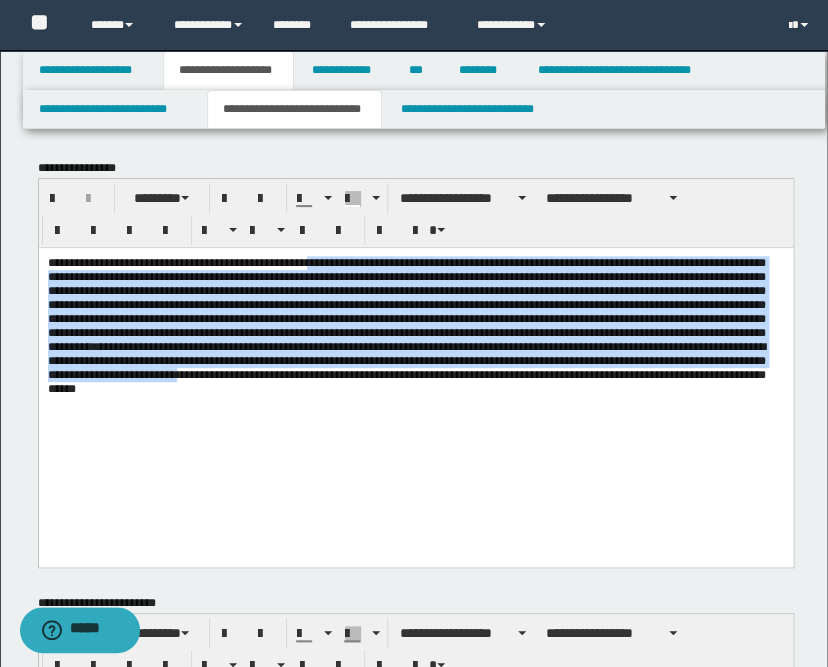drag, startPoint x: 366, startPoint y: 263, endPoint x: 419, endPoint y: 435, distance: 179.98056 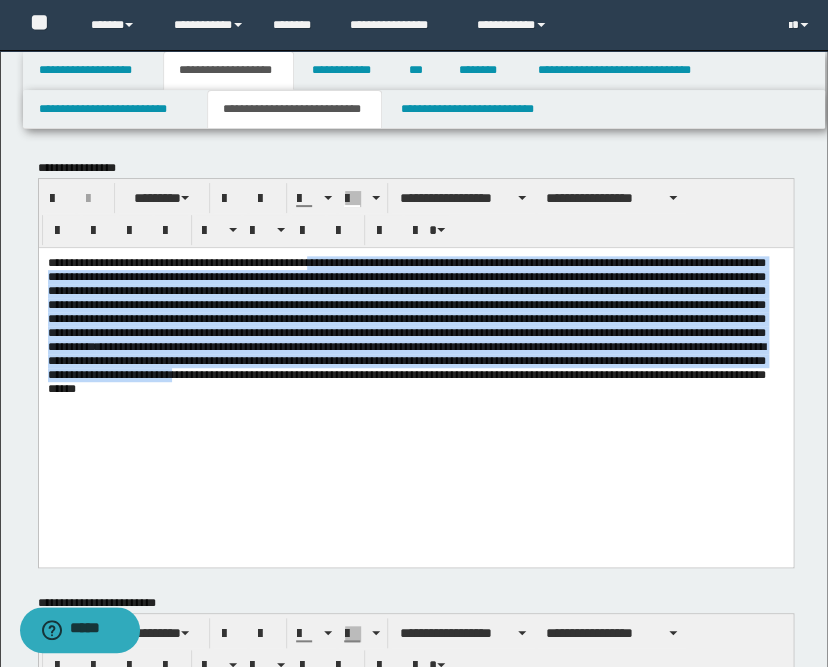 copy on "**********" 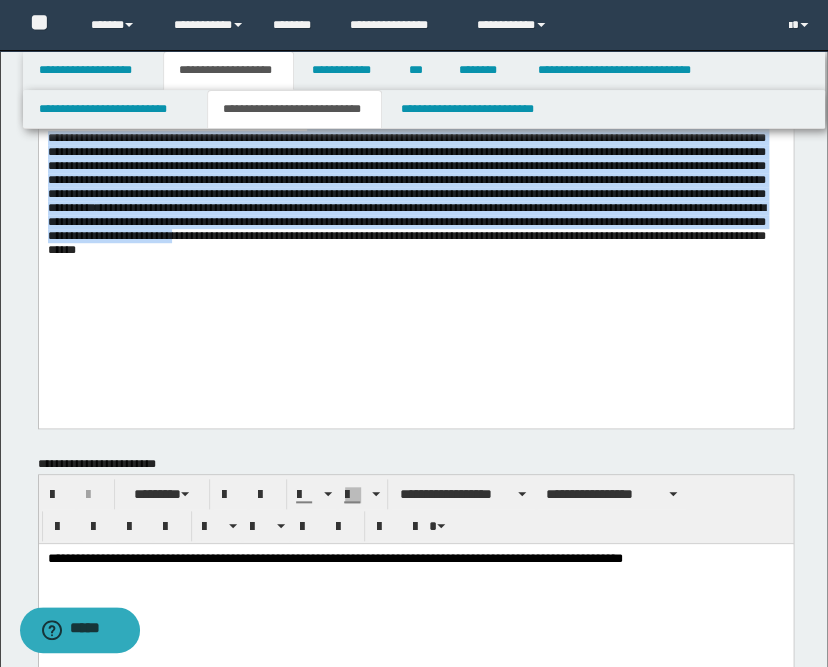 scroll, scrollTop: 333, scrollLeft: 0, axis: vertical 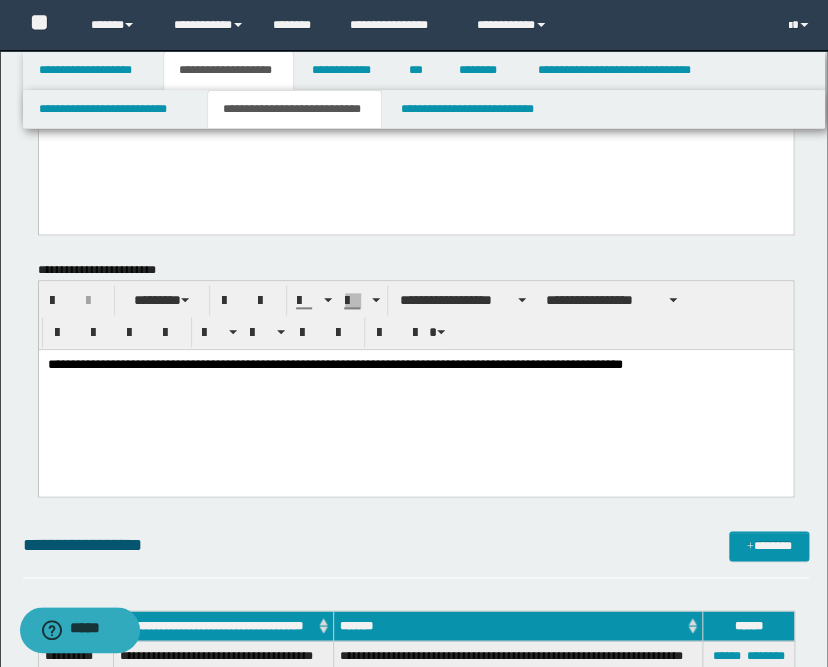 click on "**********" at bounding box center [415, 398] 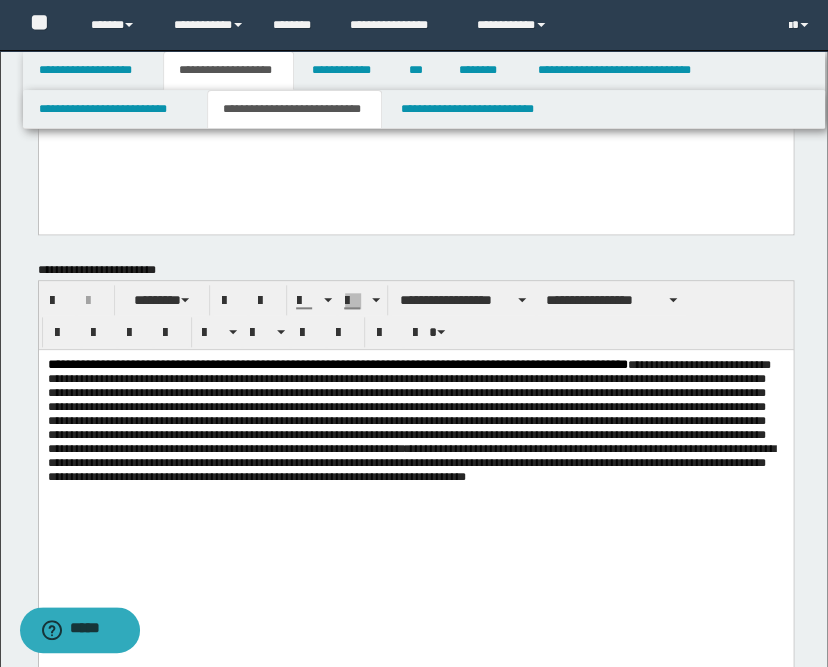 click on "**********" at bounding box center (408, 407) 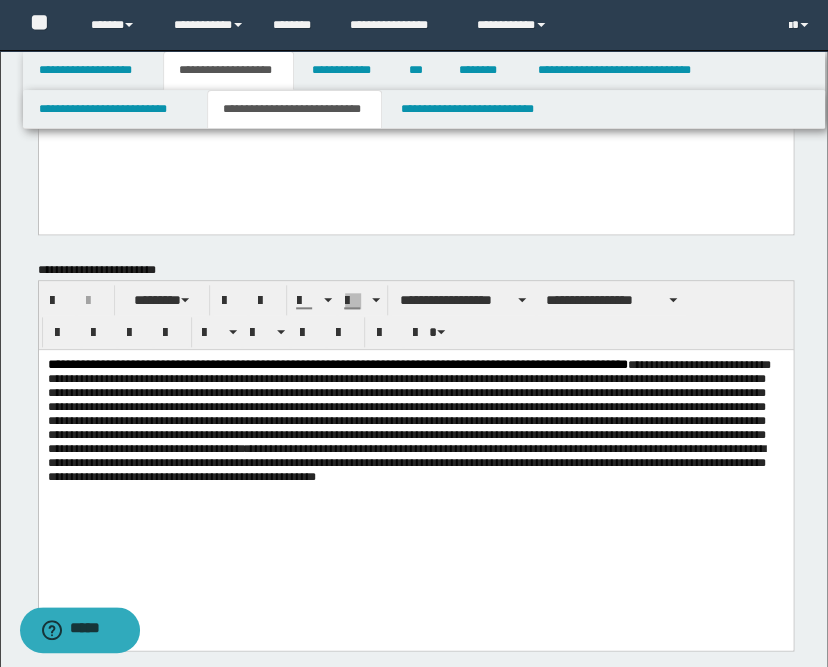 click on "**********" at bounding box center (415, 450) 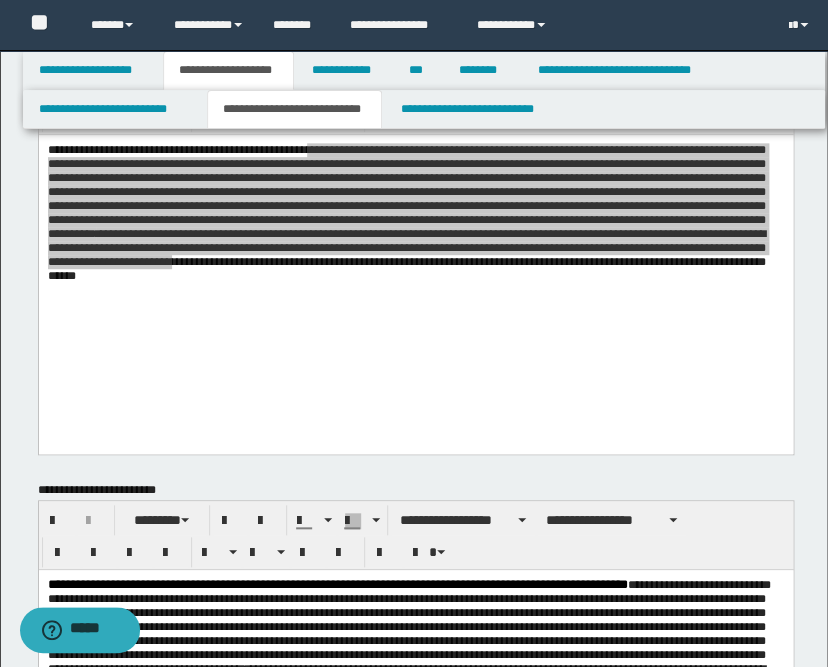 scroll, scrollTop: 0, scrollLeft: 0, axis: both 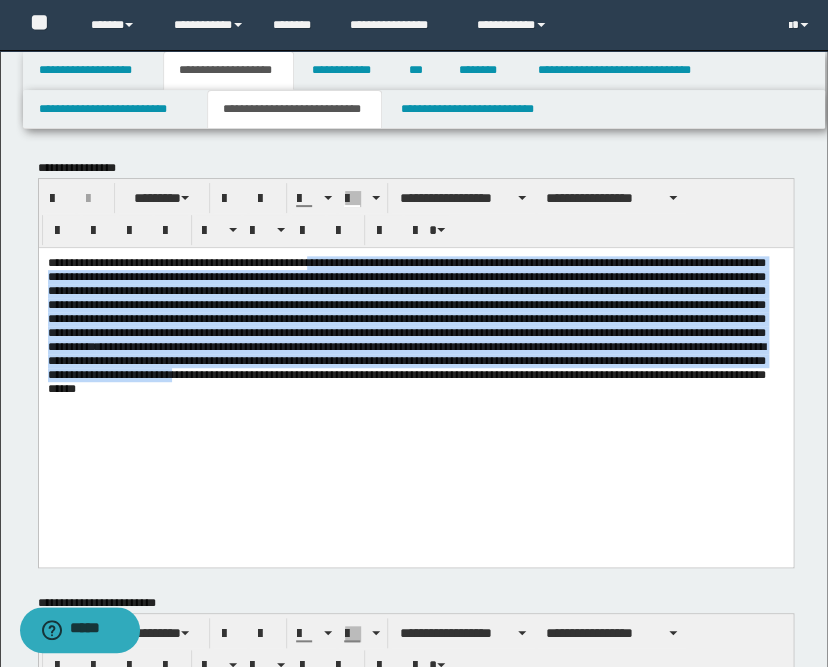 click on "**********" at bounding box center [415, 350] 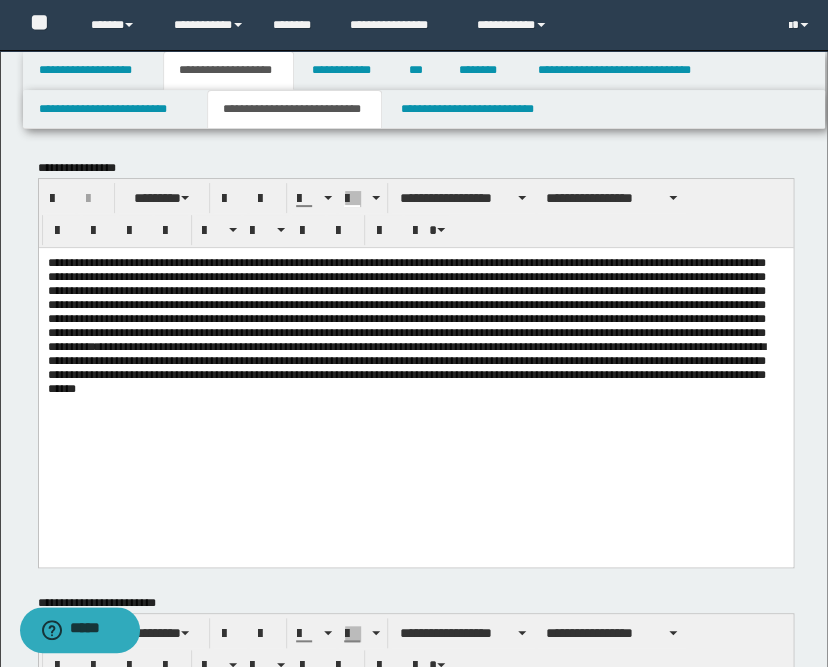 click on "**********" at bounding box center [415, 350] 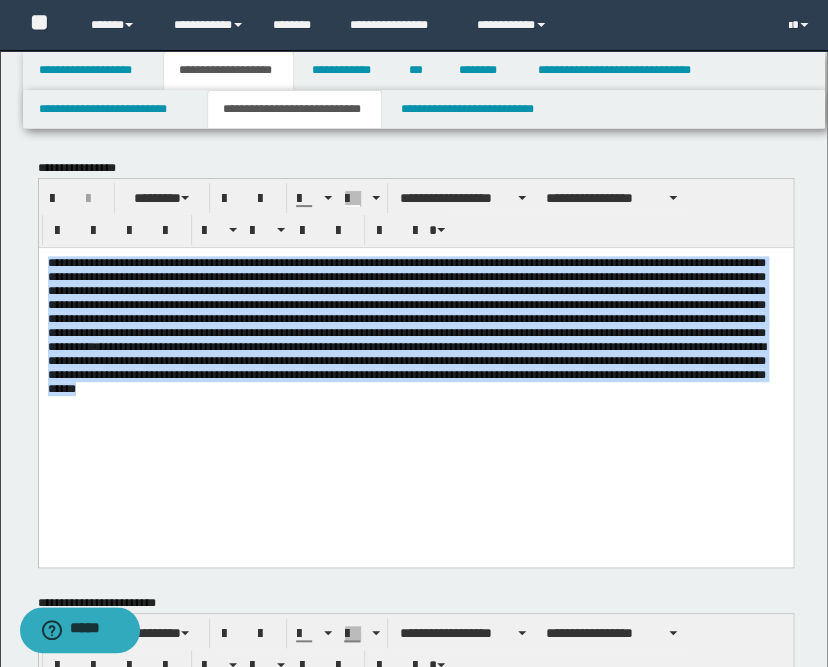 drag, startPoint x: 519, startPoint y: 450, endPoint x: 75, endPoint y: 509, distance: 447.9029 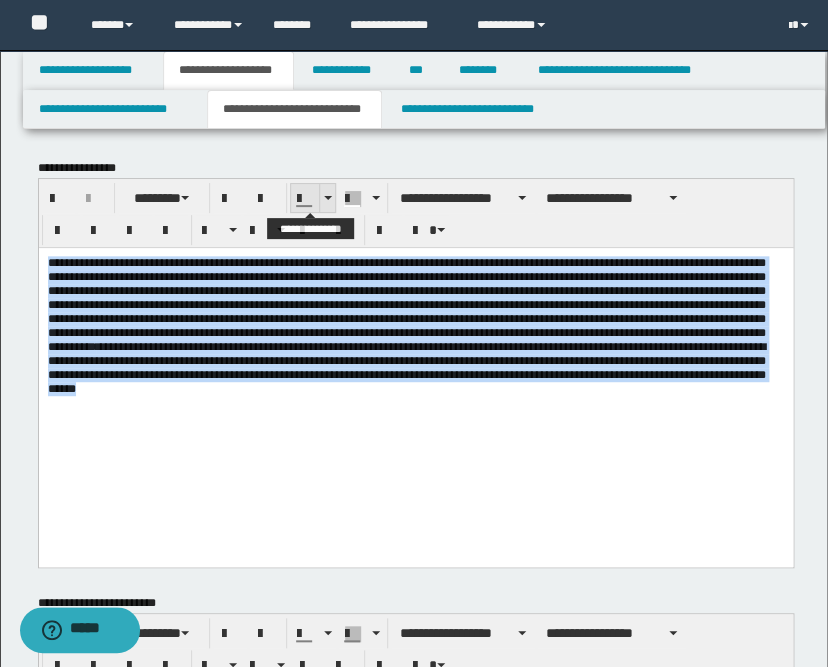 click at bounding box center (328, 198) 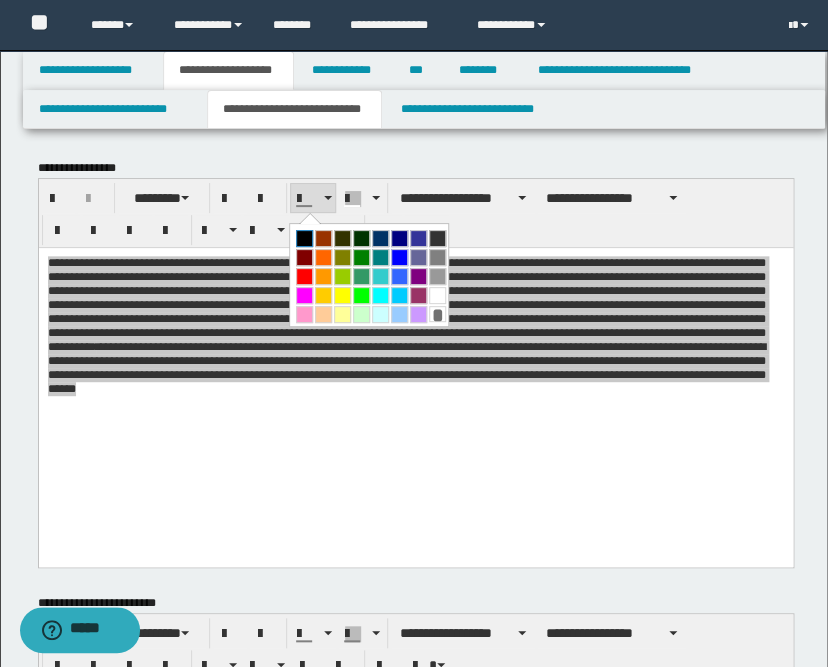 click at bounding box center [304, 238] 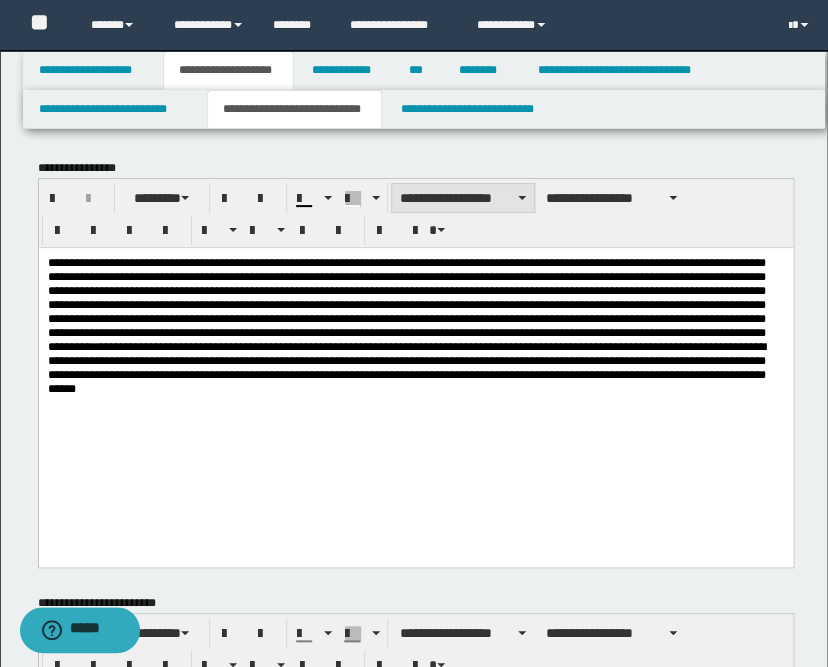 click on "**********" at bounding box center [463, 198] 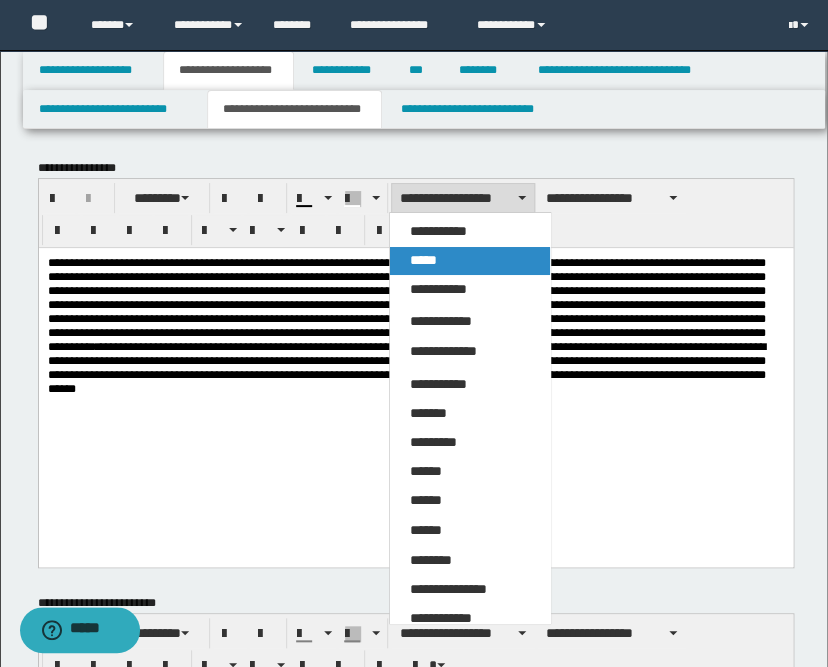drag, startPoint x: 418, startPoint y: 260, endPoint x: 392, endPoint y: 5, distance: 256.32205 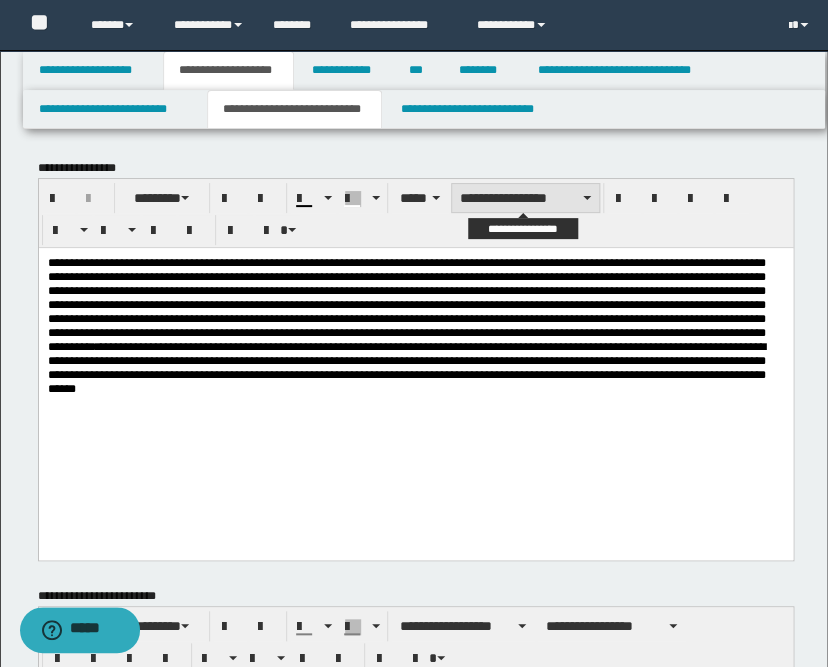 click on "**********" at bounding box center [525, 198] 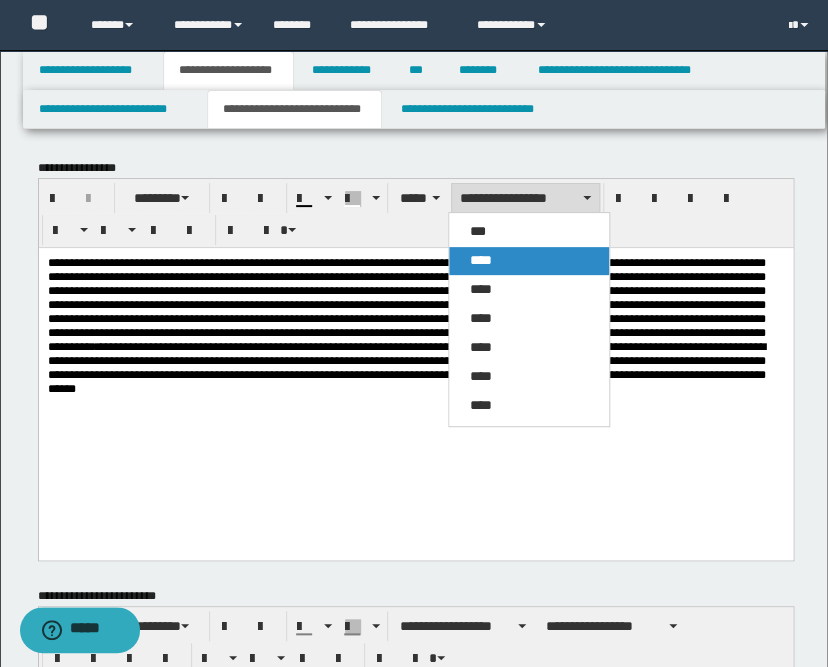 click on "****" at bounding box center (480, 260) 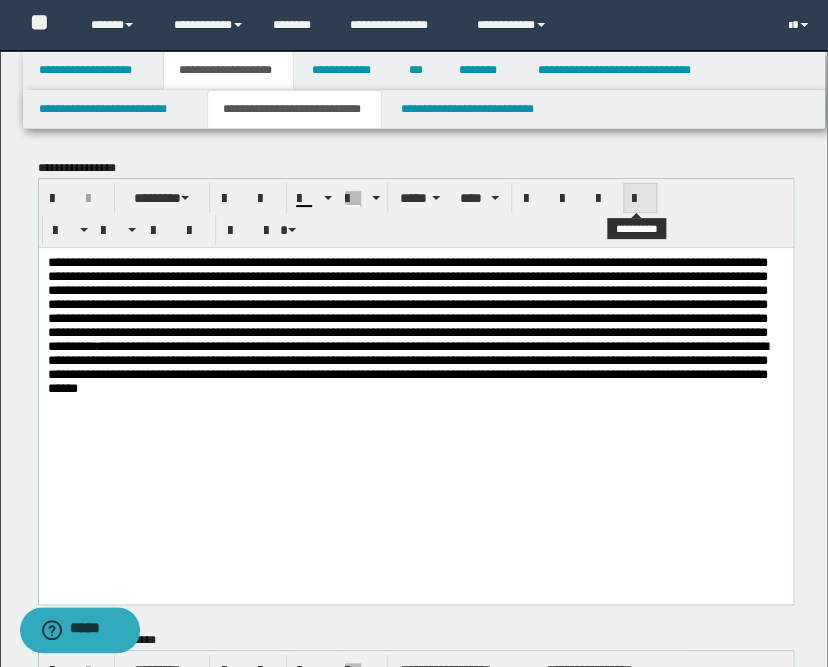 click at bounding box center [640, 199] 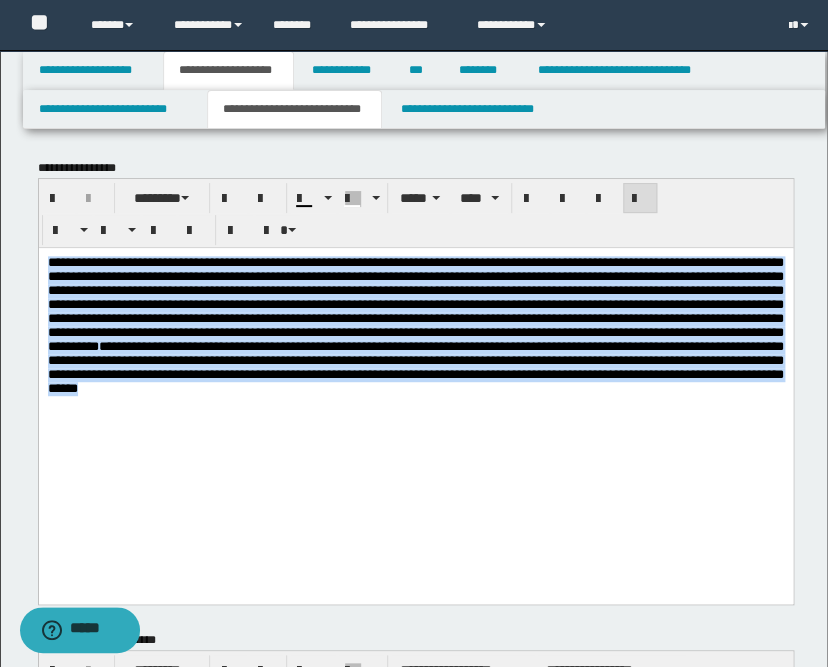 click on "**********" at bounding box center [415, 366] 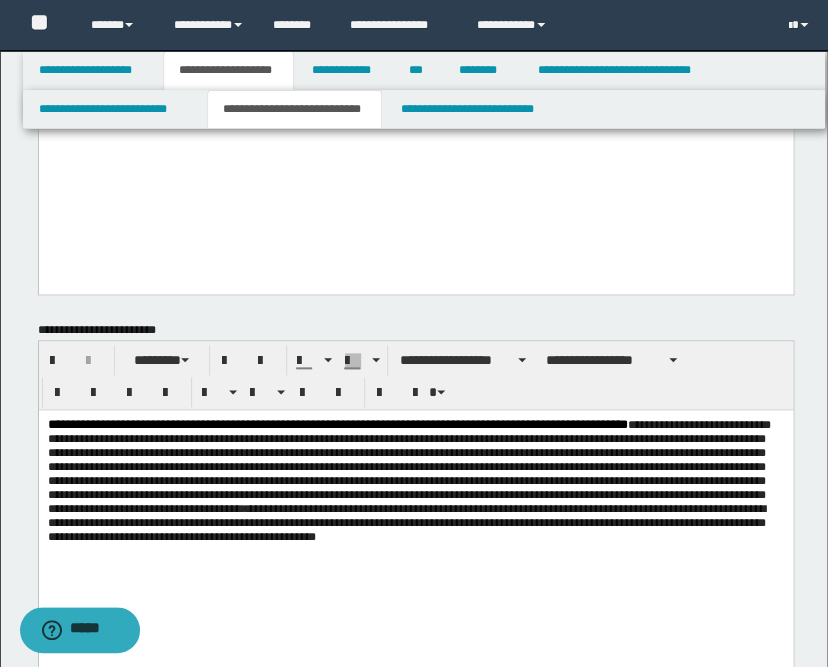 scroll, scrollTop: 444, scrollLeft: 0, axis: vertical 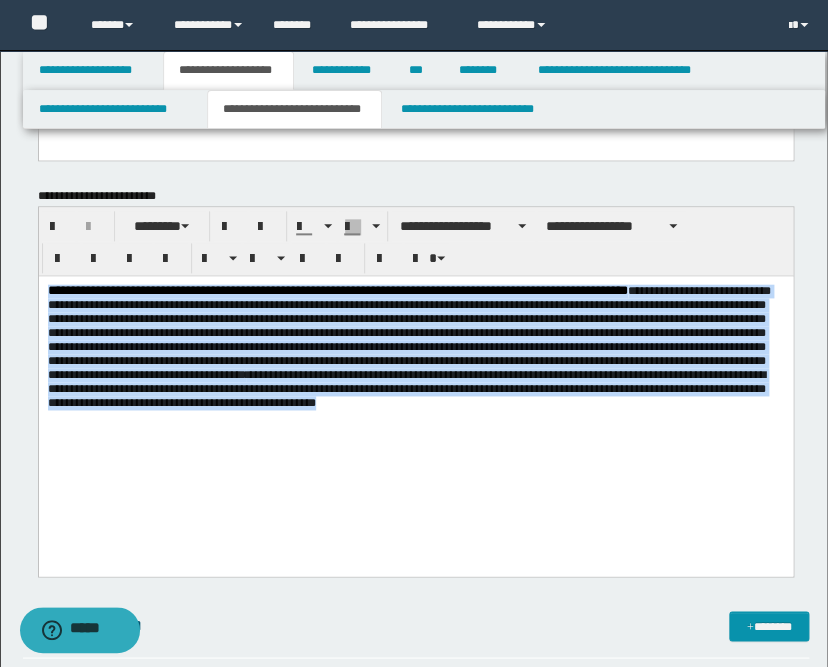 drag, startPoint x: 674, startPoint y: 457, endPoint x: 35, endPoint y: 295, distance: 659.21545 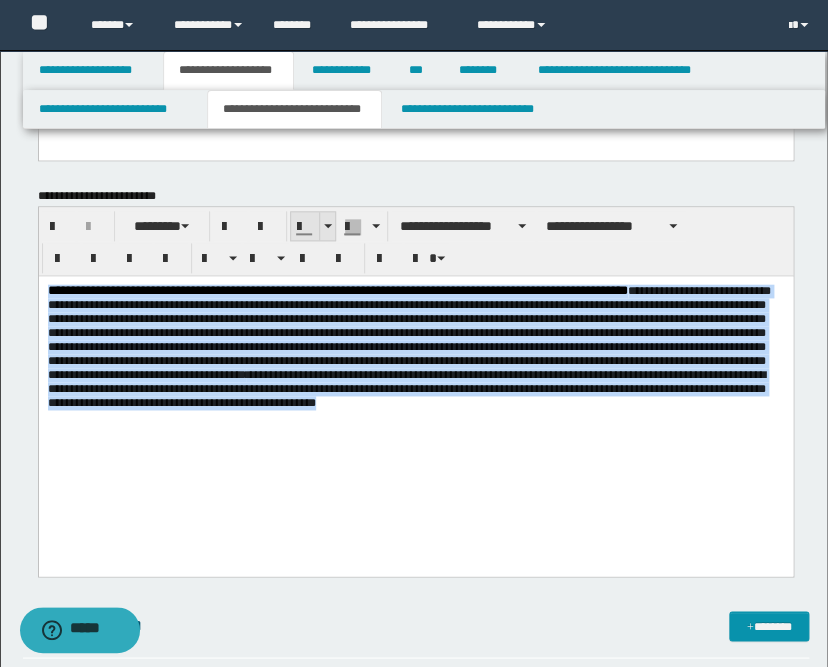click at bounding box center (327, 226) 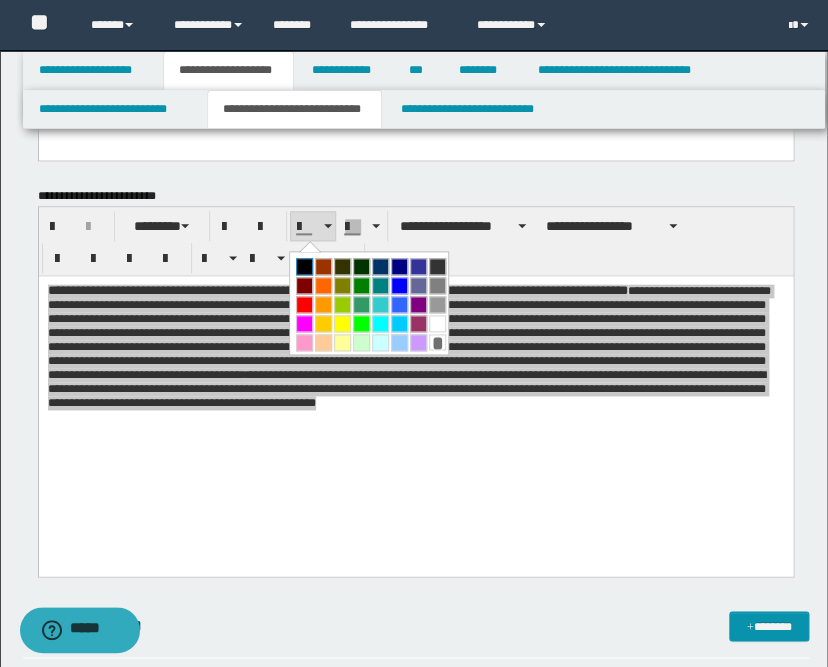 click at bounding box center [304, 266] 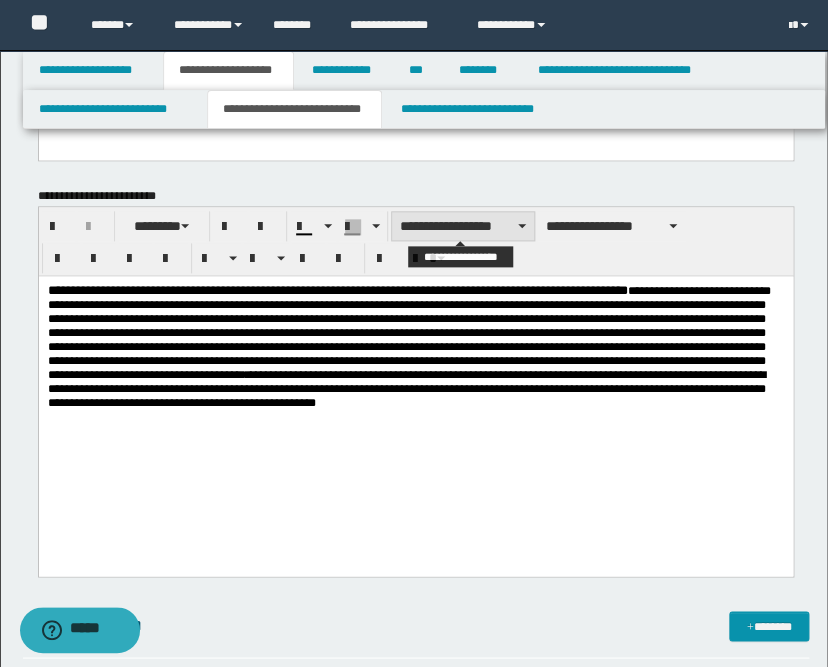 click on "**********" at bounding box center (463, 226) 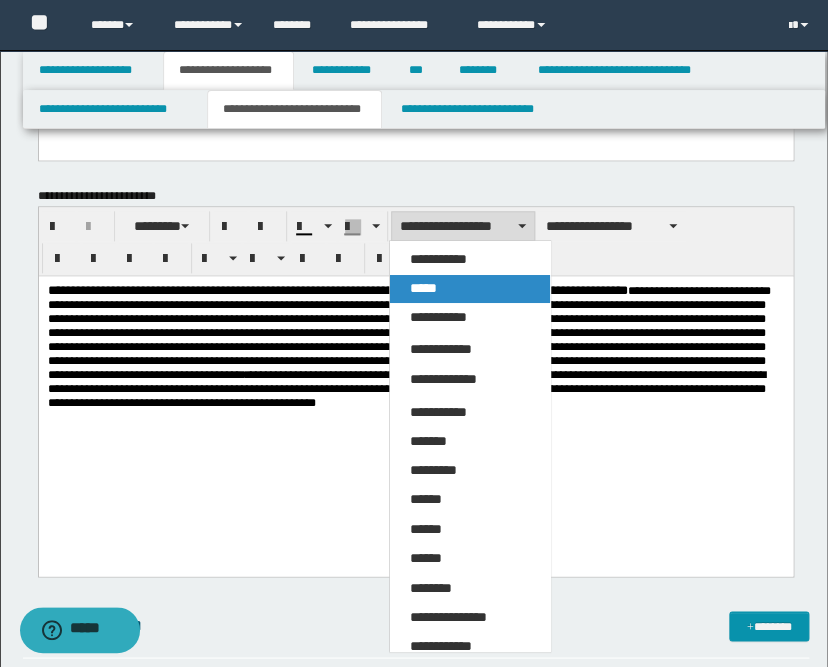 drag, startPoint x: 386, startPoint y: 0, endPoint x: 430, endPoint y: 272, distance: 275.53583 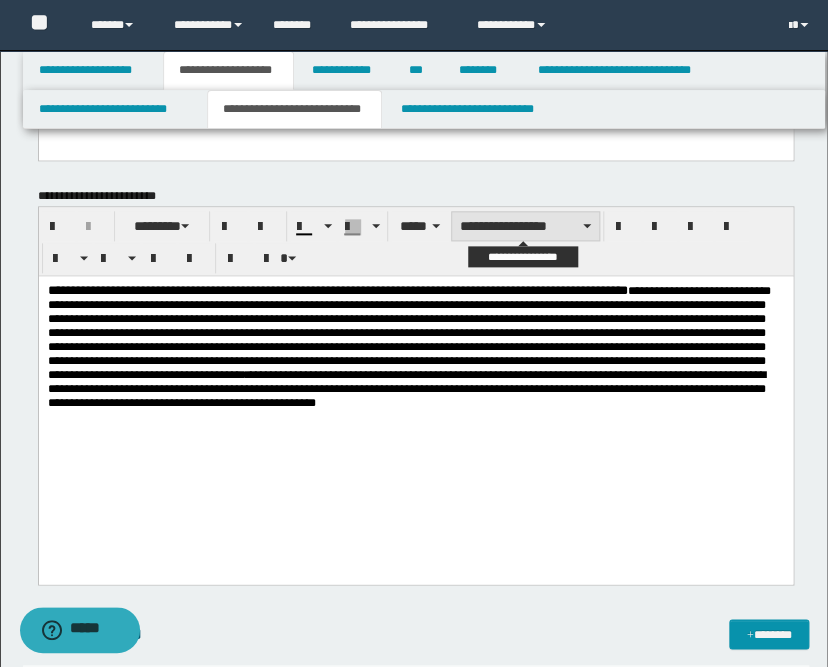 click on "**********" at bounding box center [525, 226] 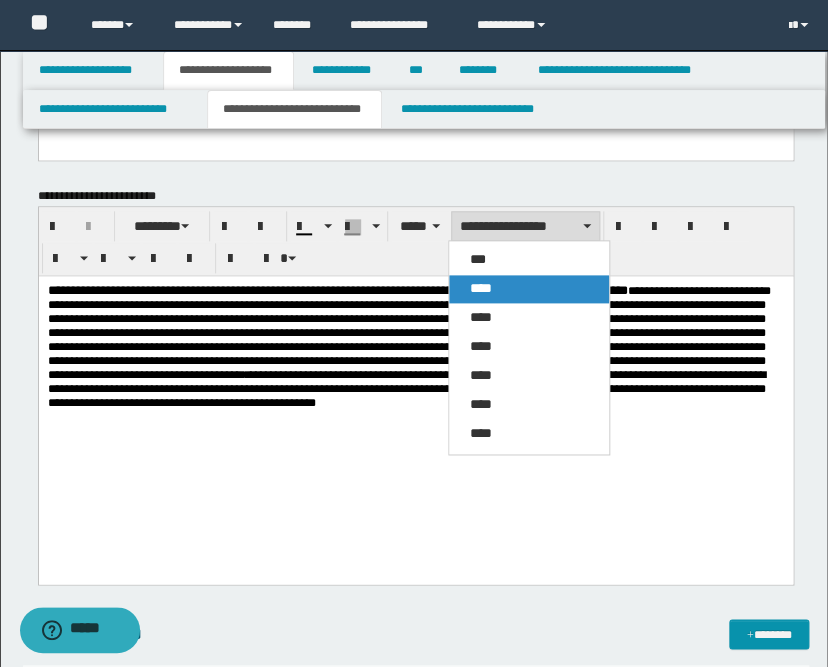 drag, startPoint x: 496, startPoint y: 294, endPoint x: 479, endPoint y: 5, distance: 289.49957 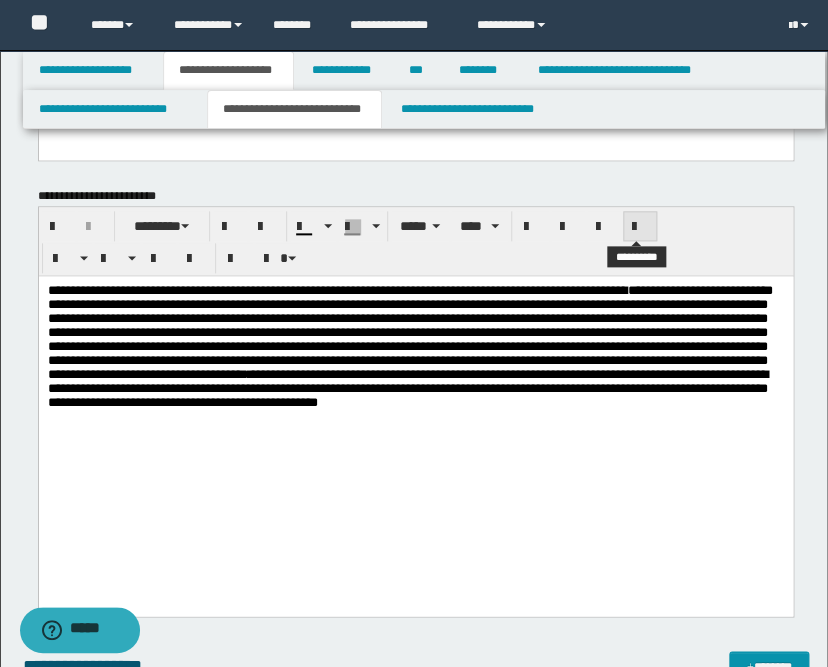 click at bounding box center [640, 227] 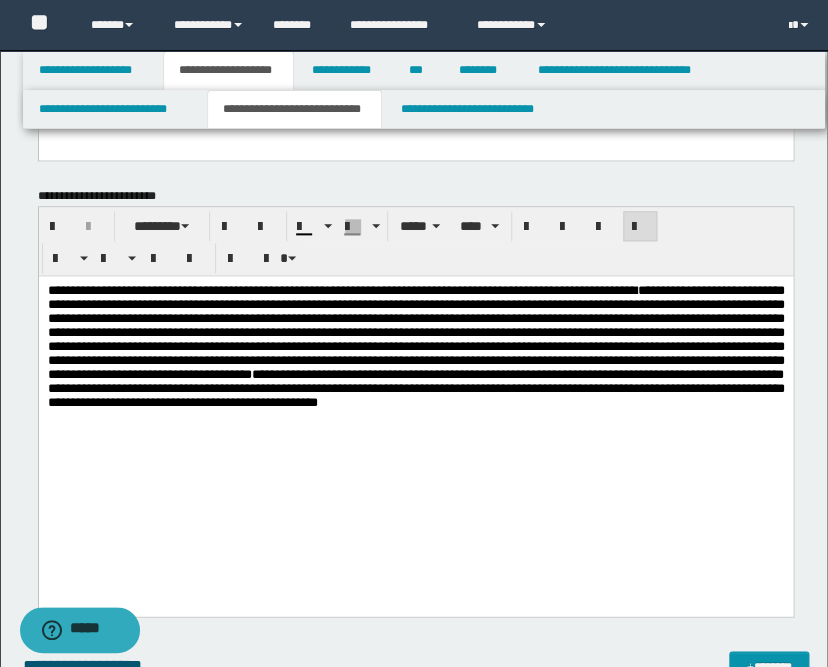 click on "**********" at bounding box center [415, 421] 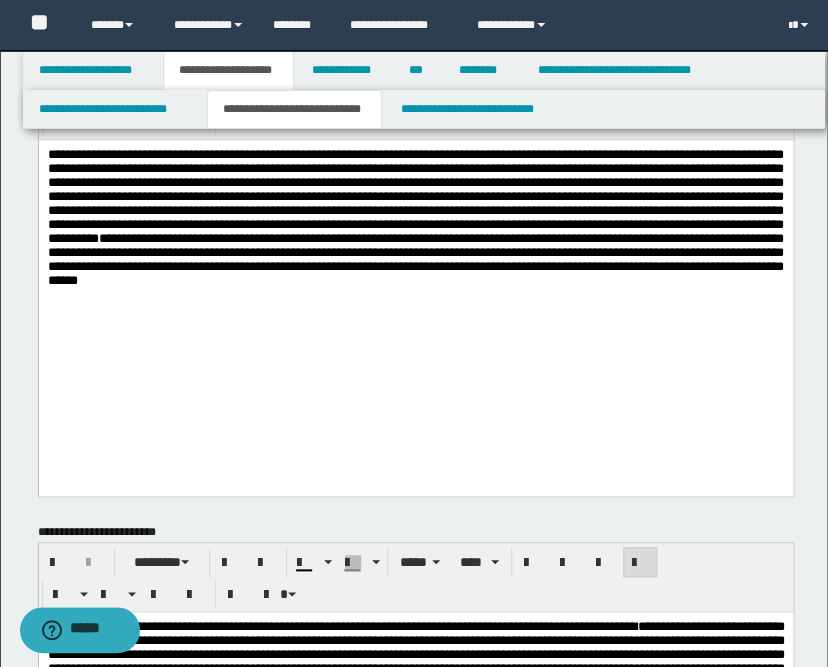 scroll, scrollTop: 0, scrollLeft: 0, axis: both 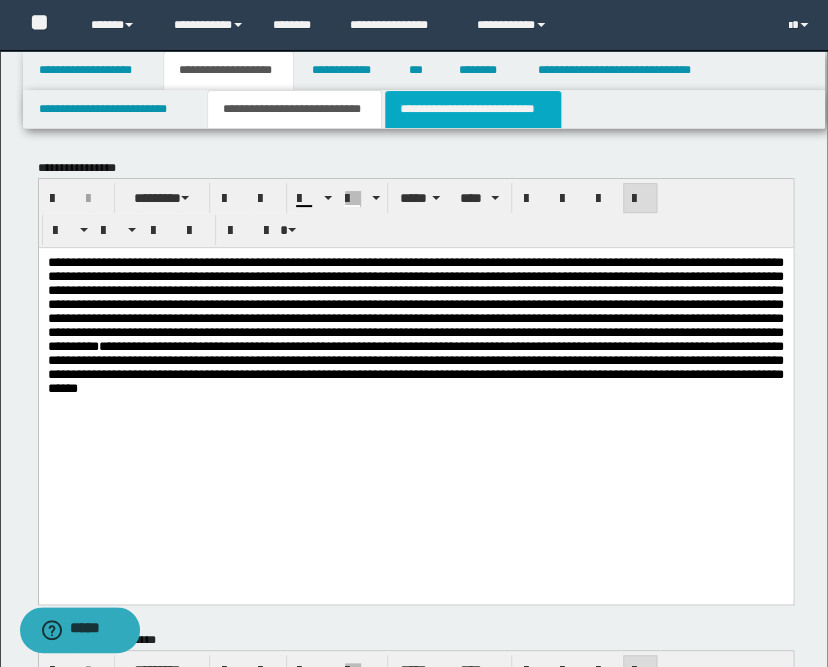 click on "**********" at bounding box center [472, 109] 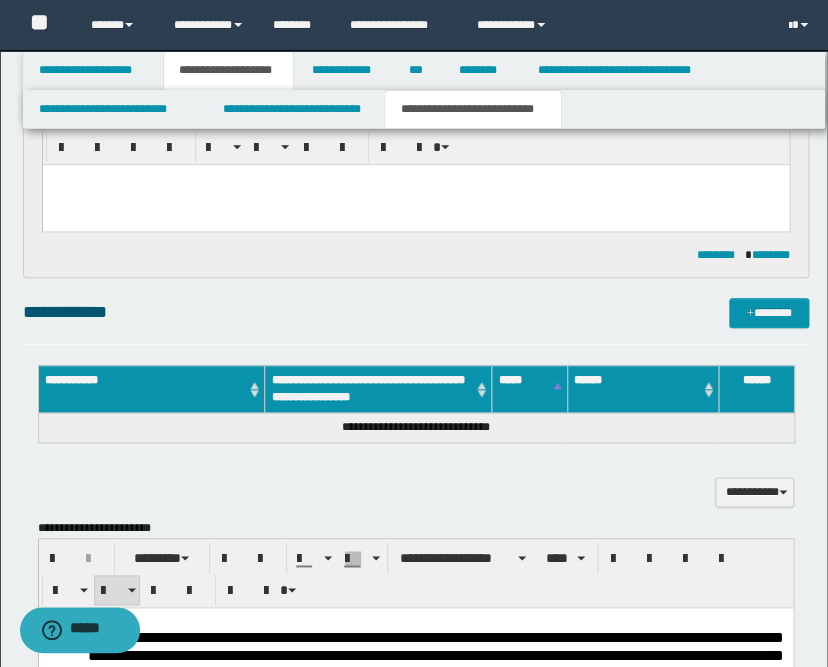 scroll, scrollTop: 444, scrollLeft: 0, axis: vertical 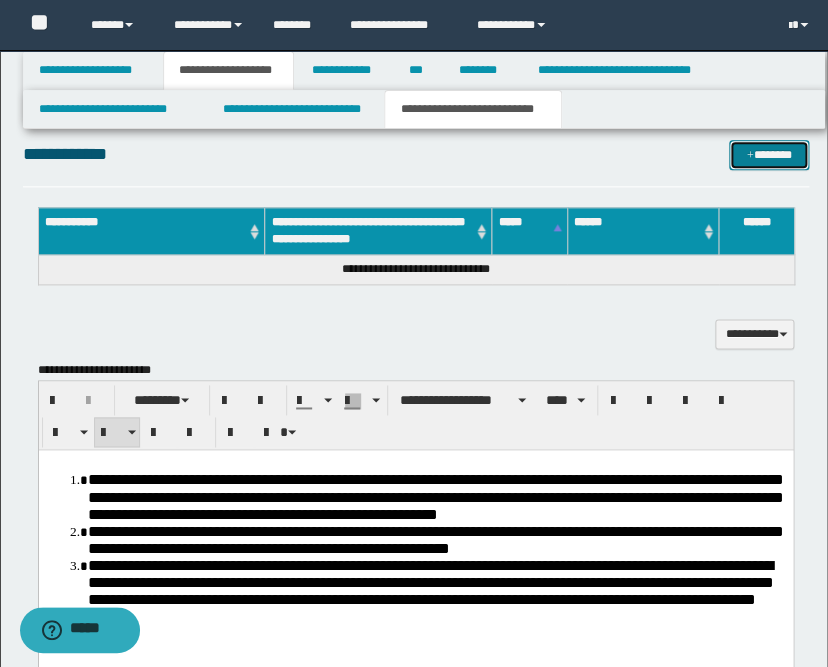 click at bounding box center (750, 156) 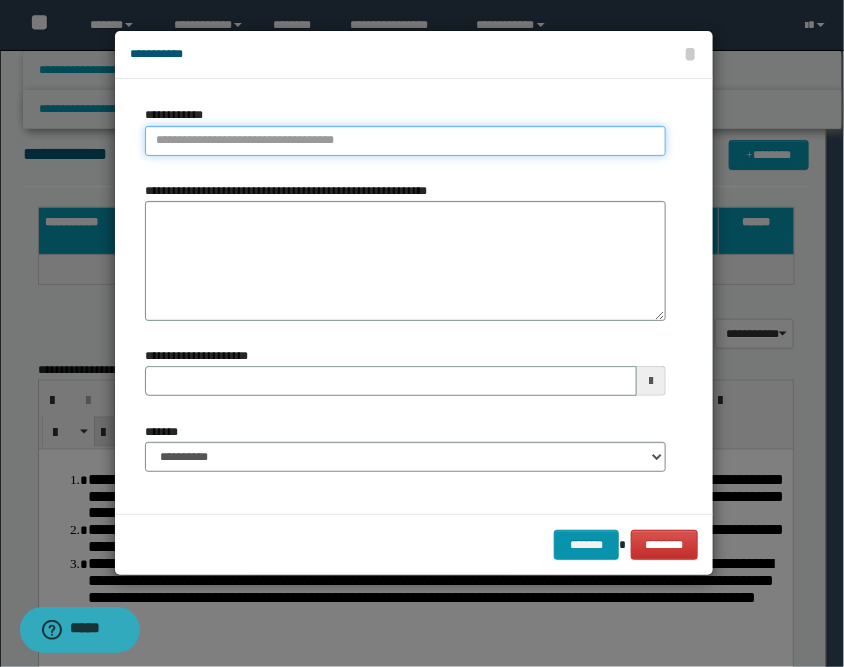 click on "**********" at bounding box center (405, 141) 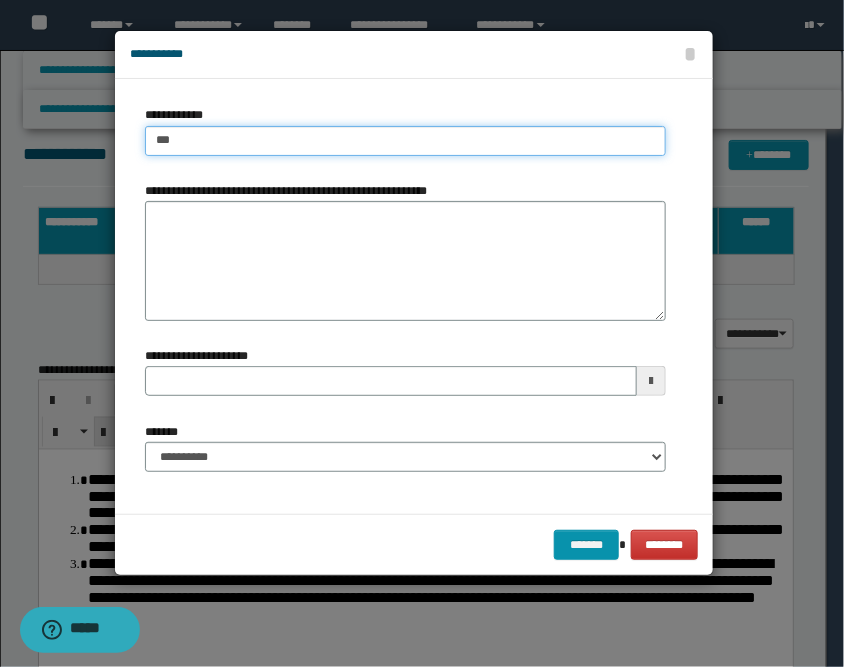 type on "****" 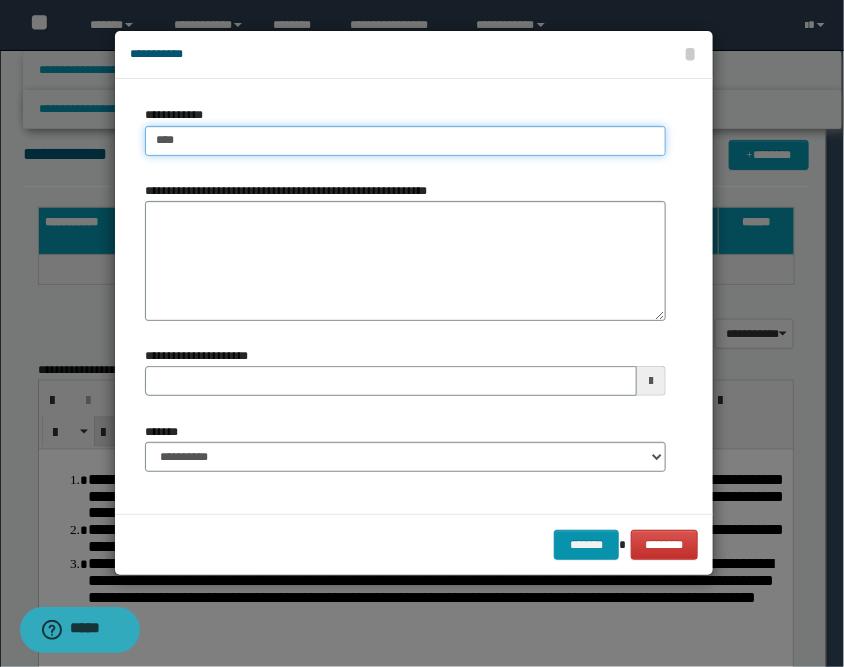 type on "****" 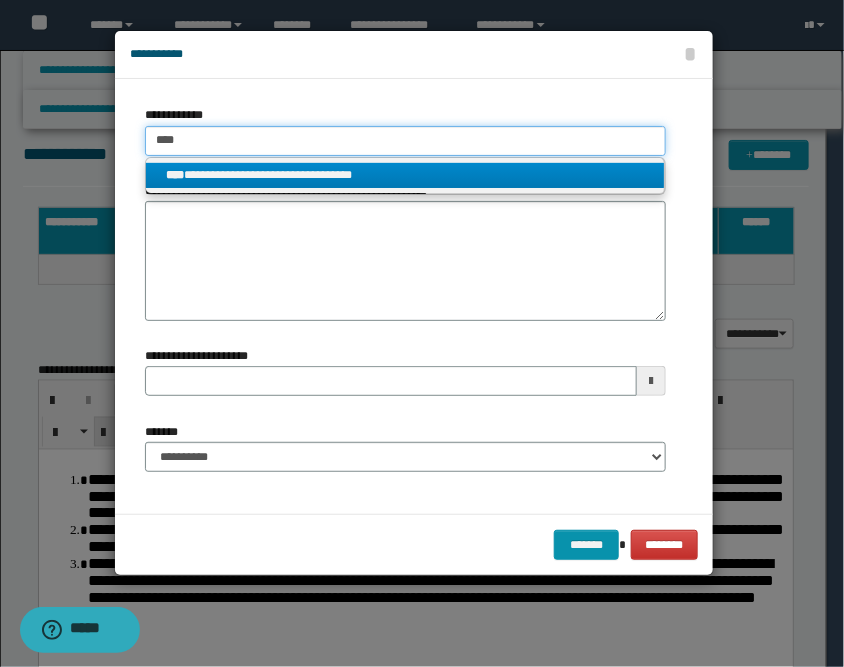 type on "****" 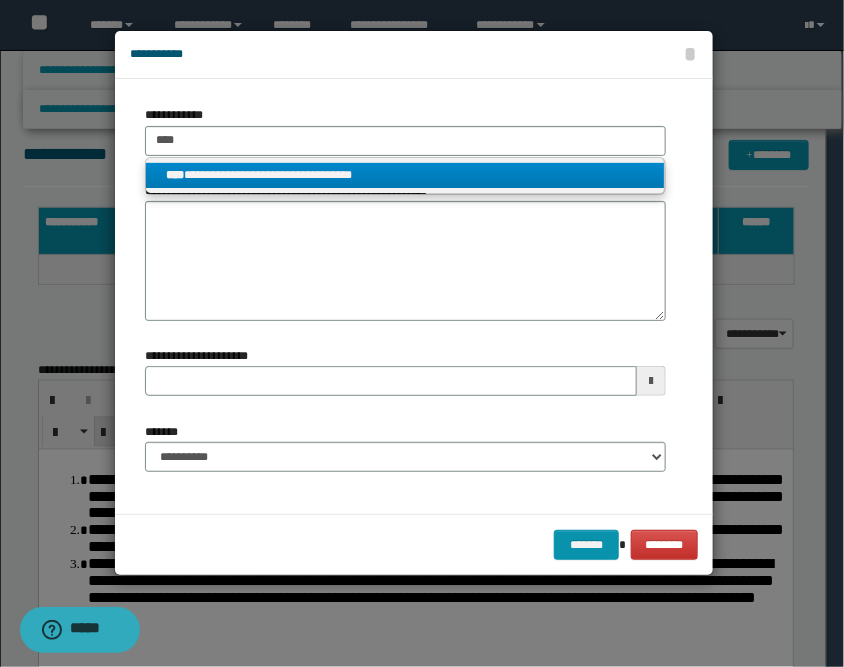 click on "**********" at bounding box center [405, 175] 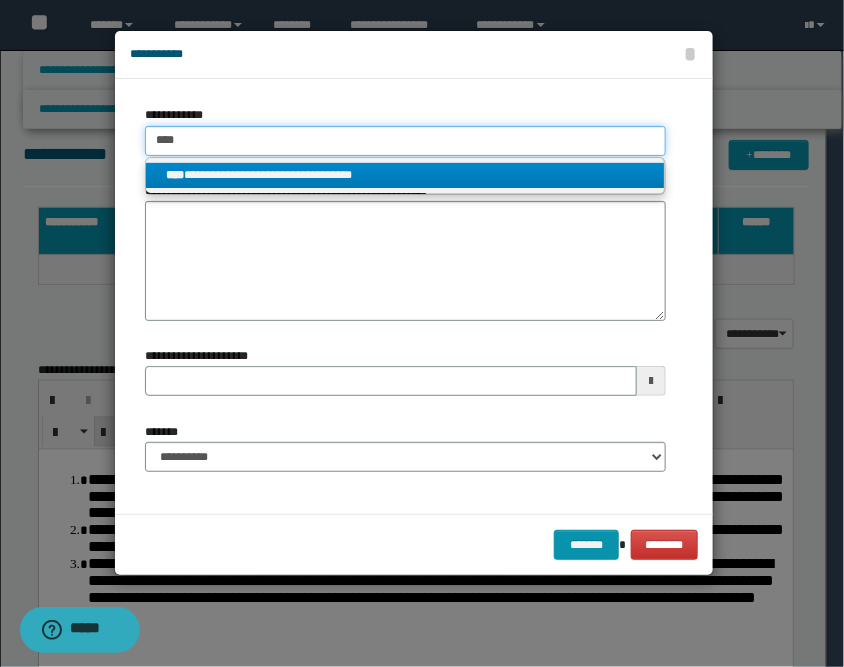 type 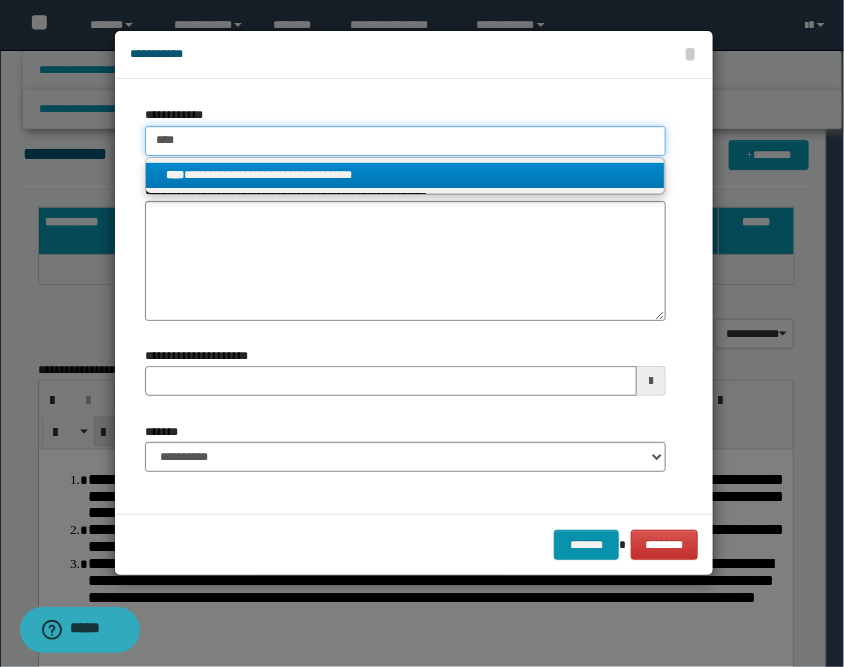 type on "**********" 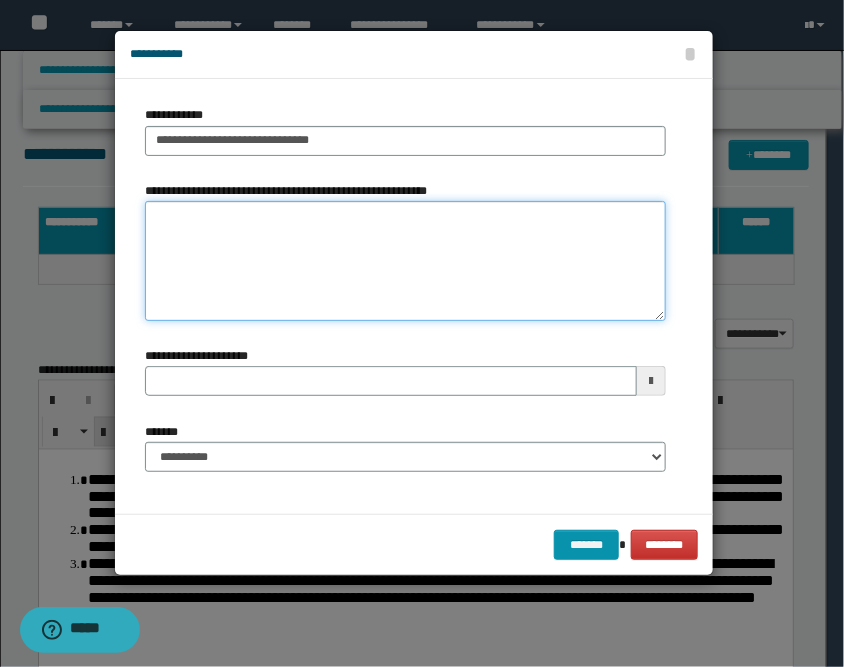 click on "**********" at bounding box center (405, 261) 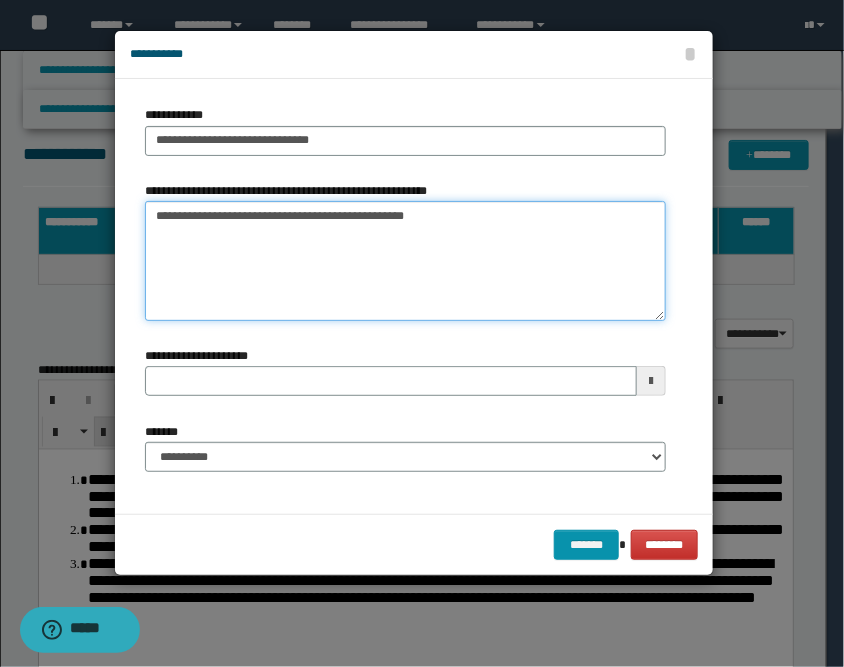 type on "**********" 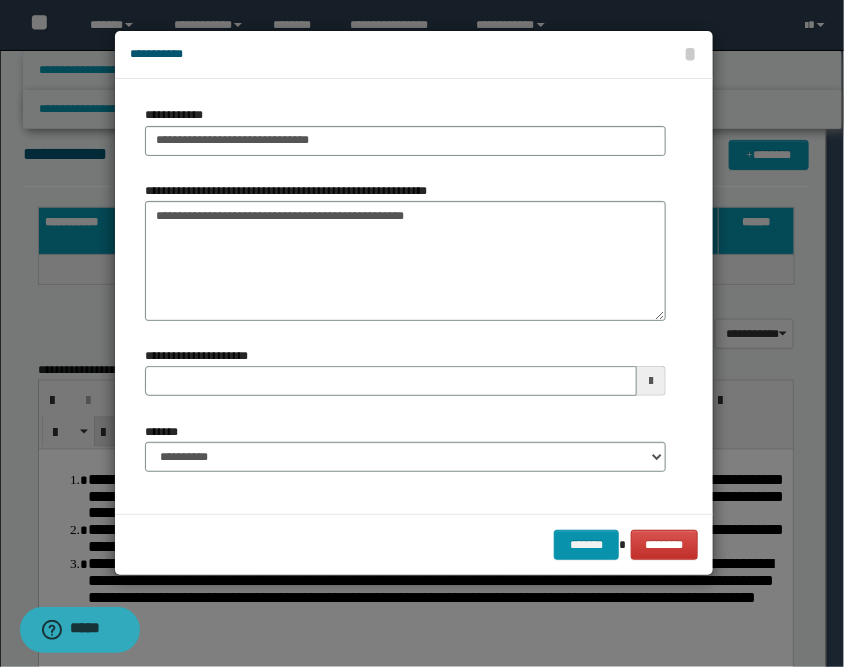 click at bounding box center [651, 381] 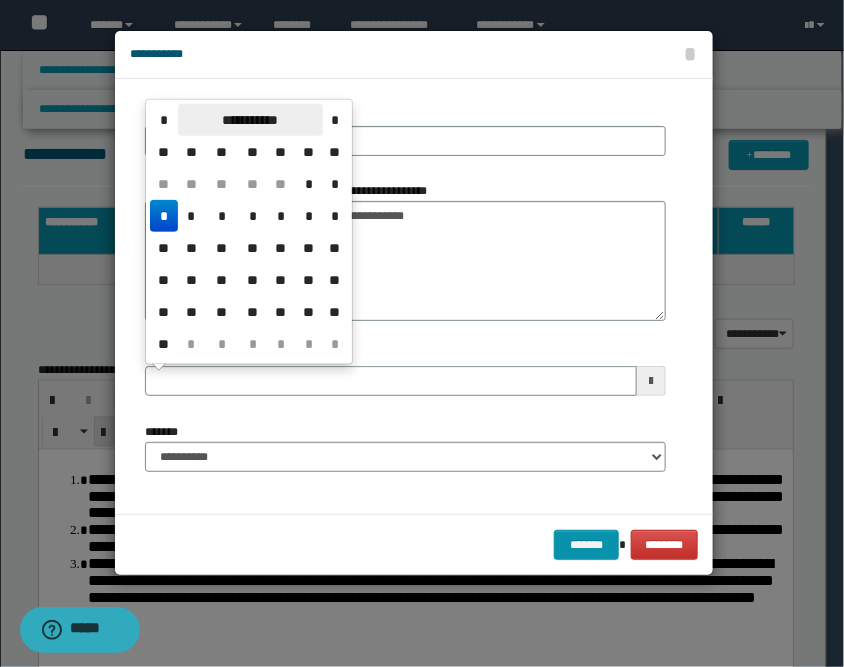 click on "**********" at bounding box center [250, 120] 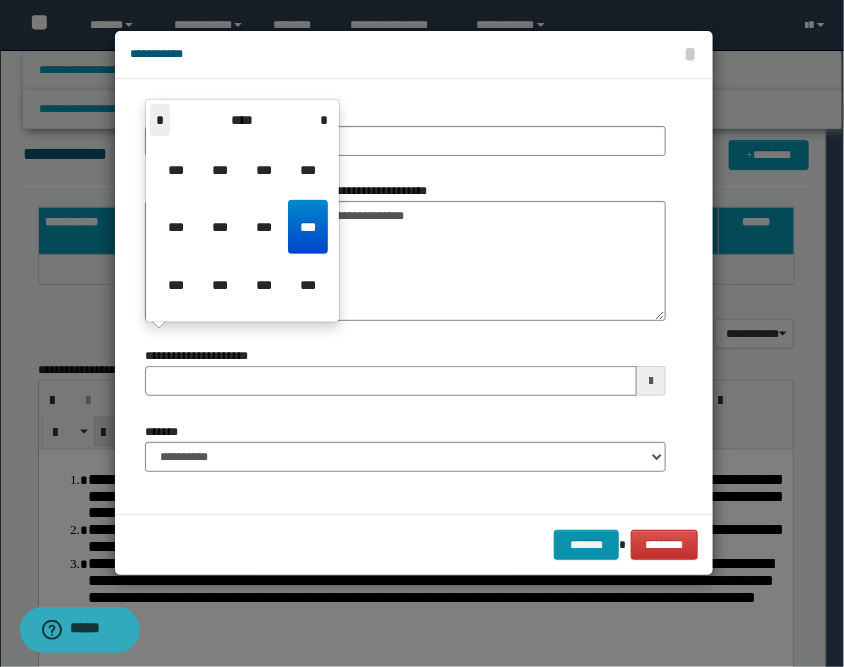 click on "*" at bounding box center [160, 120] 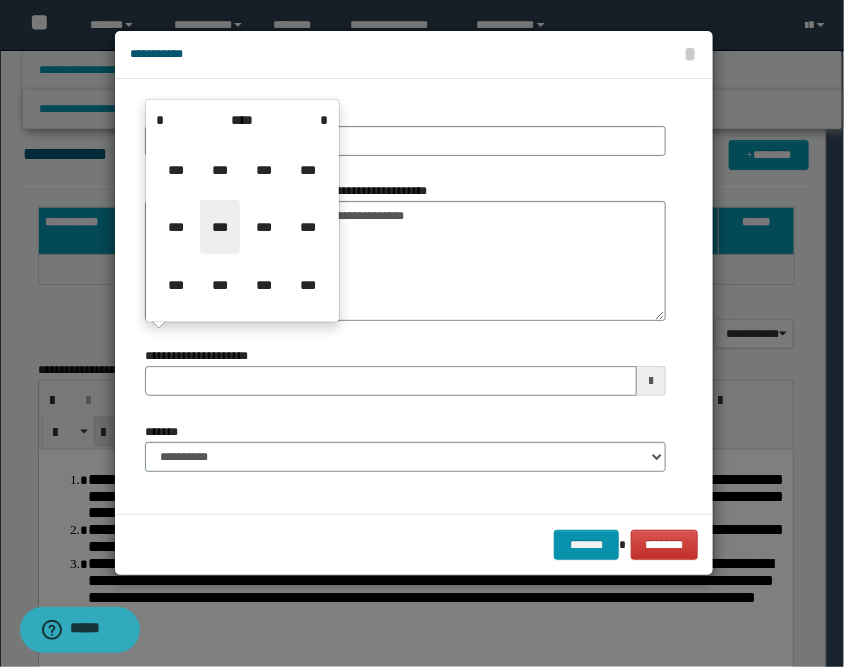 click on "***" at bounding box center (220, 227) 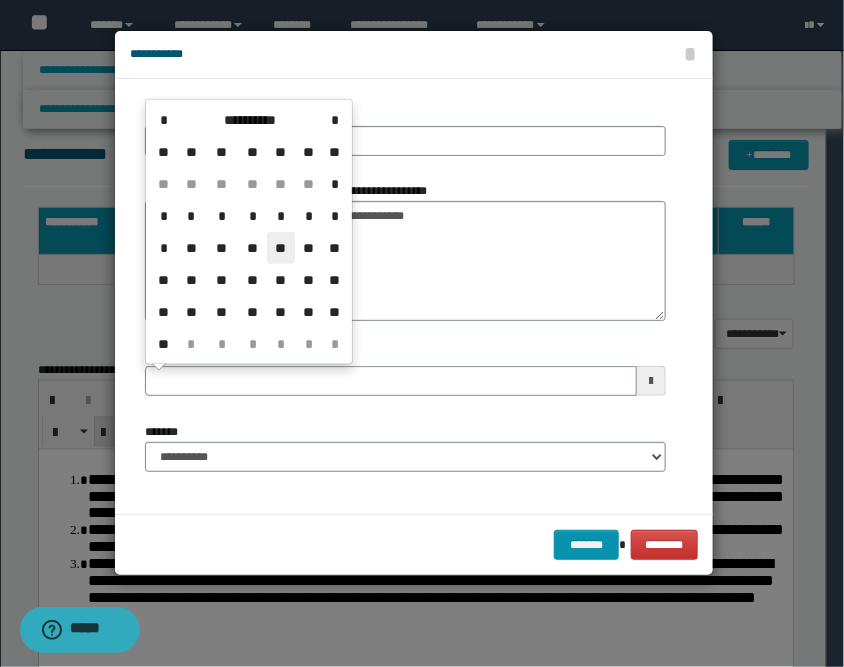 click on "**" at bounding box center [281, 248] 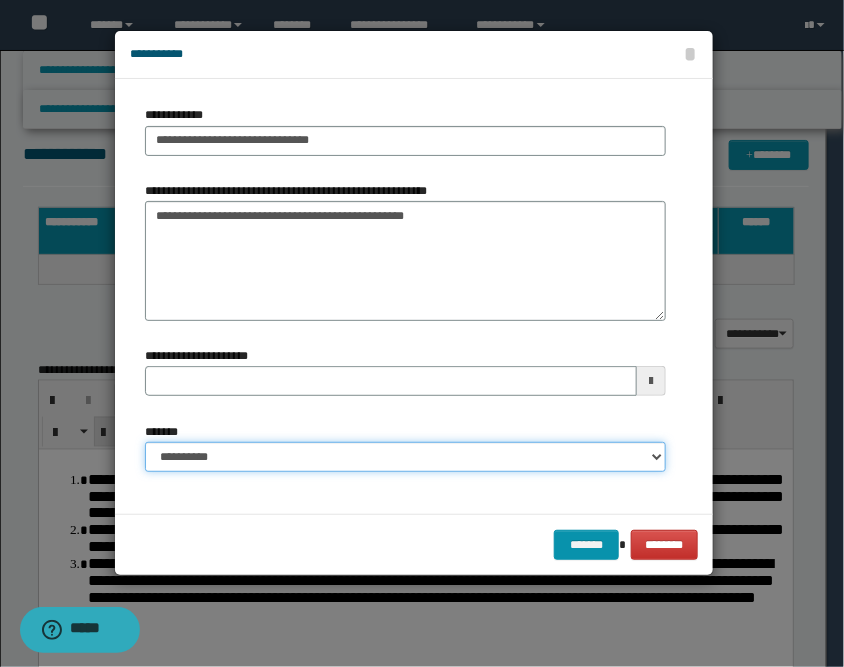 click on "**********" at bounding box center [405, 457] 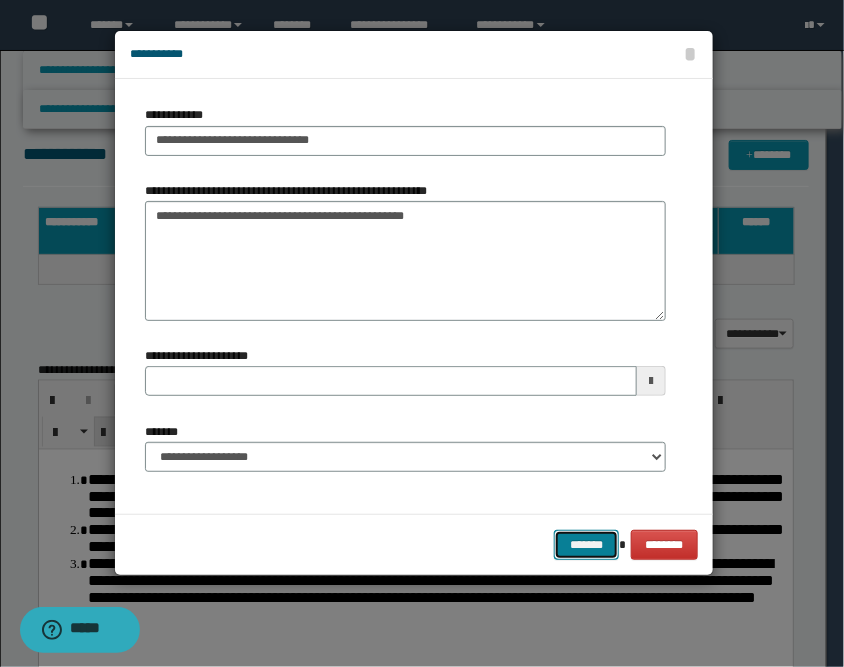 click on "*******" at bounding box center [586, 545] 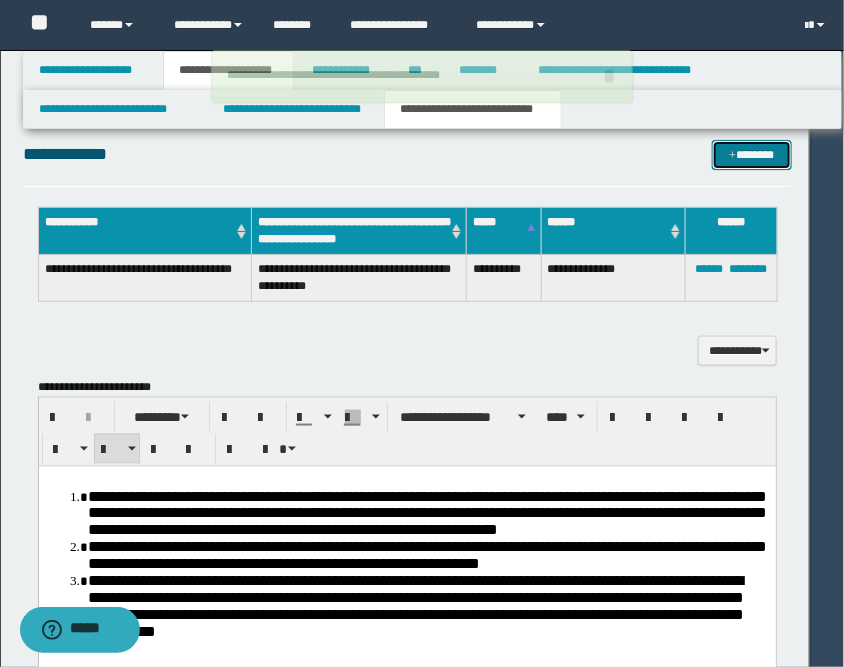 type 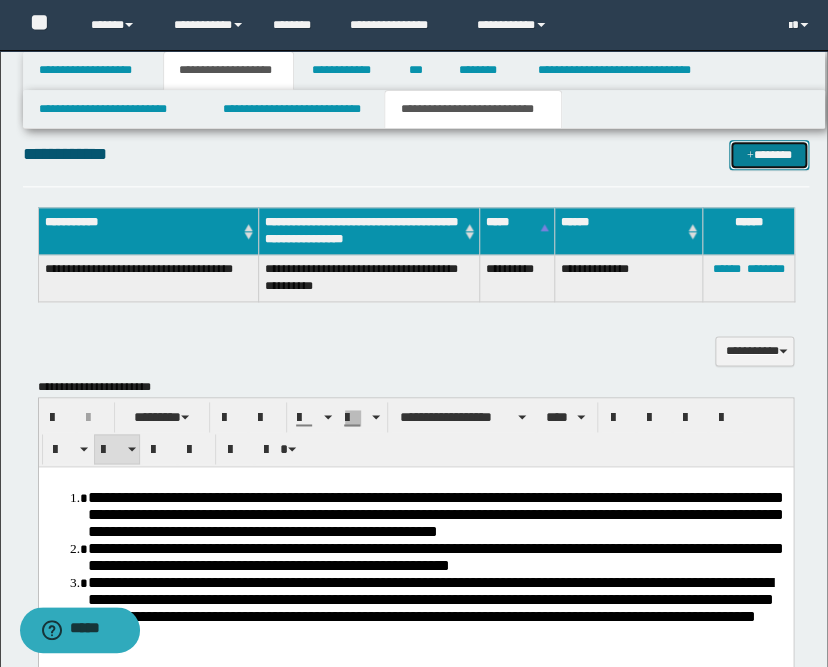 click on "*******" at bounding box center (769, 155) 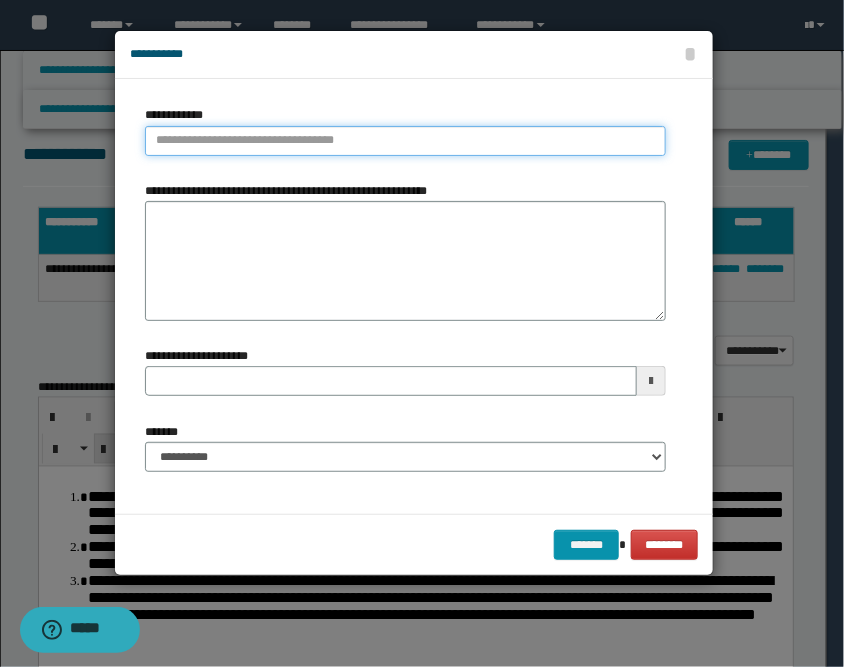 type on "**********" 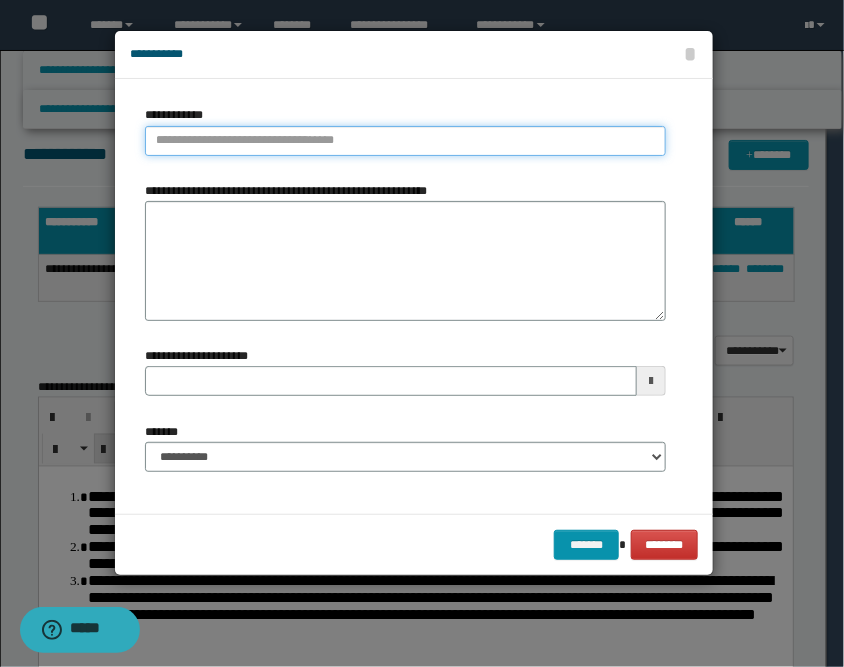 click on "**********" at bounding box center [405, 141] 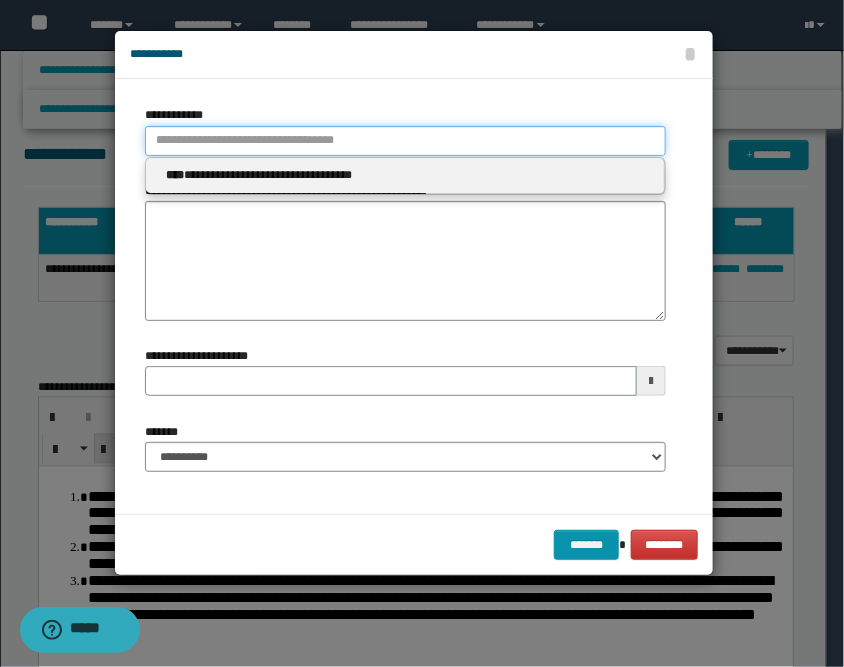 type 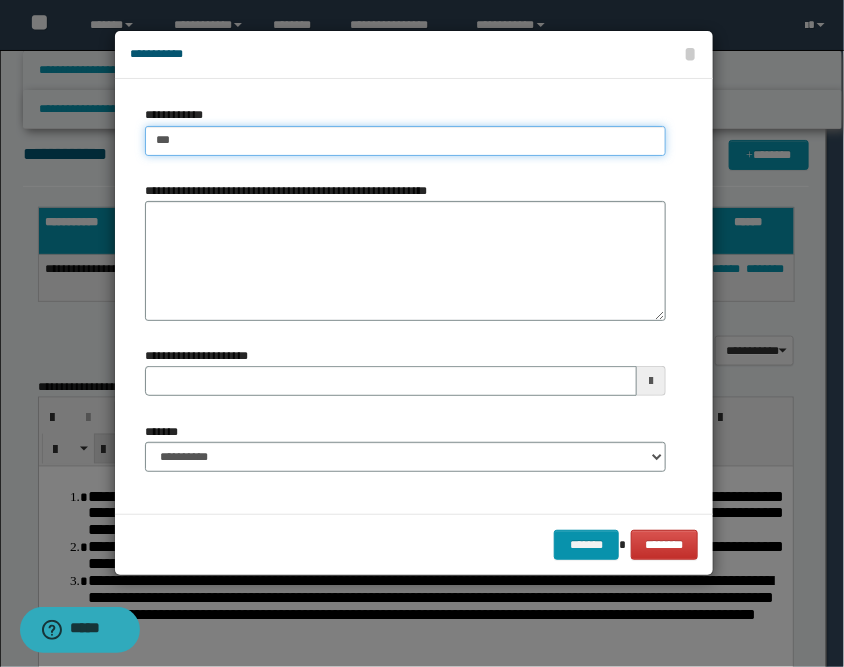 type on "****" 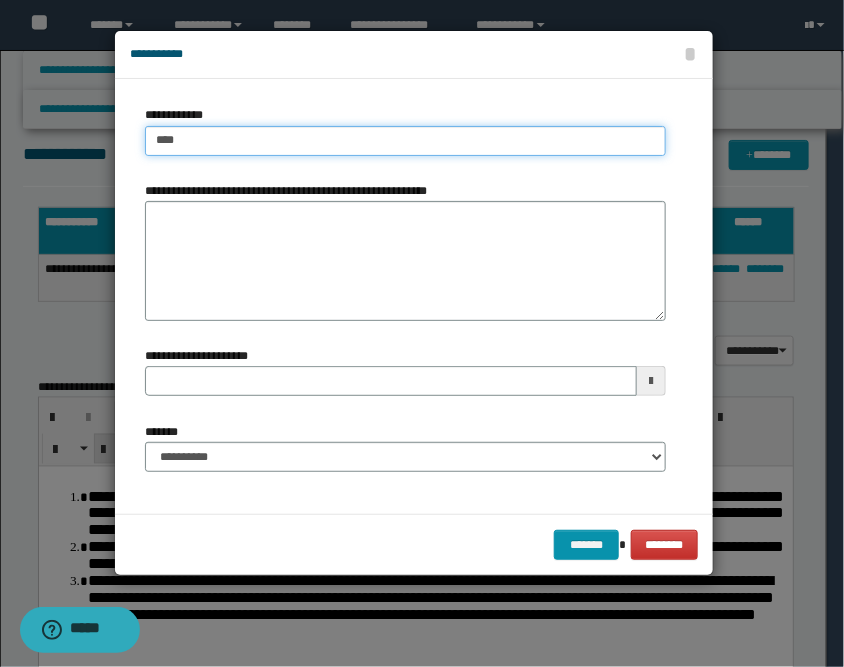 type on "****" 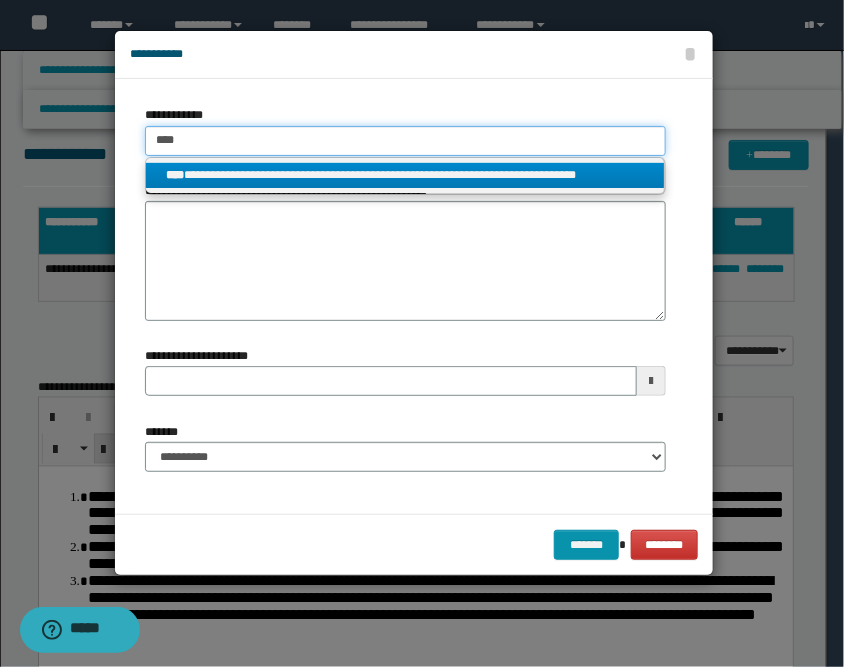 type on "****" 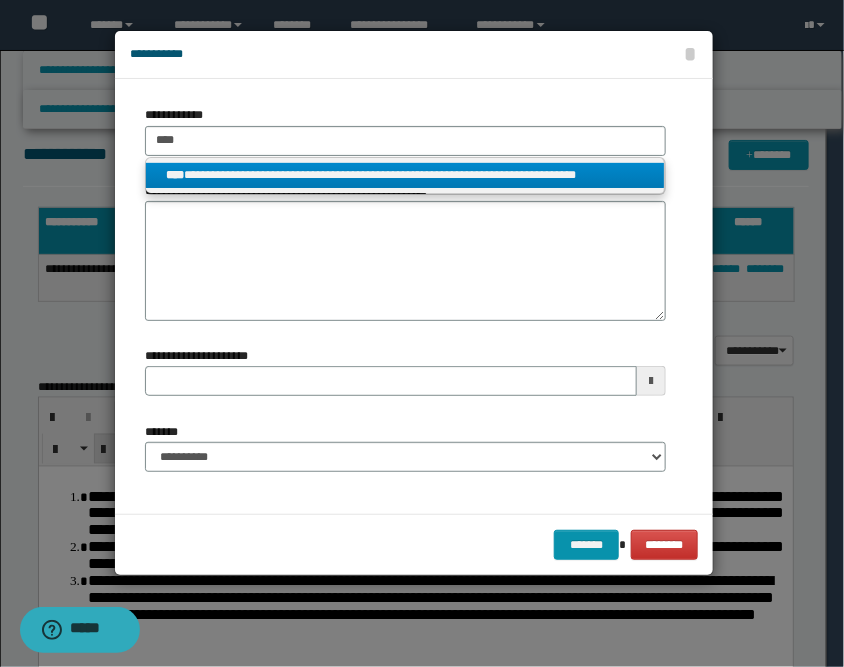 click on "**********" at bounding box center (405, 175) 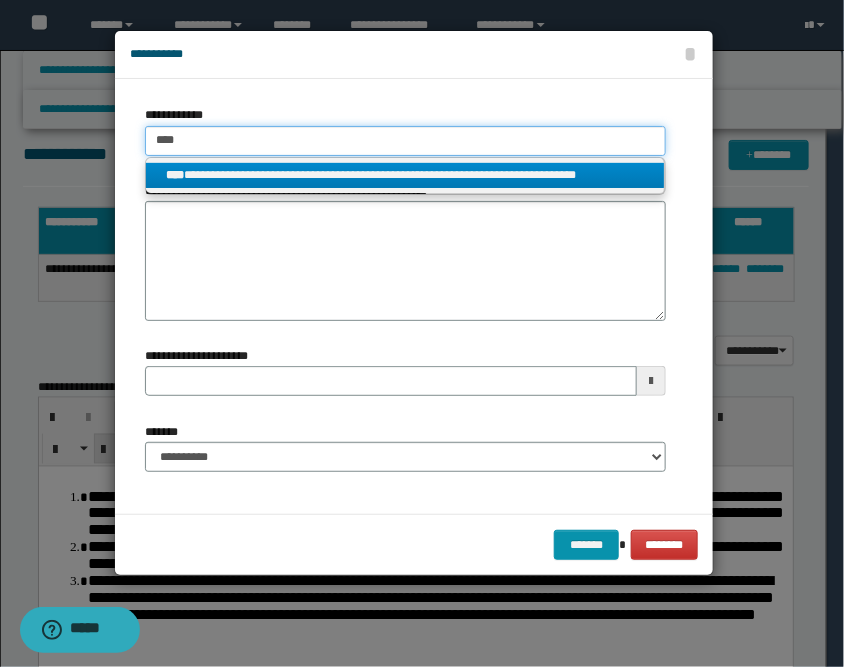type 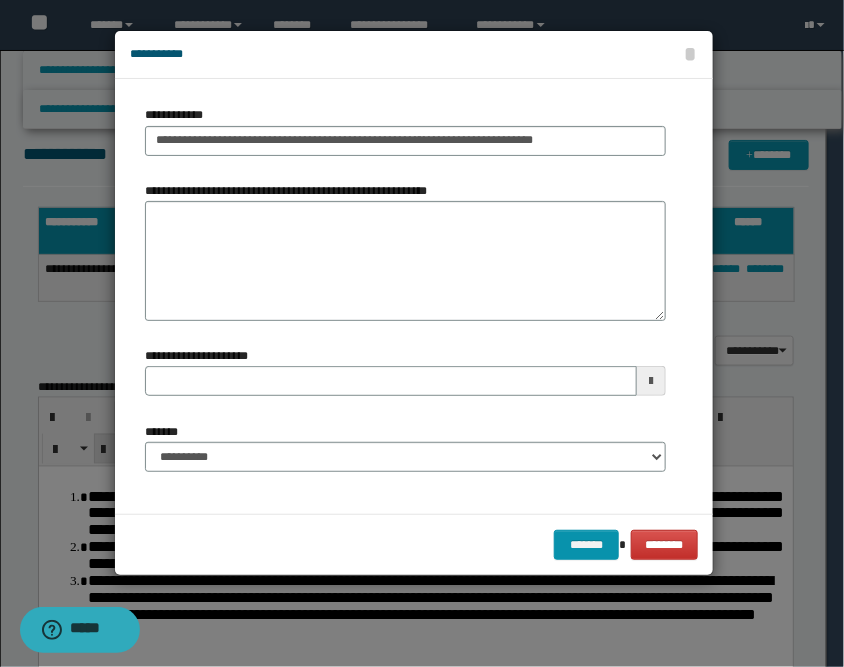 click at bounding box center [651, 381] 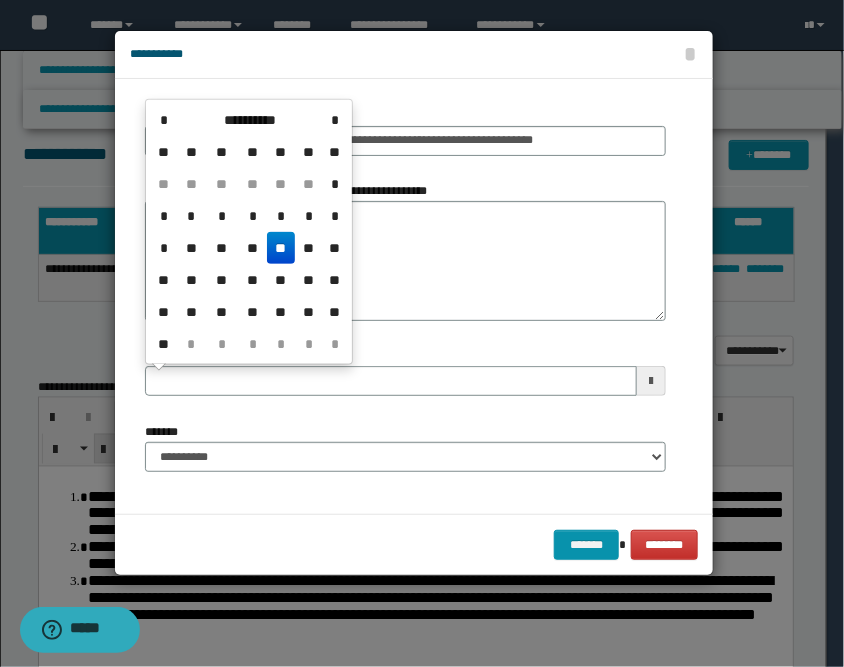 click on "**" at bounding box center (281, 248) 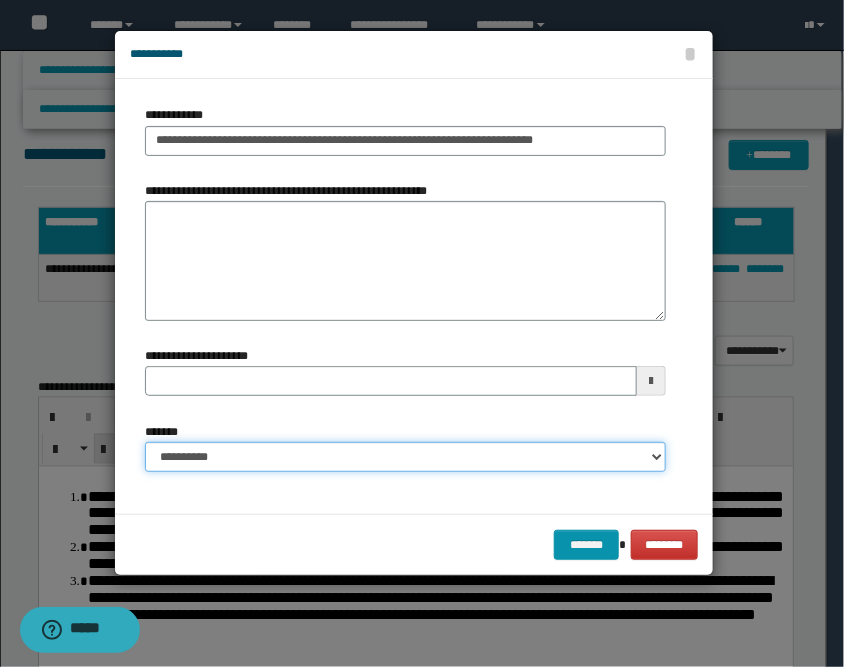 click on "**********" at bounding box center [405, 457] 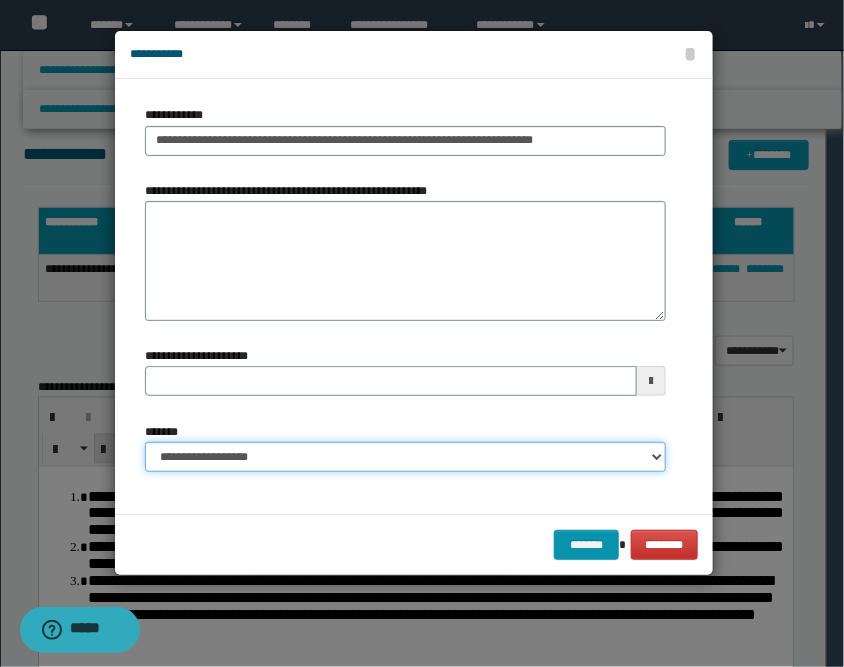 click on "**********" at bounding box center (405, 457) 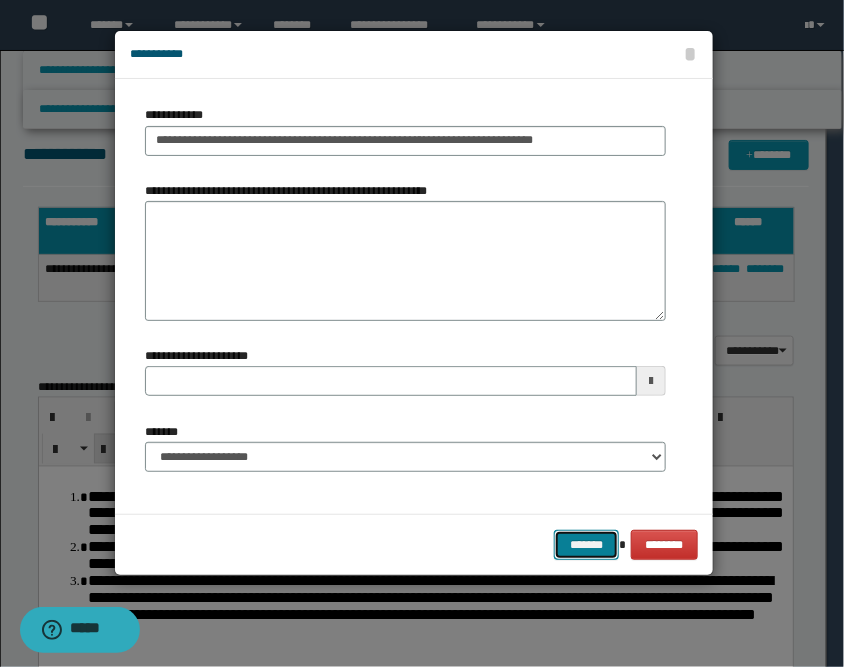 click on "*******" at bounding box center [586, 545] 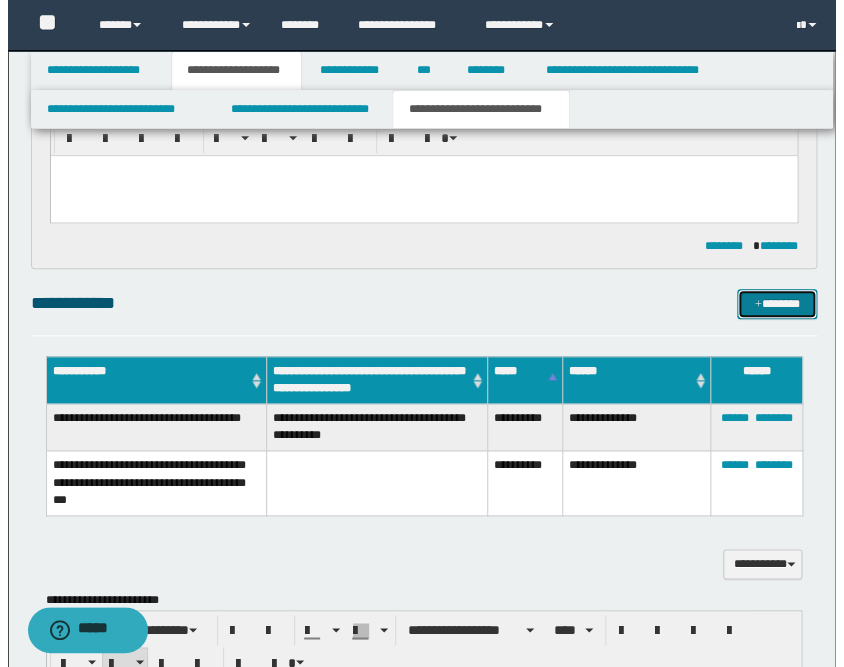 scroll, scrollTop: 0, scrollLeft: 0, axis: both 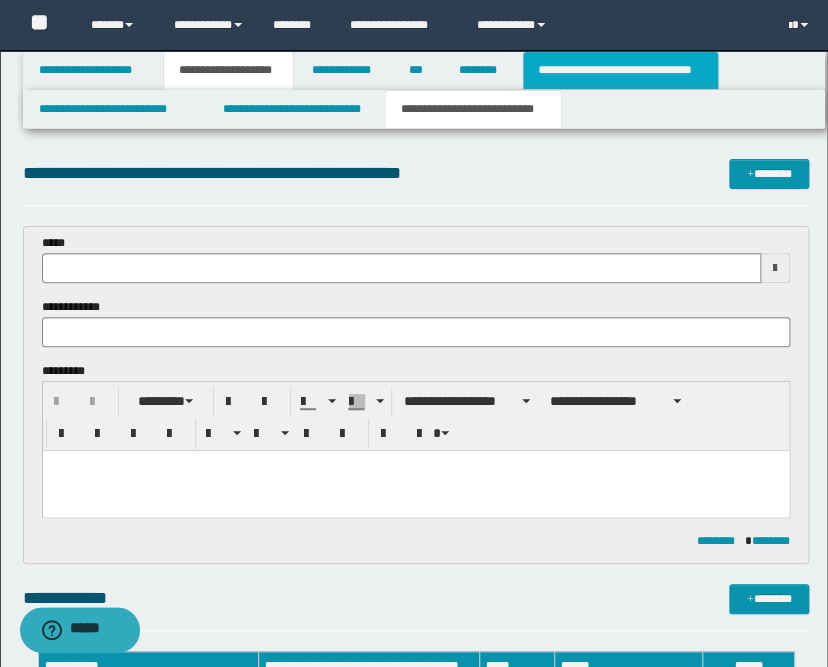 click on "**********" at bounding box center [620, 70] 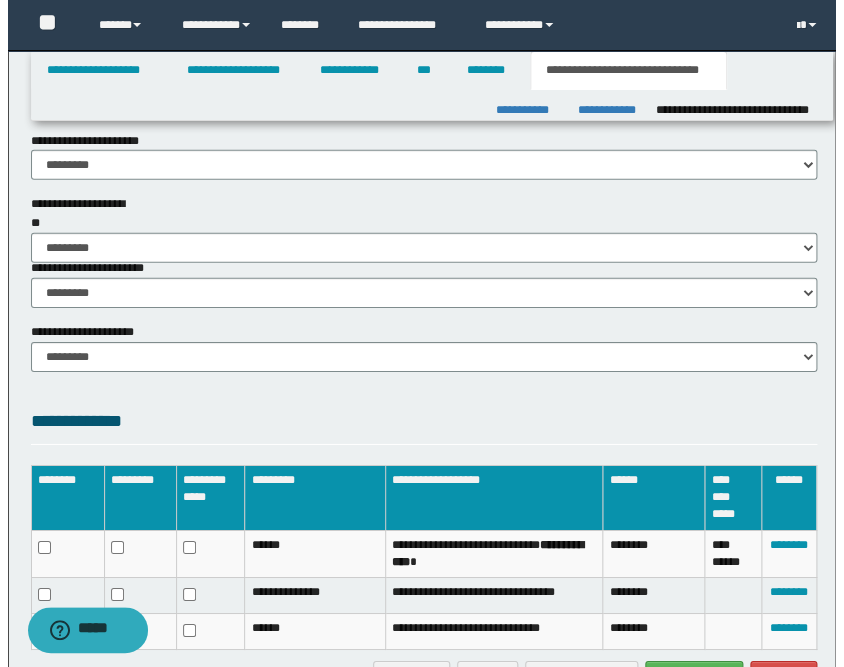 scroll, scrollTop: 1456, scrollLeft: 0, axis: vertical 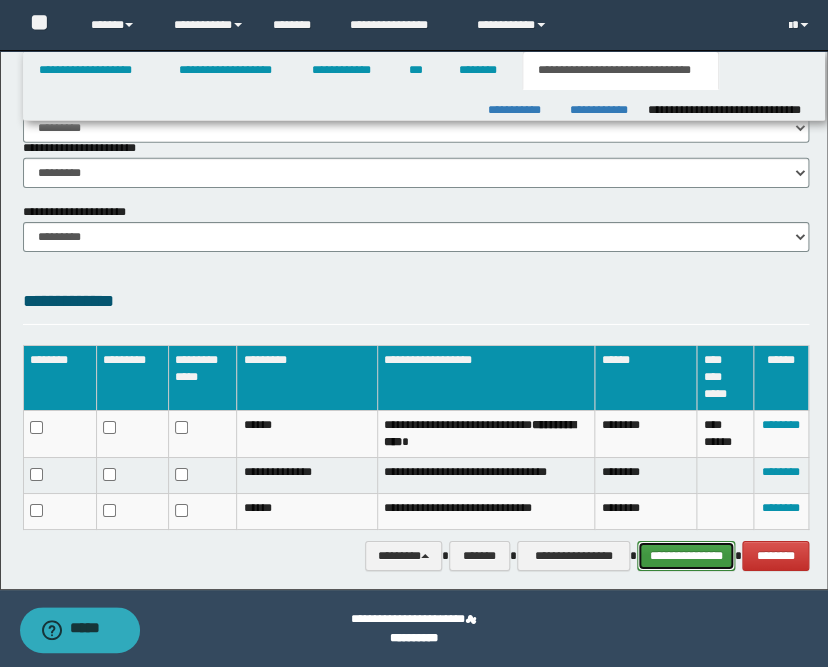 click on "**********" at bounding box center [686, 556] 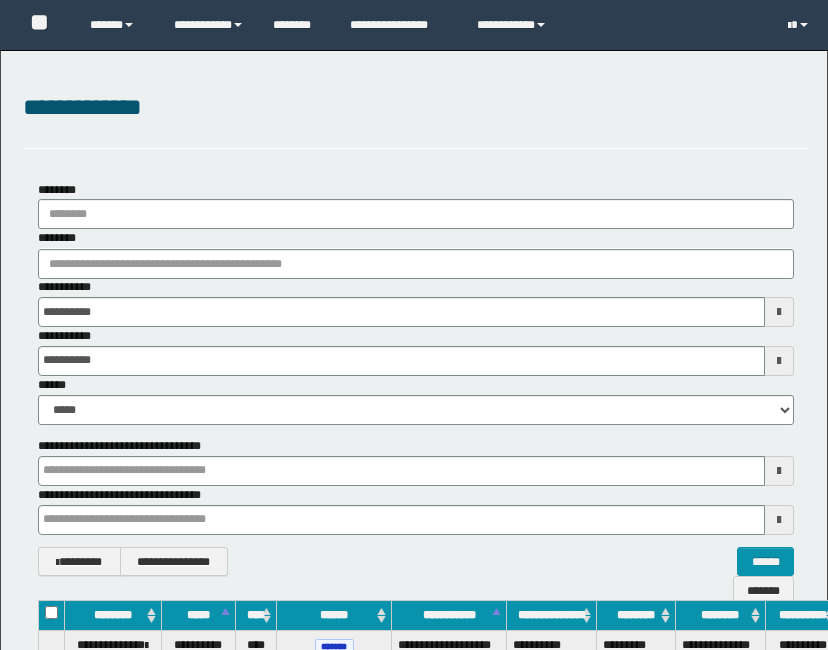 scroll, scrollTop: 5774, scrollLeft: 75, axis: both 